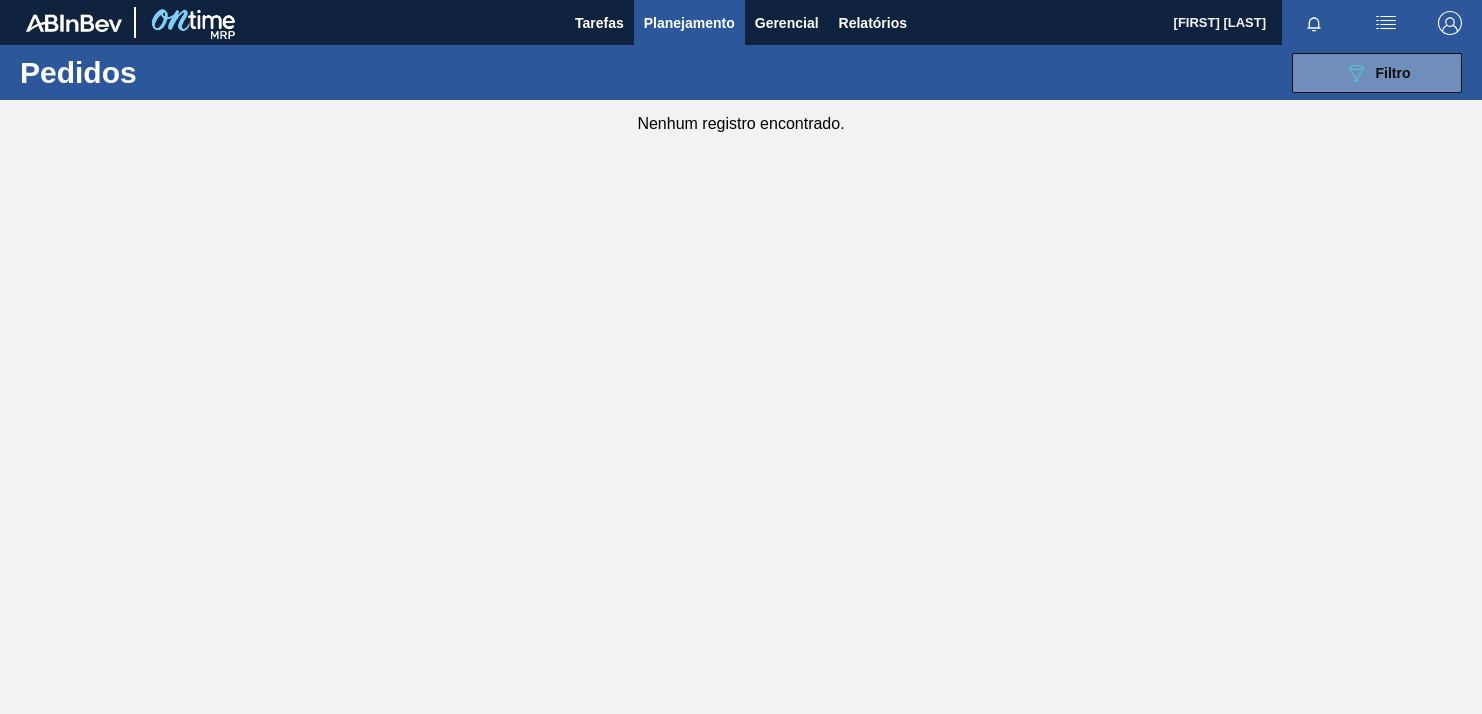 scroll, scrollTop: 0, scrollLeft: 0, axis: both 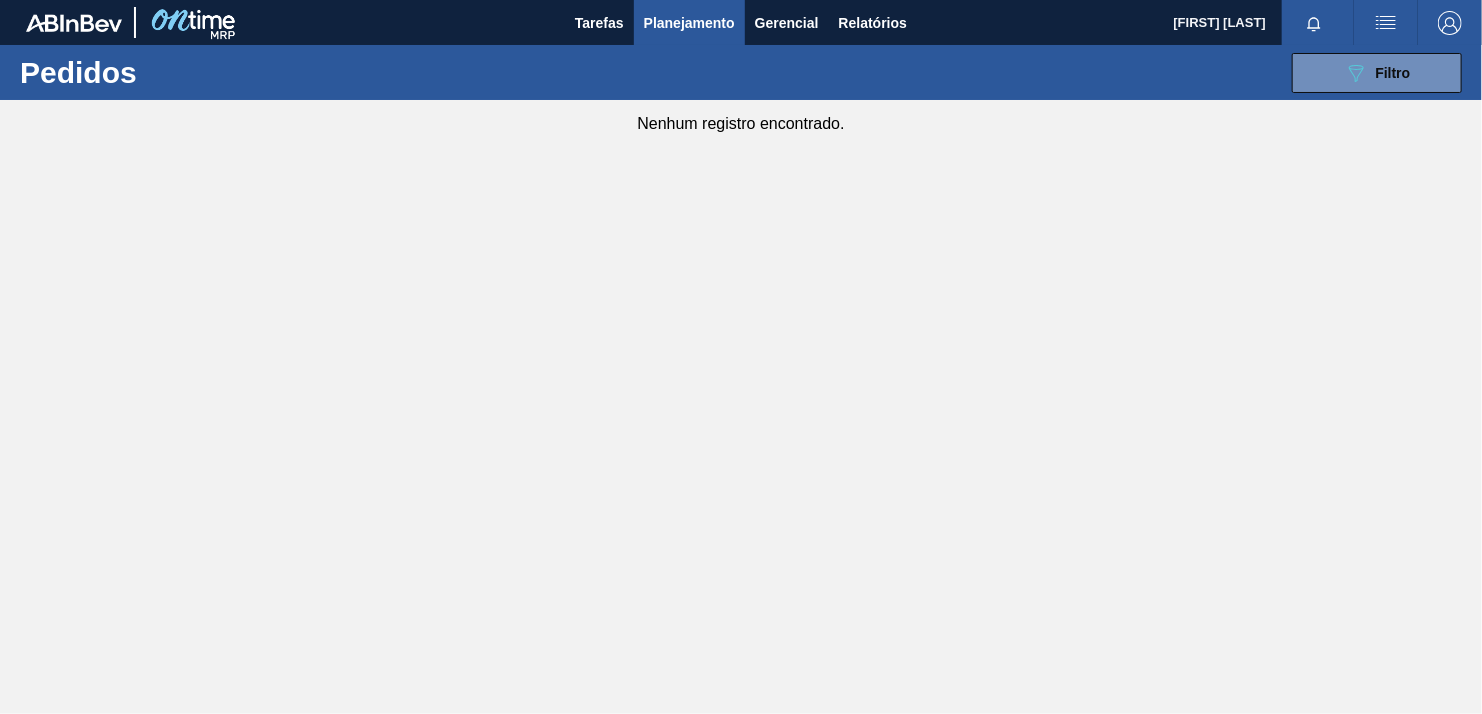 click on "Tarefas Planejamento Gerencial Relatórios [FIRST] [LAST] Marcar todas como lido Pedidos 089F7B8B-B2A5-4AFE-B5C0-19BA573D28AC Filtro Código Pedido Portal Códido PO SAP Etapa Etapa Origem Origem Destino Unidade de Negócio Carteira Carteira Material 30003511 - ACIDO;FOSFORICO;85%;; CONTAINER Data de Entrega de Data de Entrega até Hora entrega de Hora entrega até Mostrar itens pendentes Buscar Limpar Busca Nenhum registro encontrado." at bounding box center [741, 357] 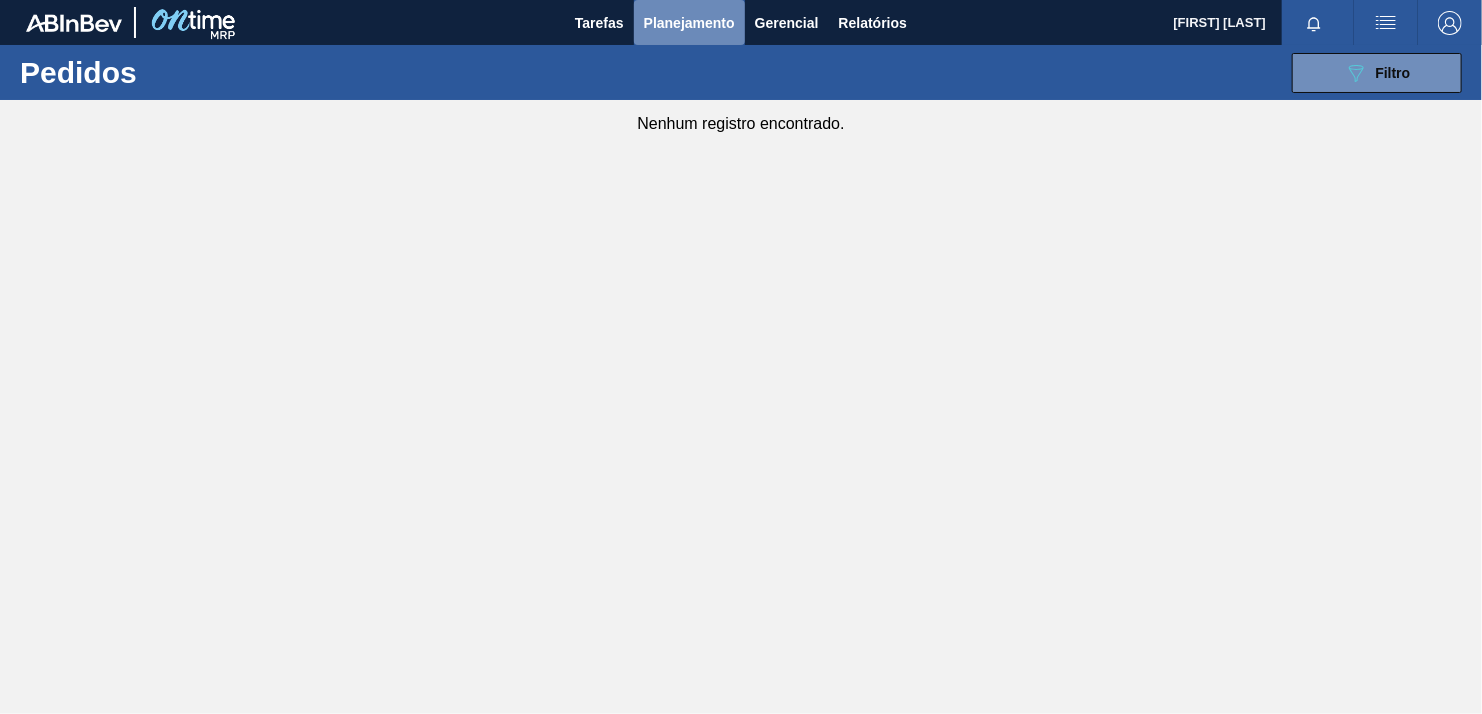 click on "Planejamento" at bounding box center [689, 23] 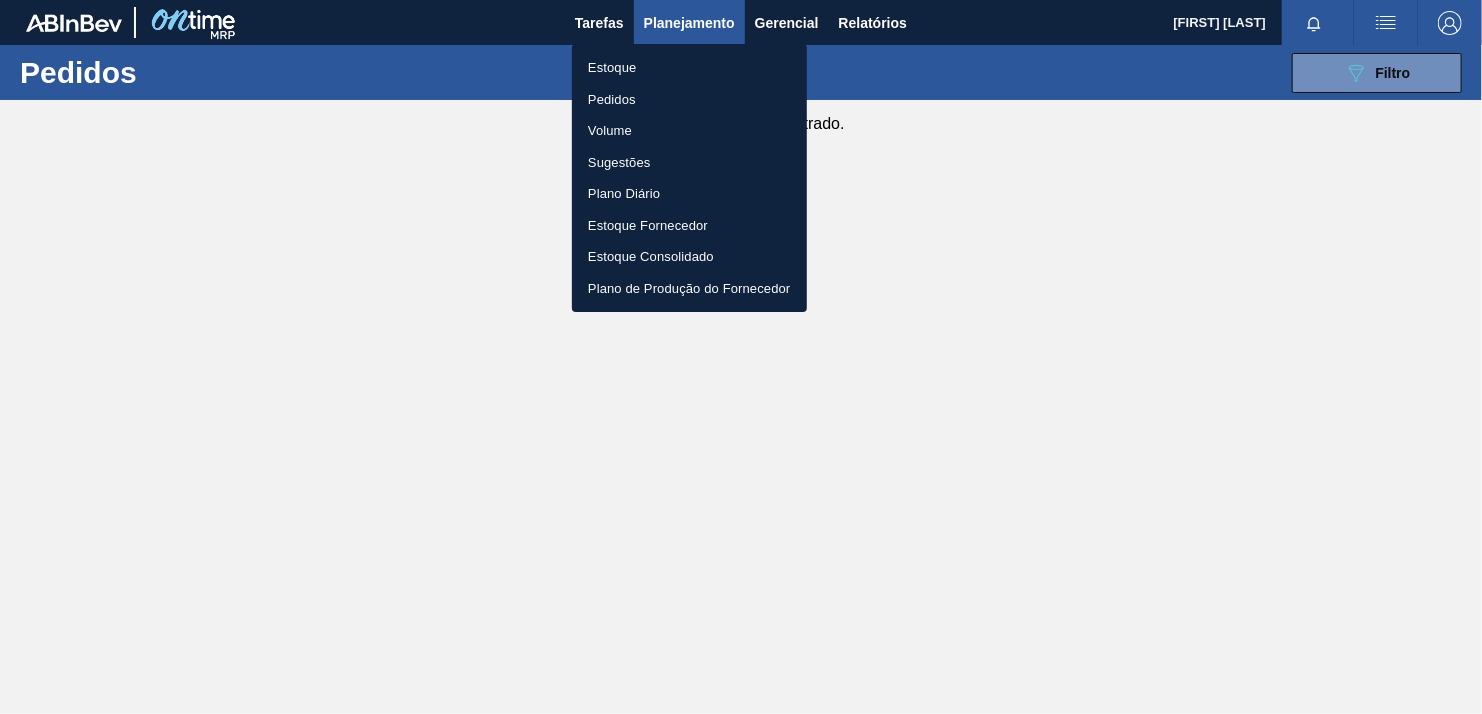click at bounding box center [741, 357] 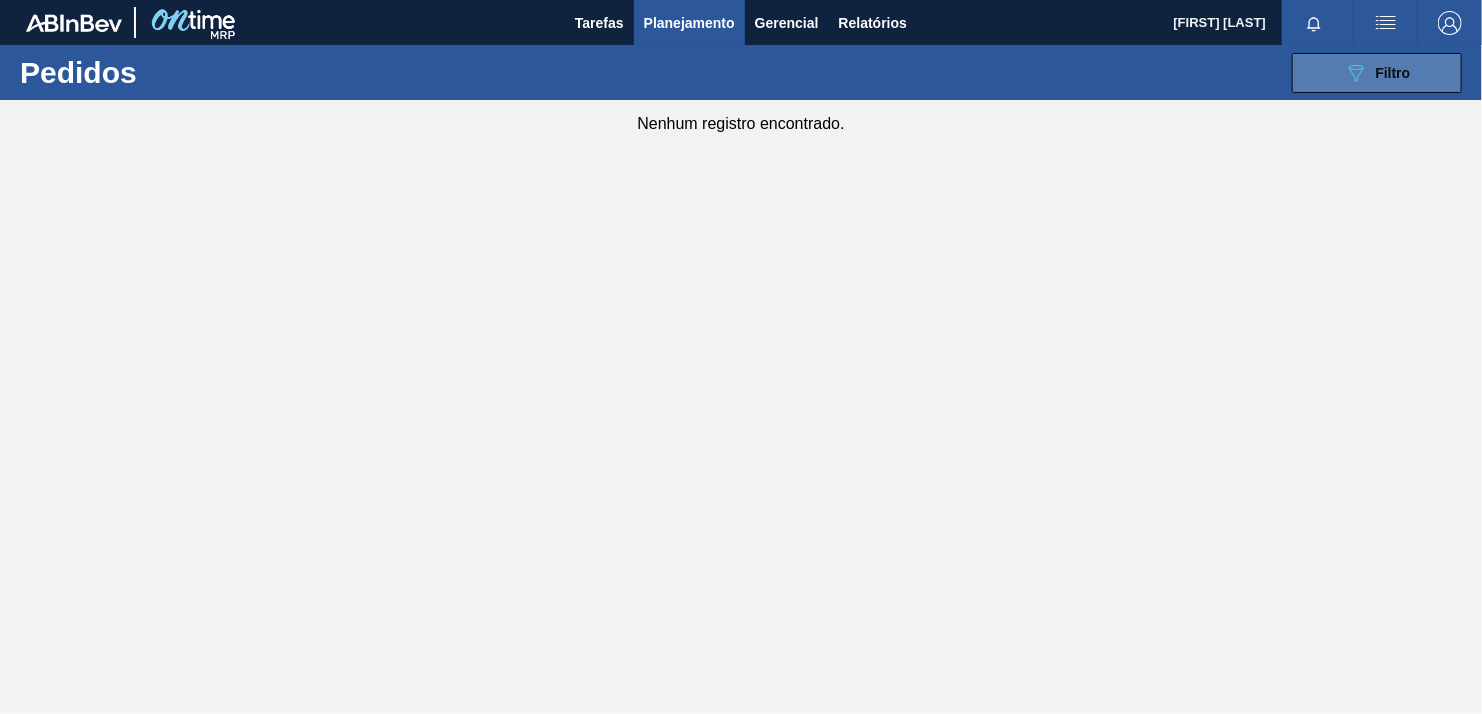 click on "089F7B8B-B2A5-4AFE-B5C0-19BA573D28AC" 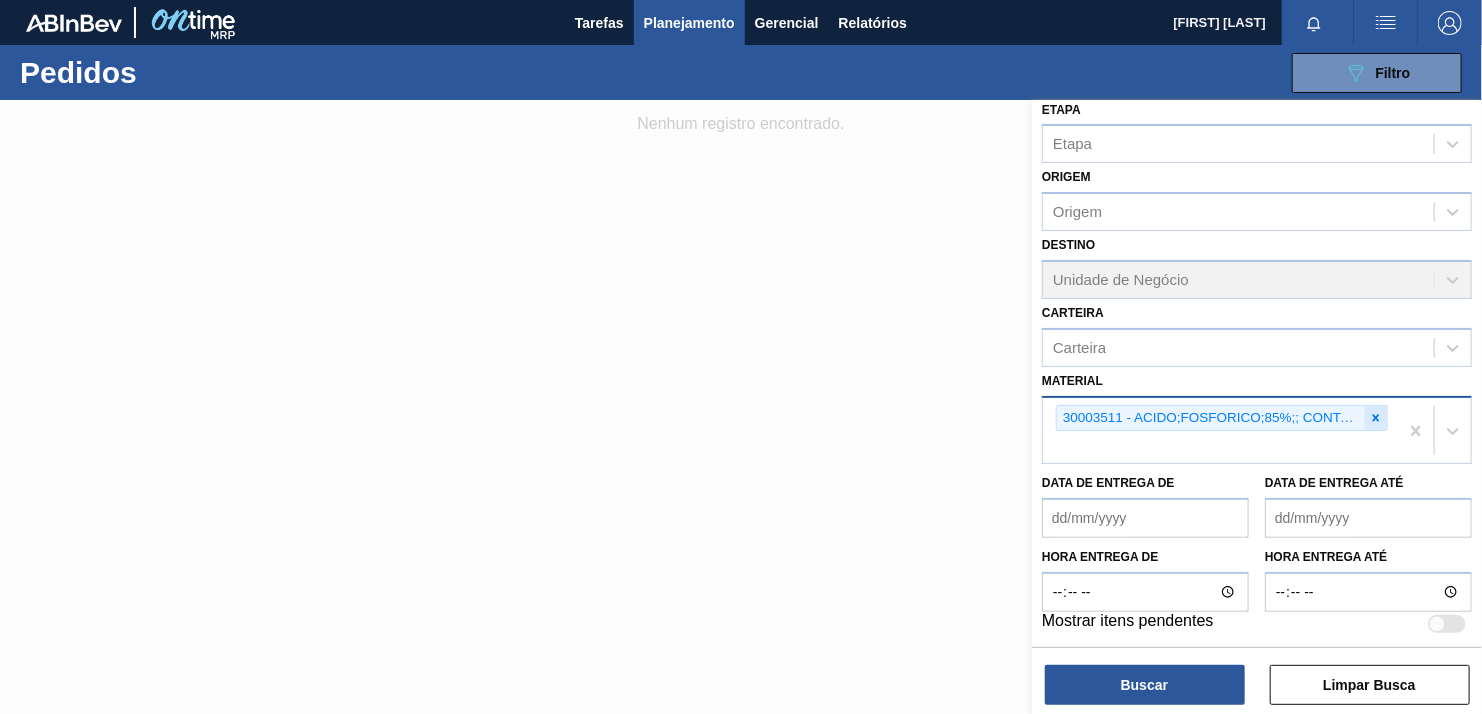 click at bounding box center (1376, 418) 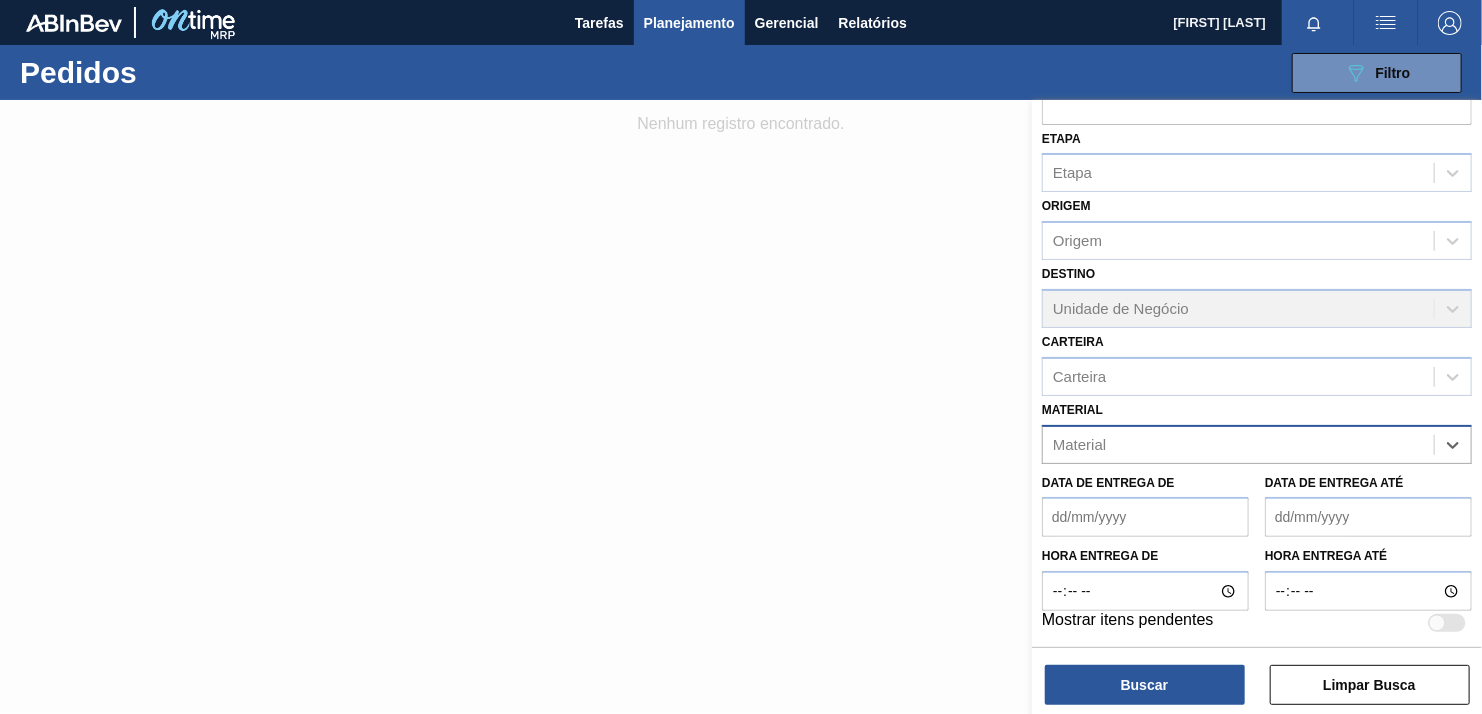 click on "Material" at bounding box center (1257, 444) 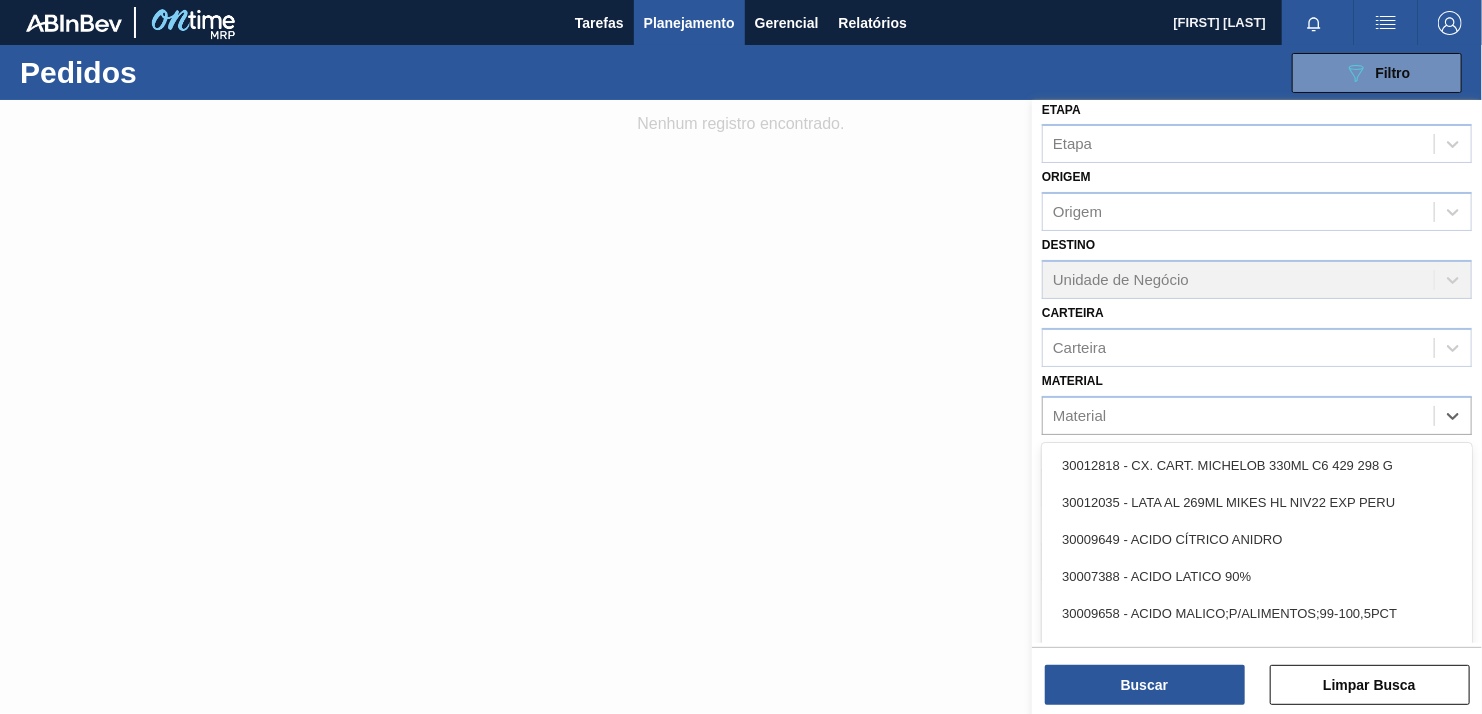 paste on "30029828" 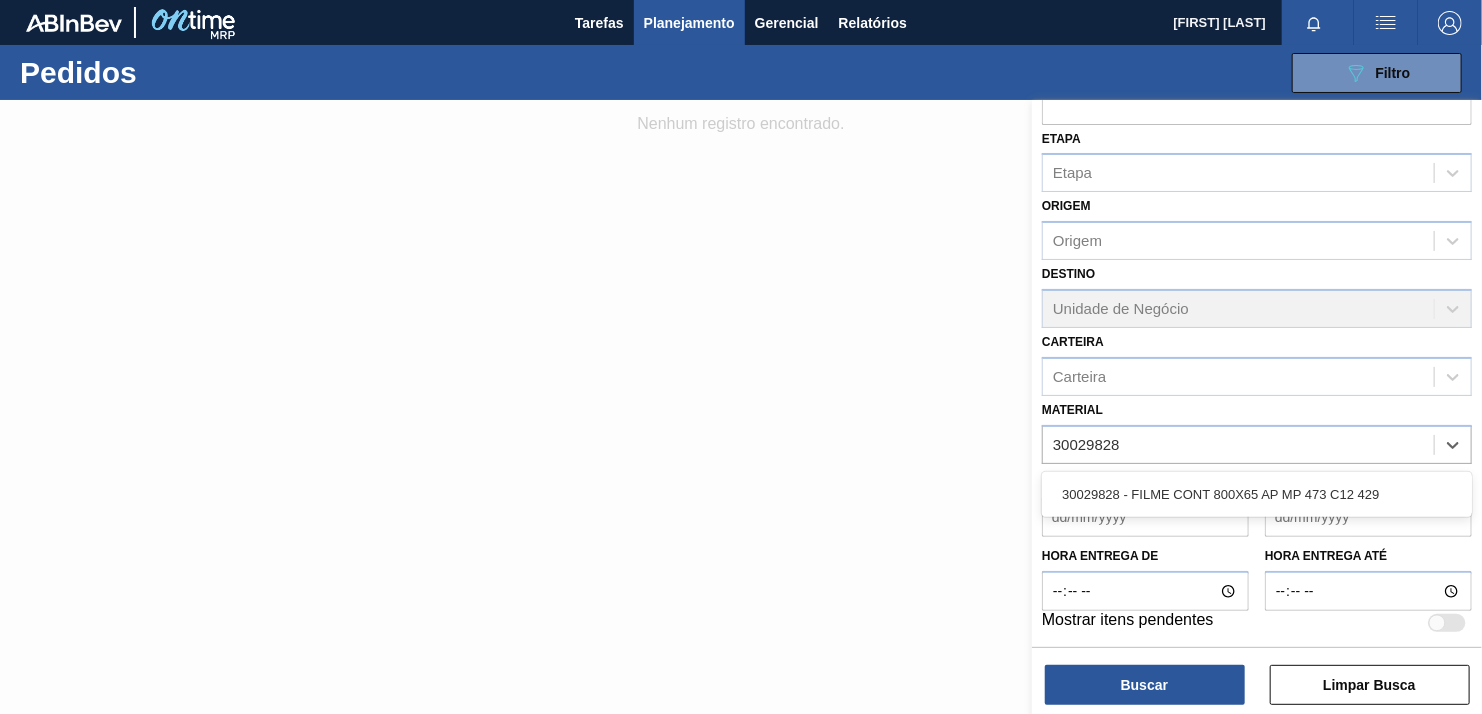 click on "30029828 - FILME CONT 800X65 AP MP 473 C12 429" at bounding box center [1257, 494] 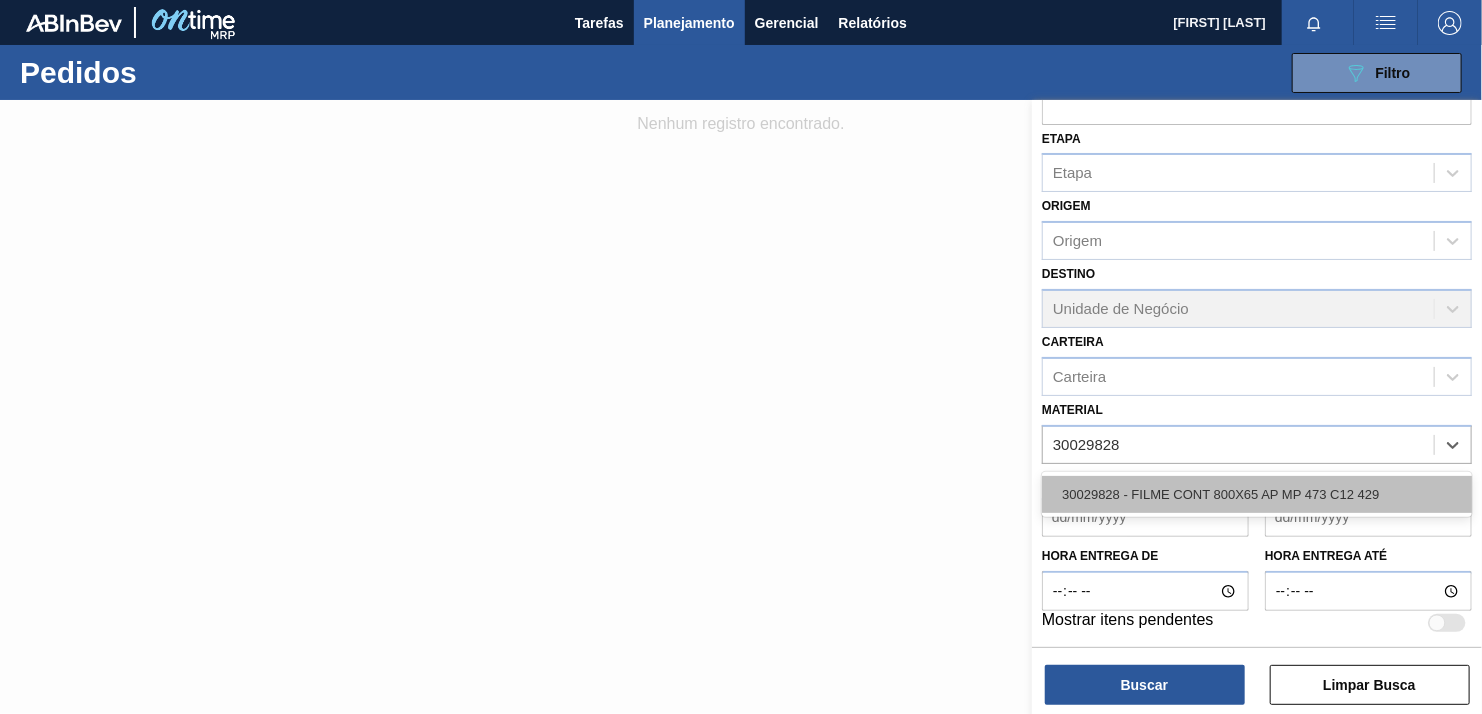 click on "30029828 - FILME CONT 800X65 AP MP 473 C12 429" at bounding box center (1257, 494) 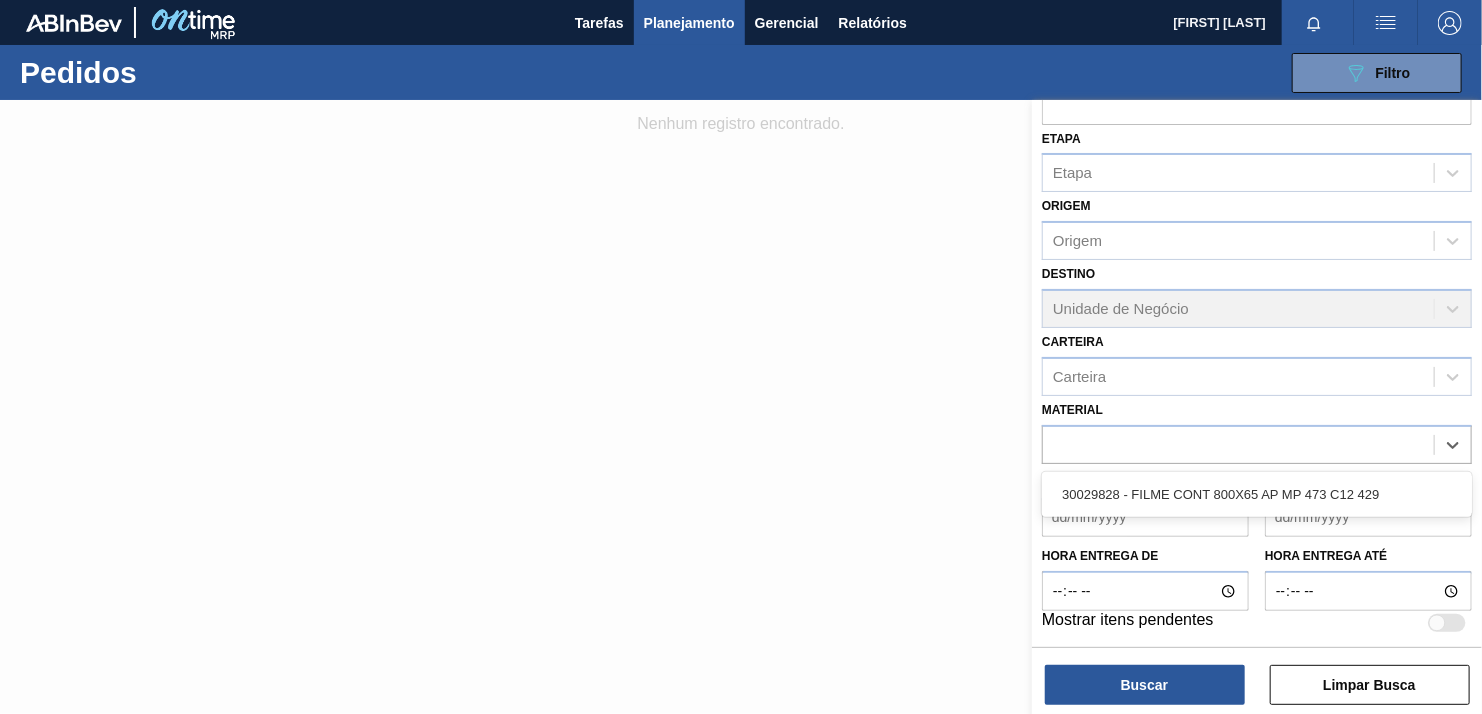 scroll, scrollTop: 152, scrollLeft: 0, axis: vertical 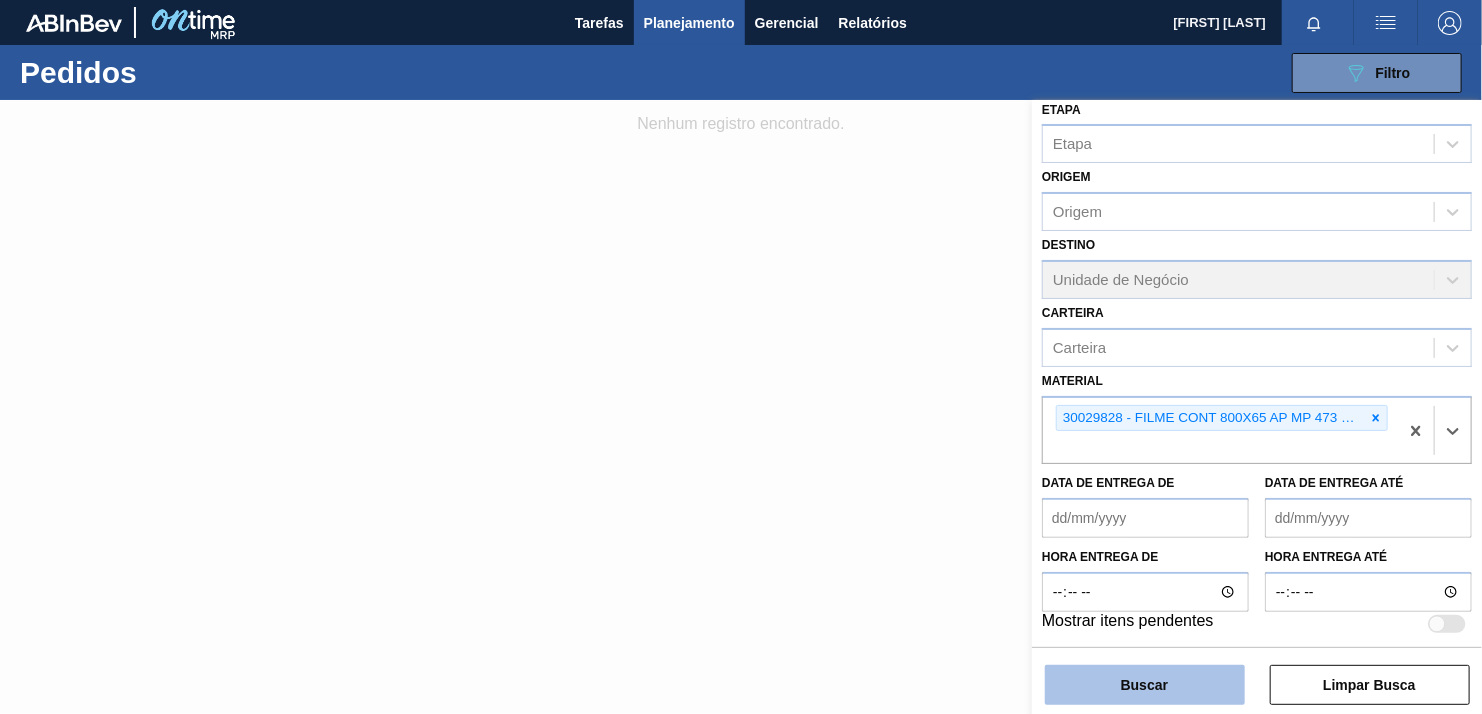 click on "Buscar" at bounding box center (1145, 685) 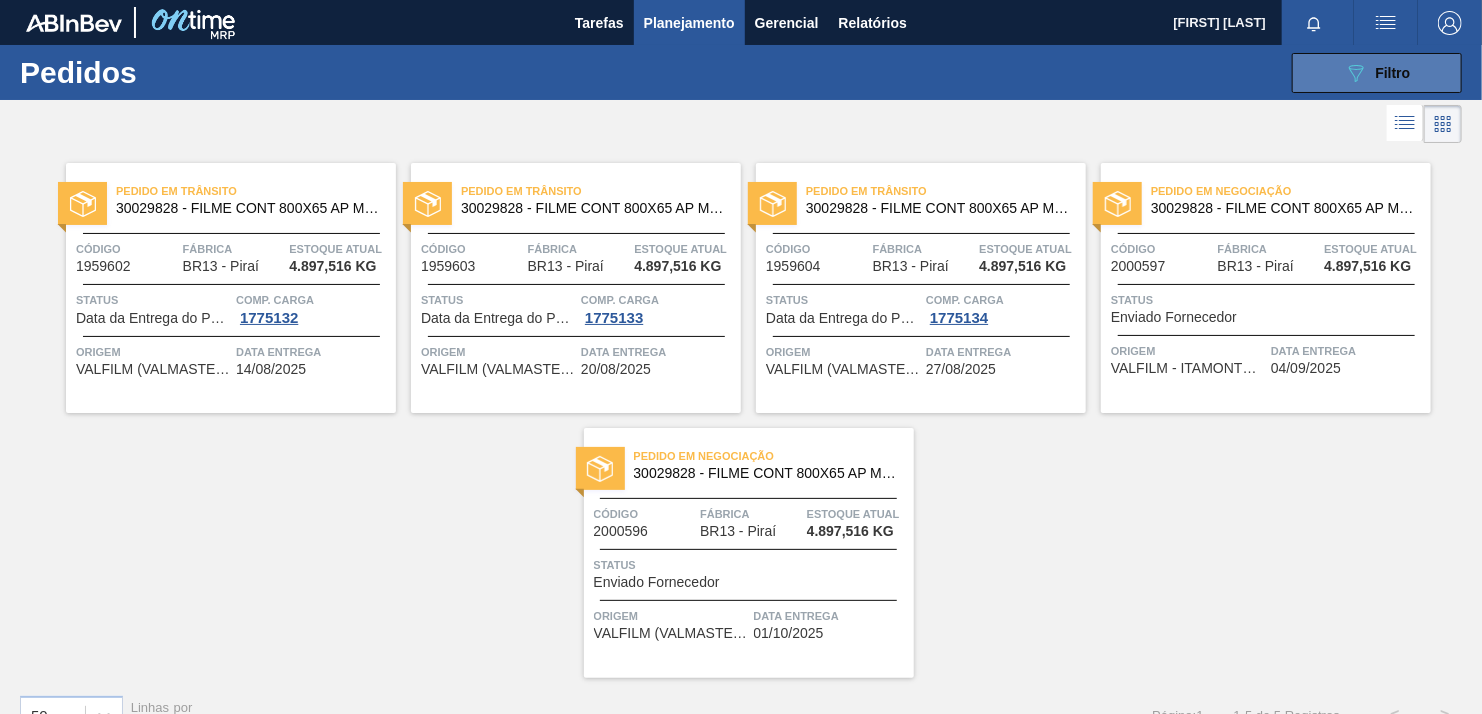 click on "089F7B8B-B2A5-4AFE-B5C0-19BA573D28AC" 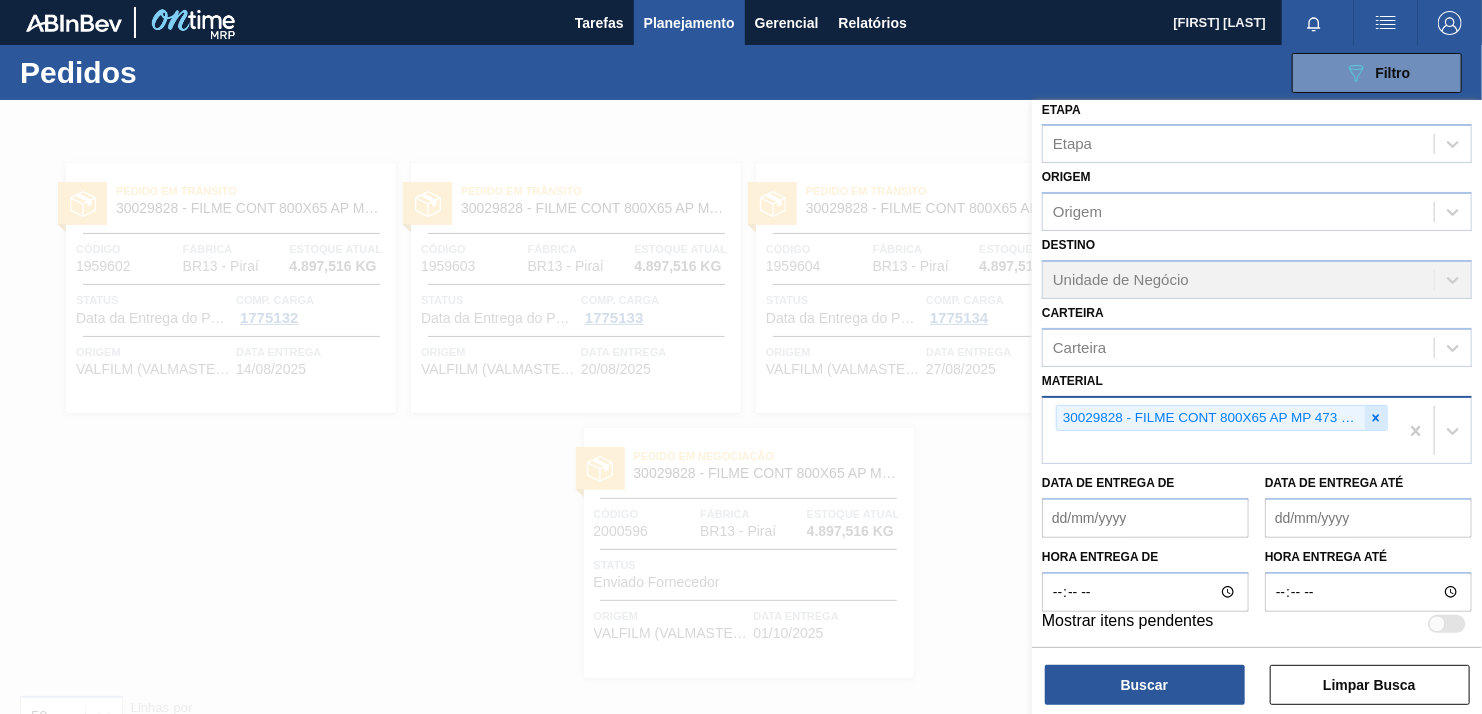 click 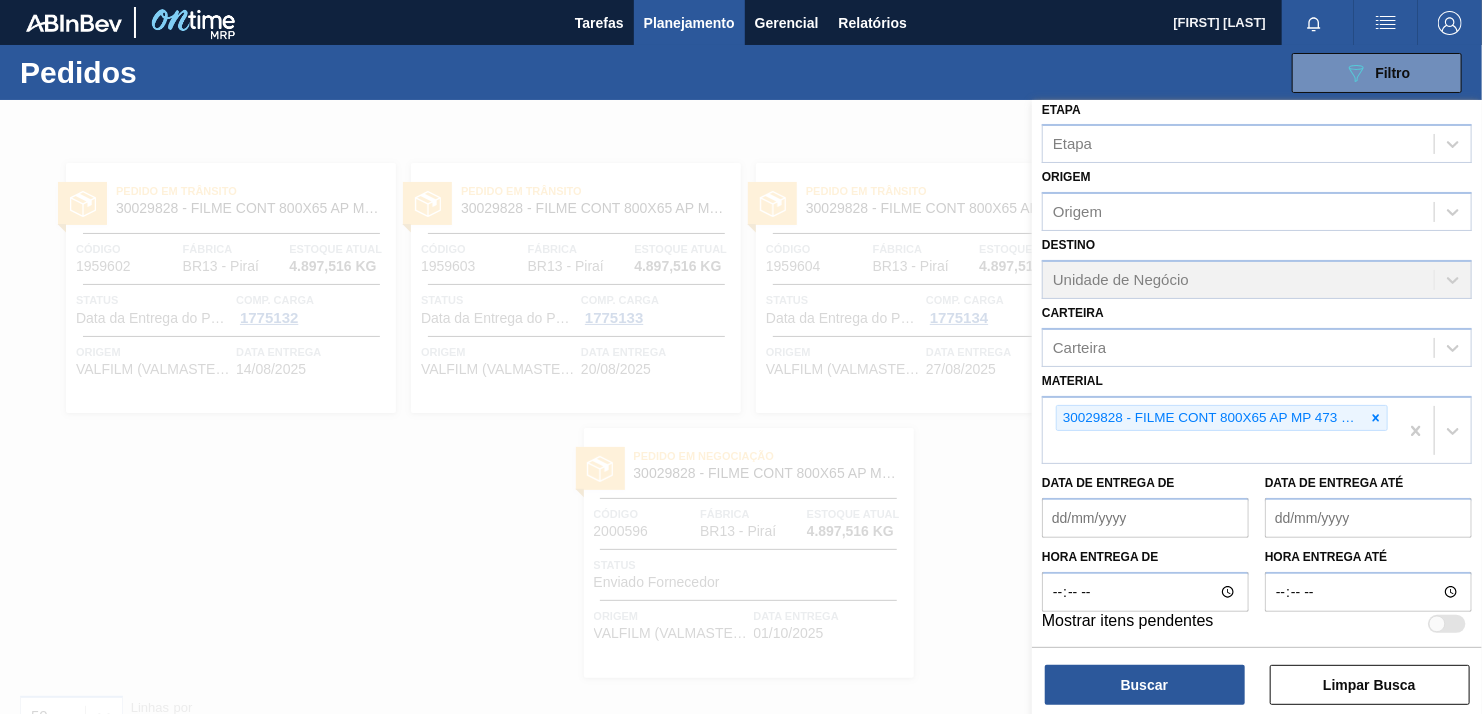 scroll, scrollTop: 123, scrollLeft: 0, axis: vertical 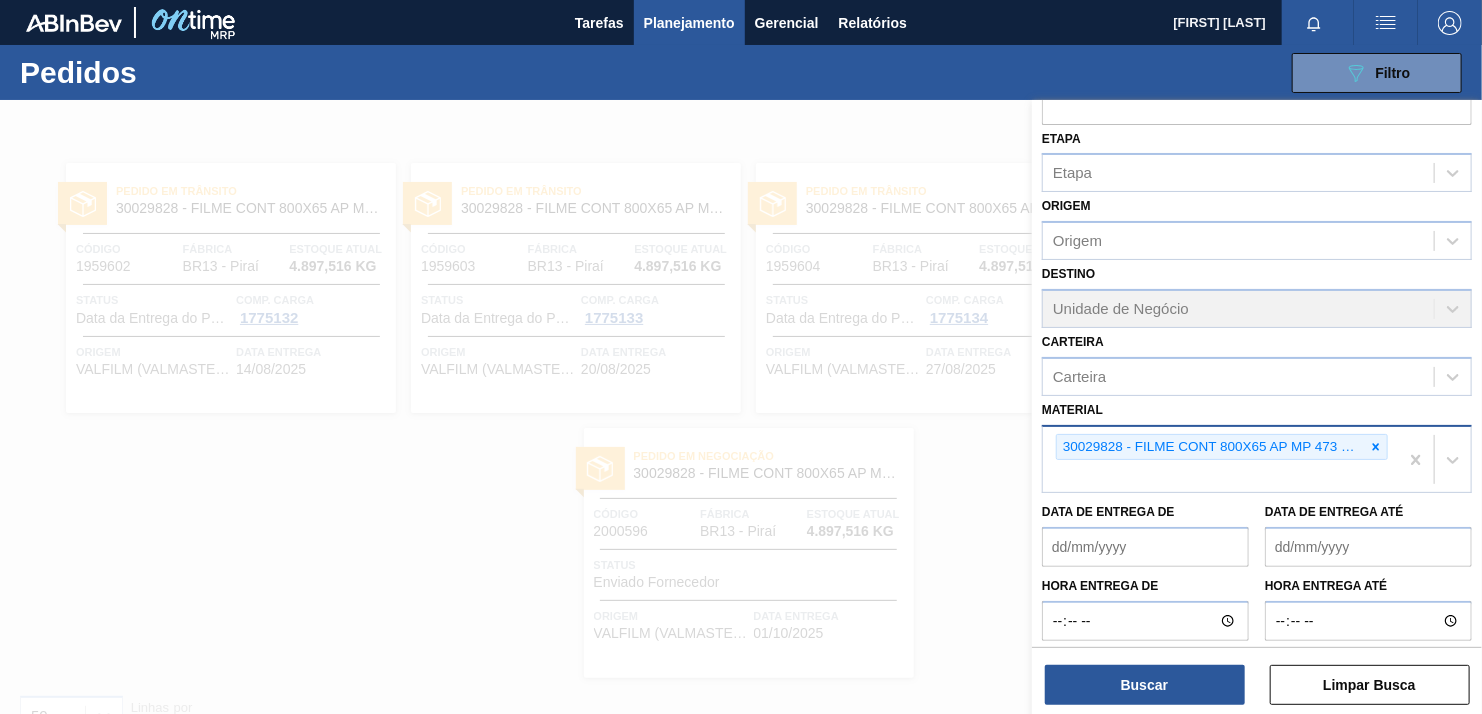 click on "30029828 - FILME CONT 800X65 AP MP 473 C12 429" at bounding box center (1257, 459) 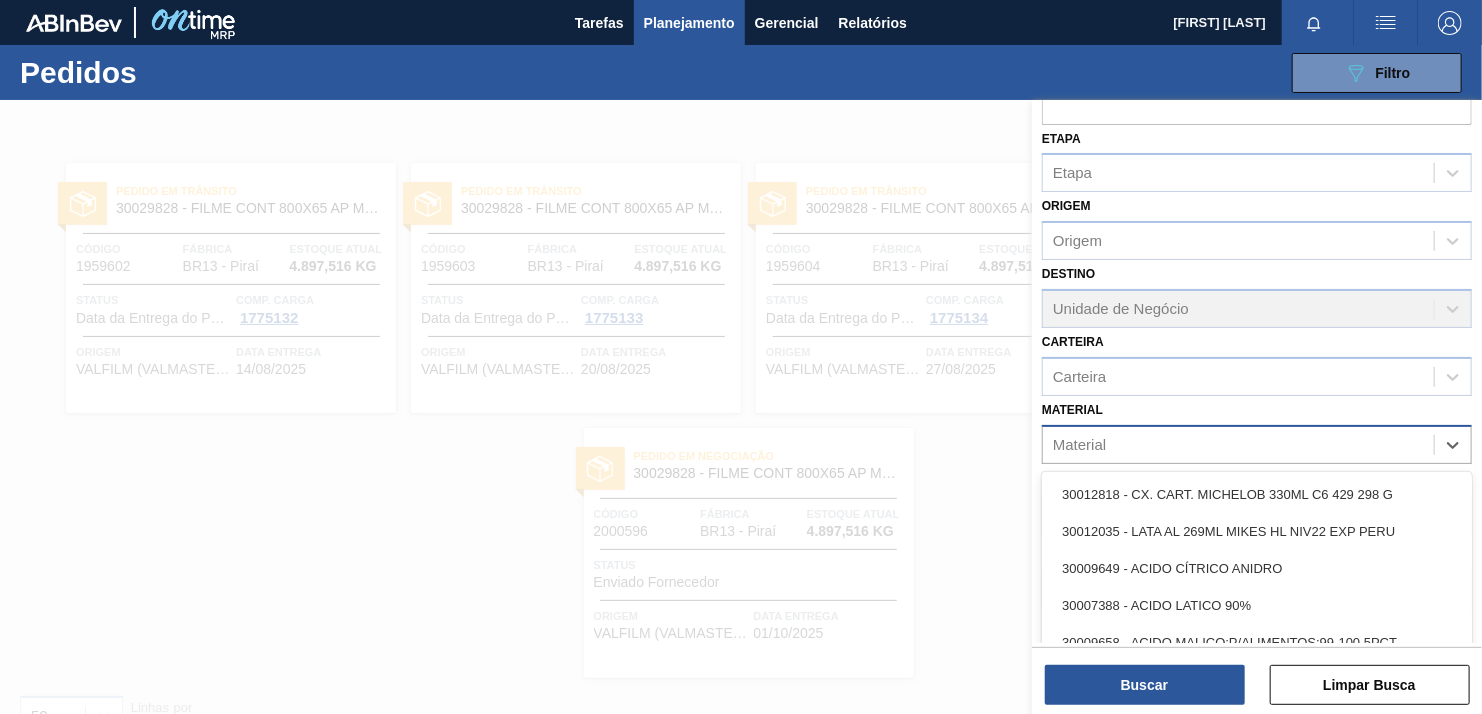 scroll, scrollTop: 30, scrollLeft: 0, axis: vertical 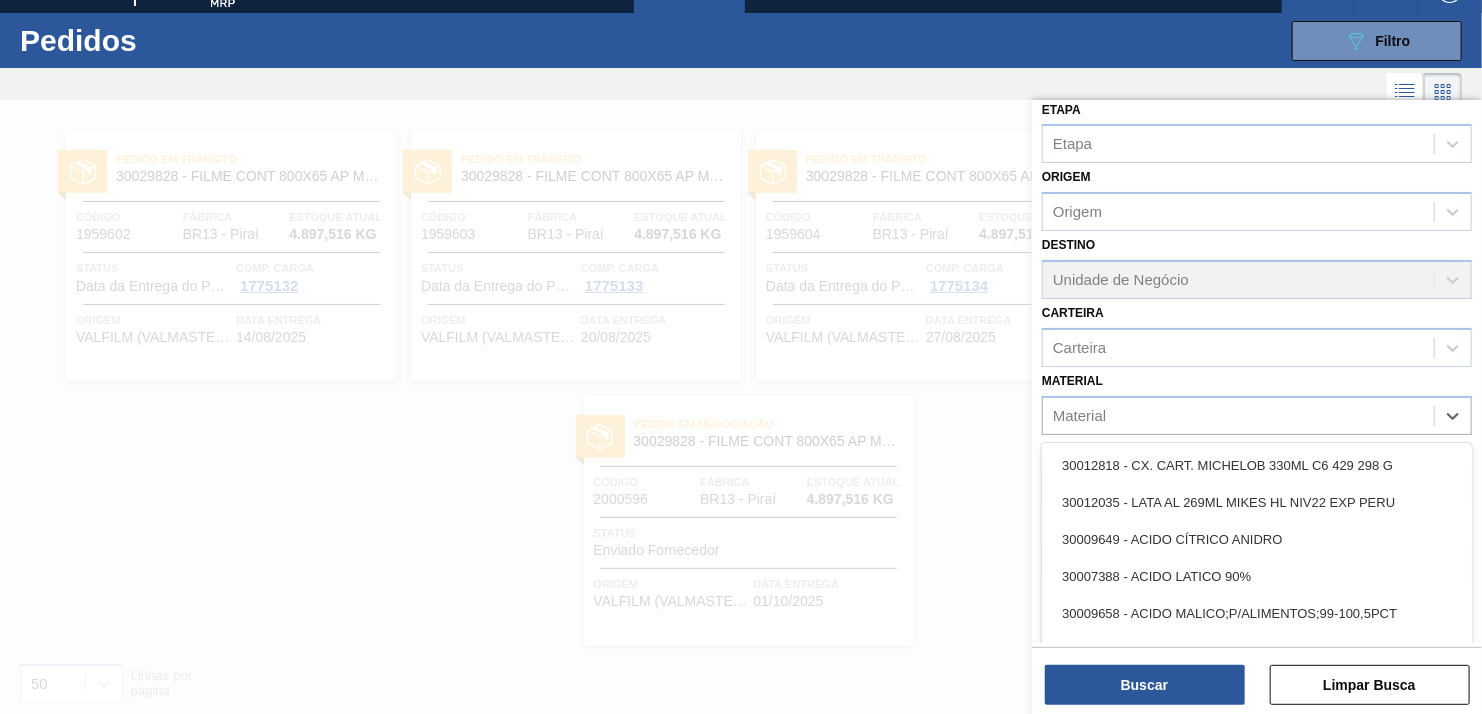 paste on "30031852" 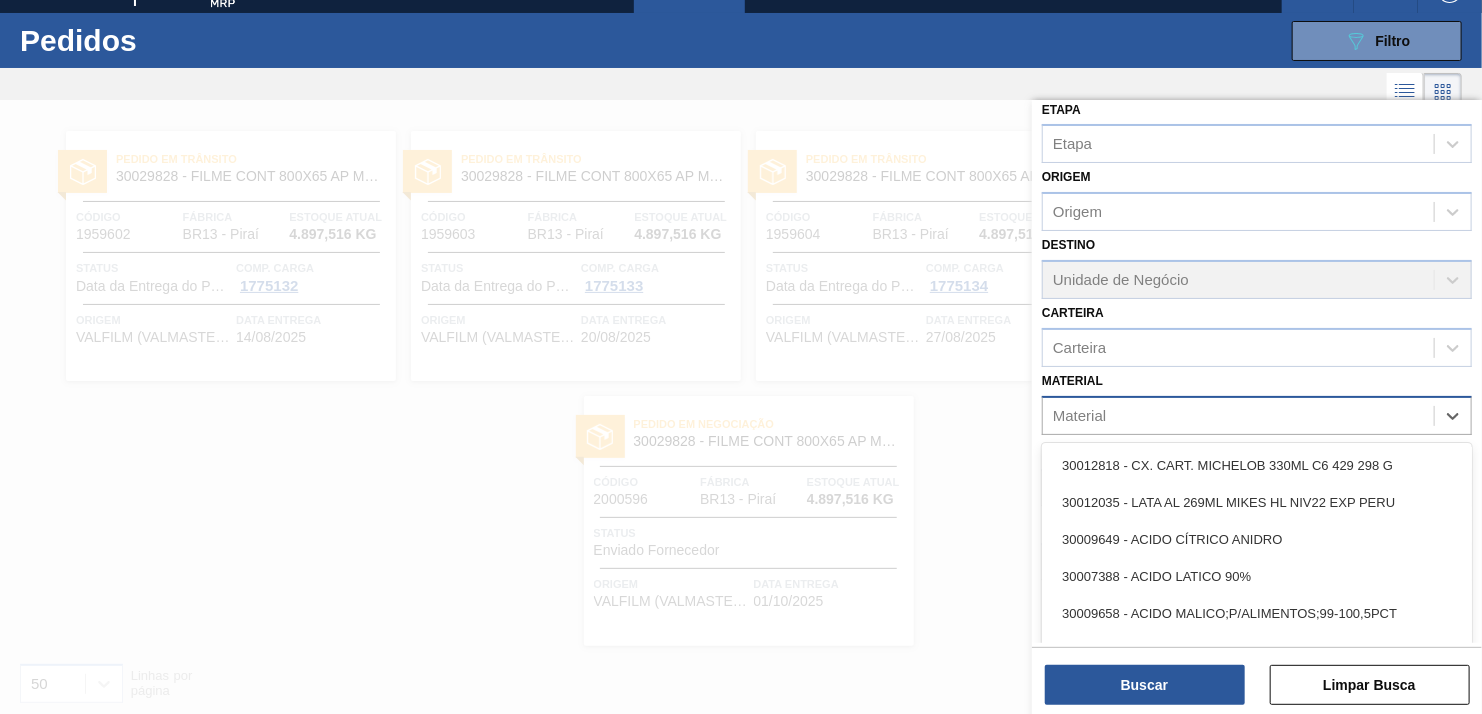 type on "30031852" 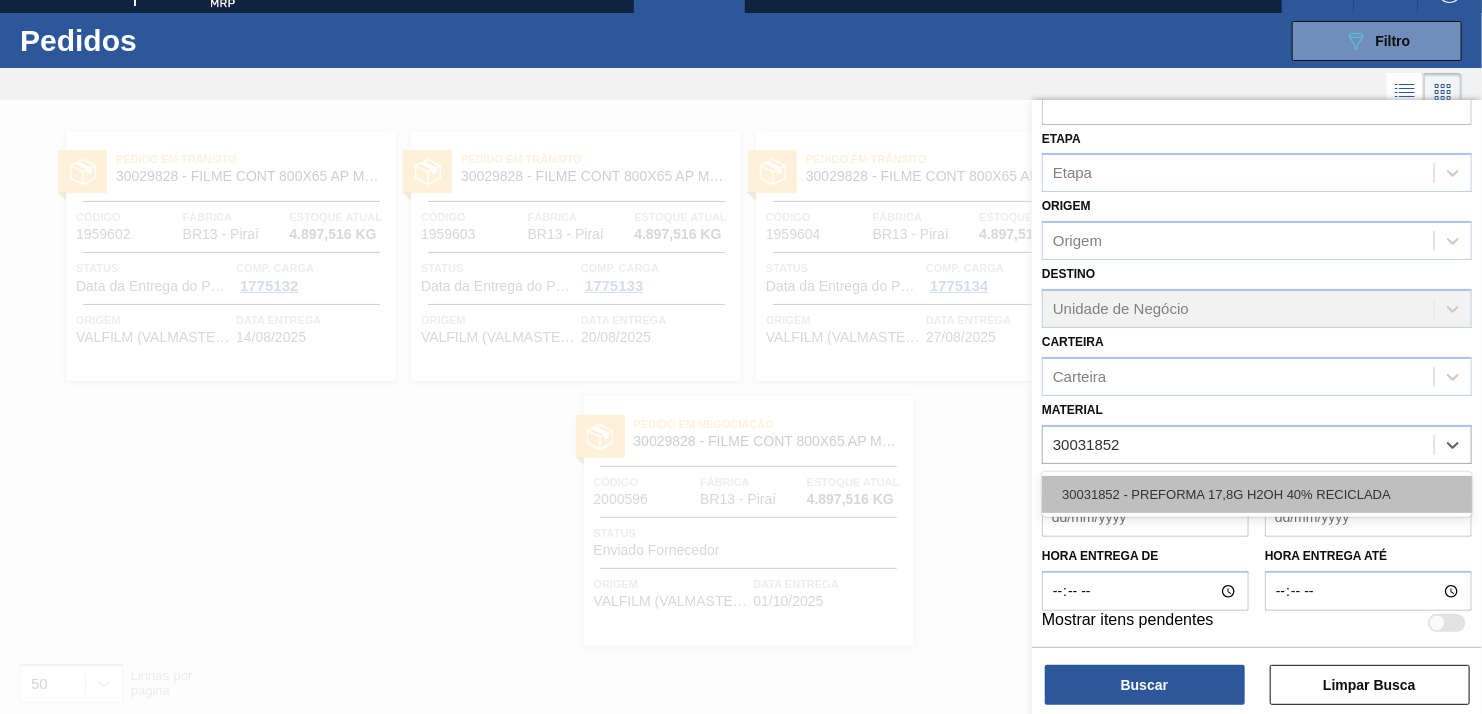click on "30031852 - PREFORMA 17,8G H2OH 40% RECICLADA" at bounding box center (1257, 494) 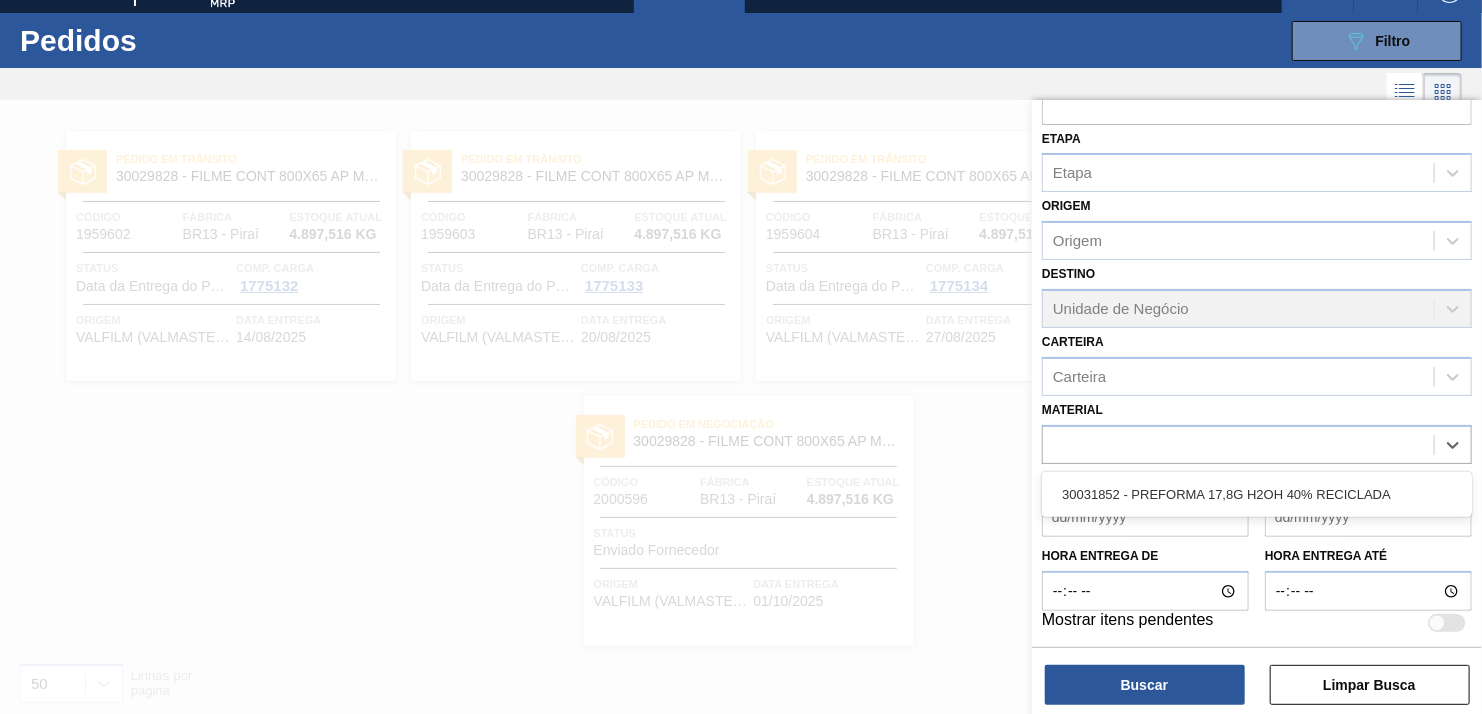 scroll, scrollTop: 152, scrollLeft: 0, axis: vertical 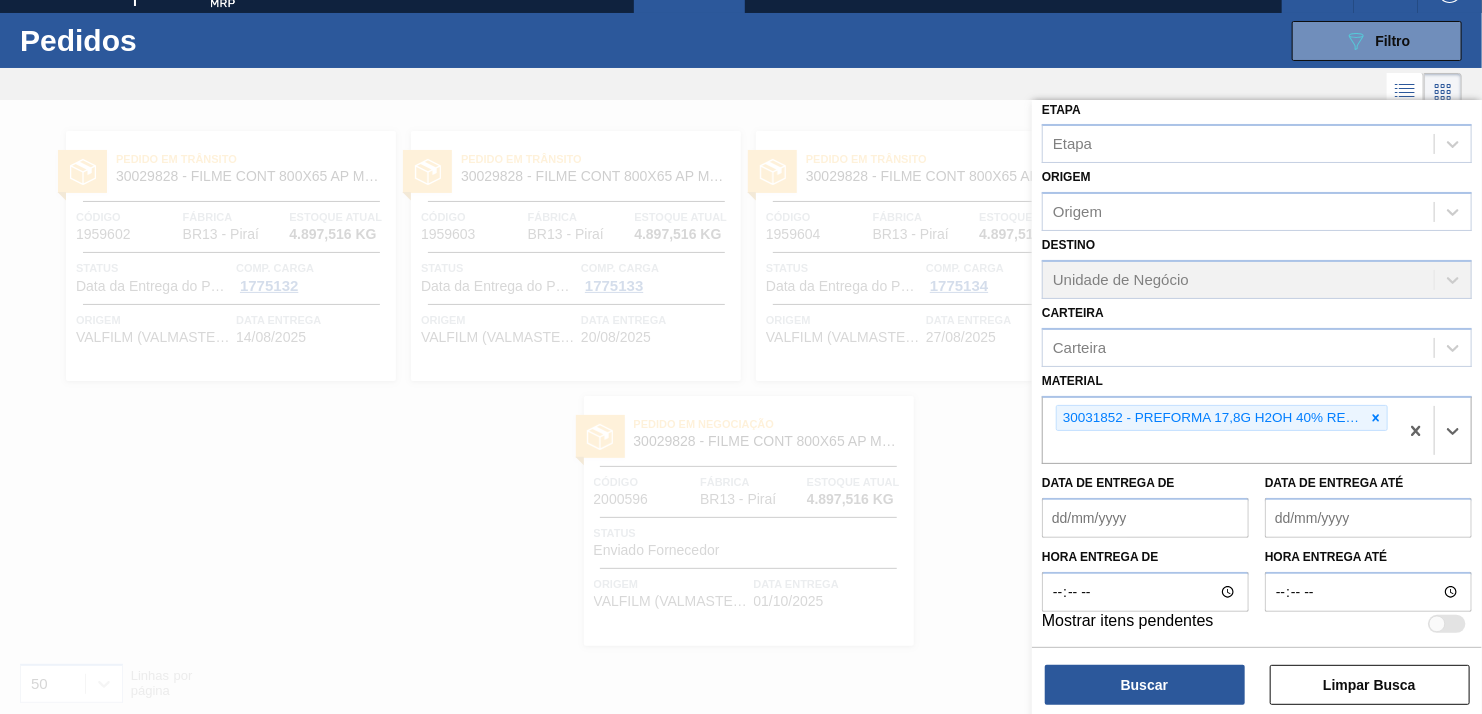 click on "Código Pedido Portal Códido PO SAP Etapa Etapa Origem Origem Destino Unidade de Negócio Carteira Carteira Material option 30031852 - PREFORMA 17,8G H2OH 40% RECICLADA, selected.   Select is focused ,type to refine list, press Down to open the menu,  press left to focus selected values 30031852 - PREFORMA 17,8G H2OH 40% RECICLADA Data de Entrega de Data de Entrega até Hora entrega de Hora entrega até Mostrar itens pendentes Buscar Limpar Busca" at bounding box center (1257, 409) 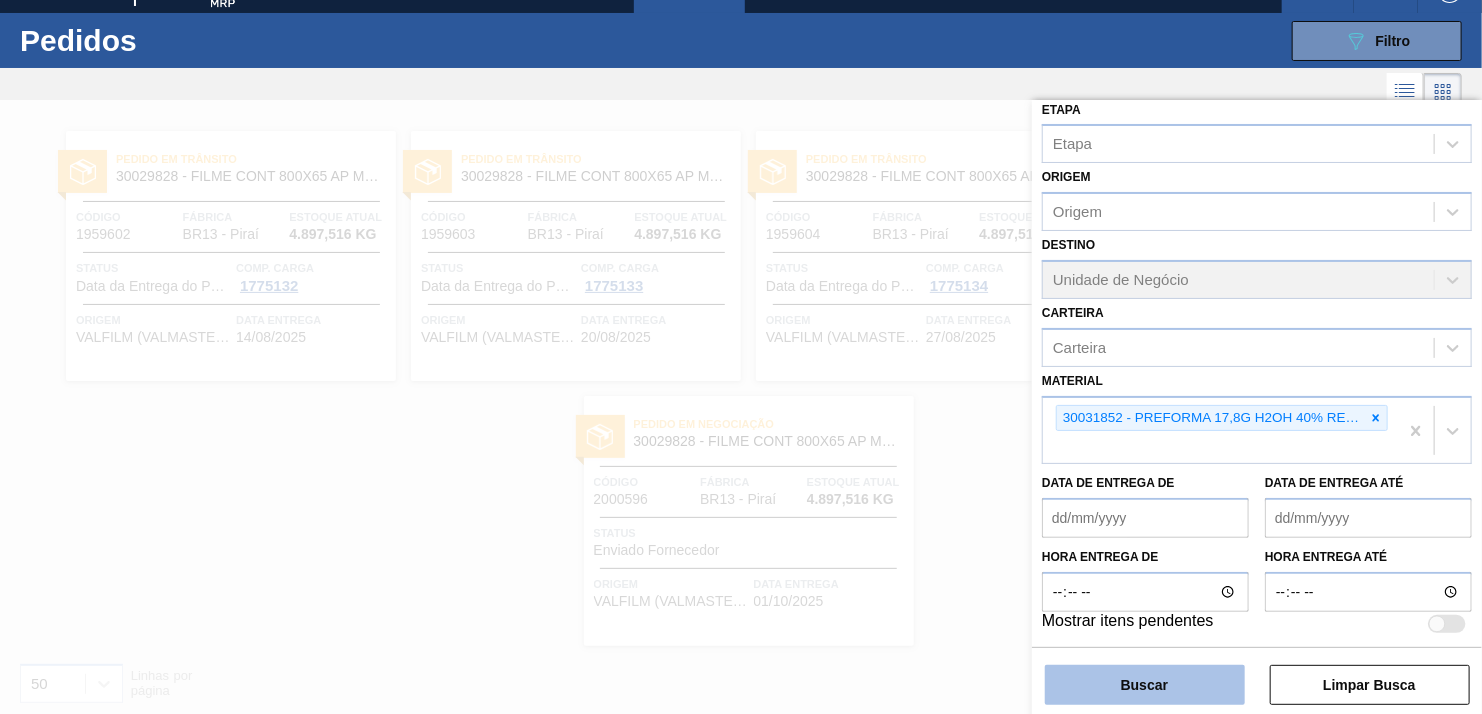 click on "Buscar" at bounding box center (1145, 685) 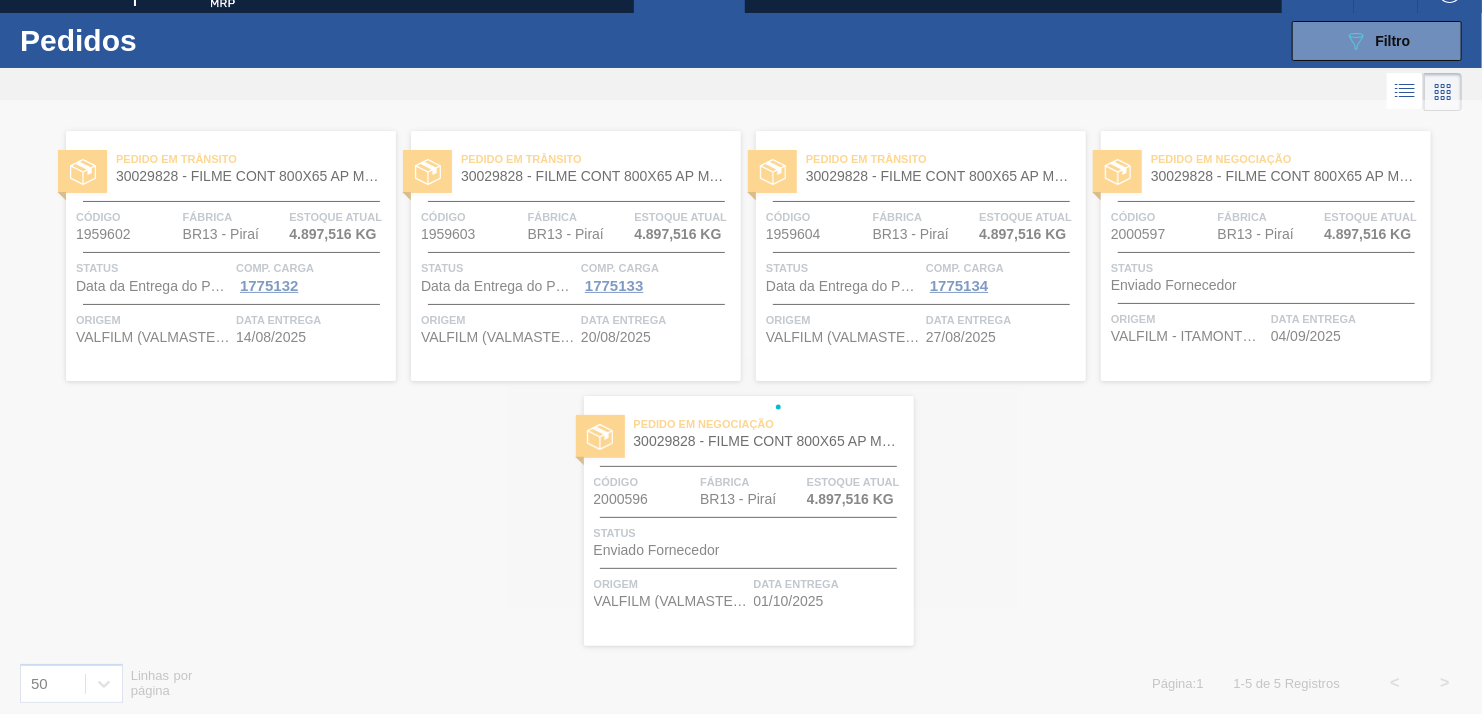 scroll, scrollTop: 0, scrollLeft: 0, axis: both 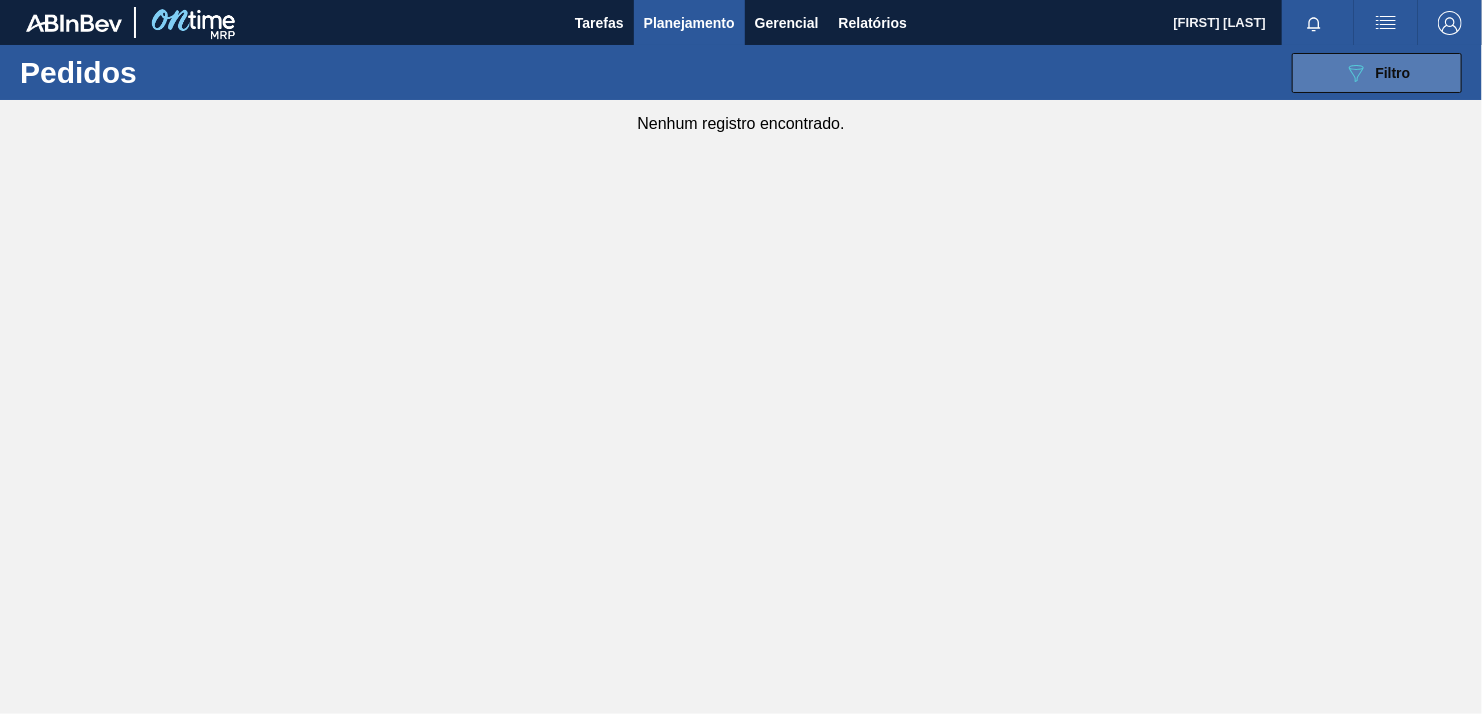 click on "089F7B8B-B2A5-4AFE-B5C0-19BA573D28AC Filtro" at bounding box center (1377, 73) 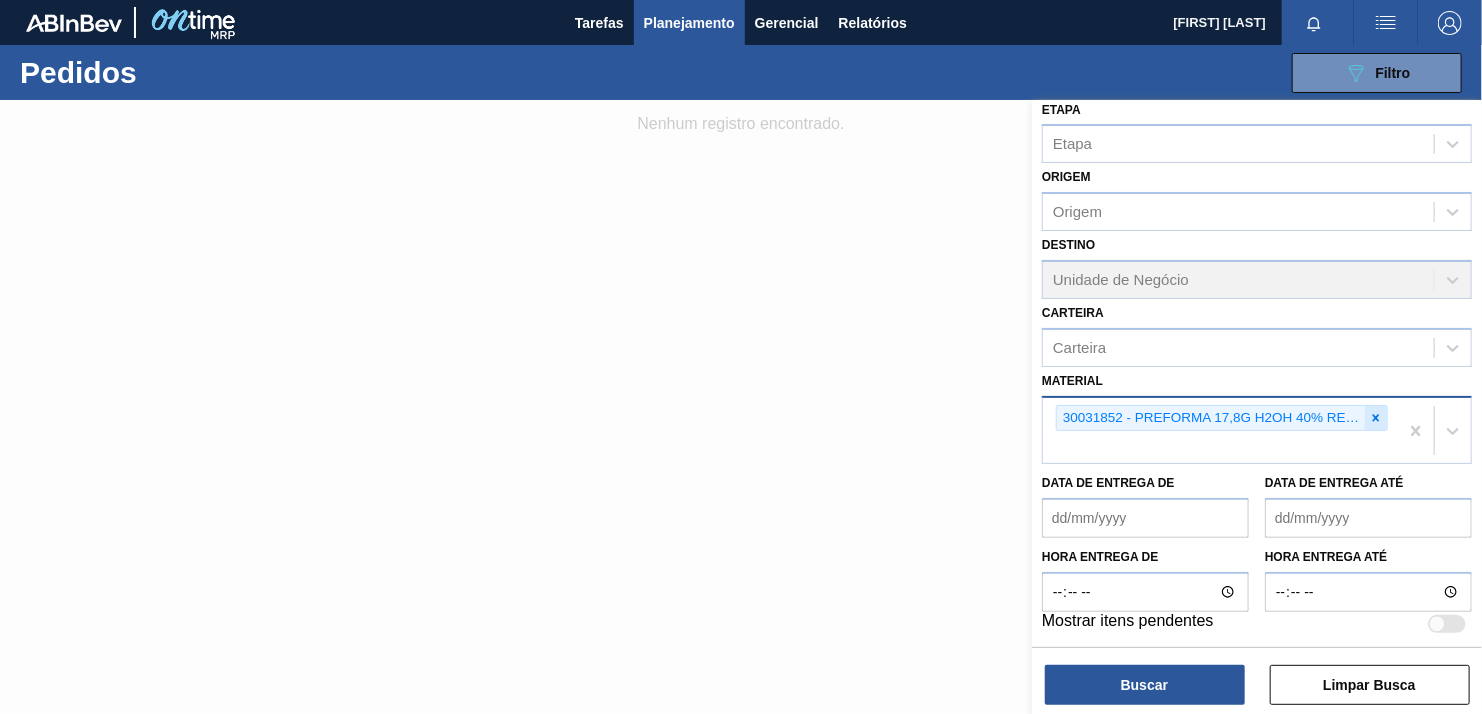click 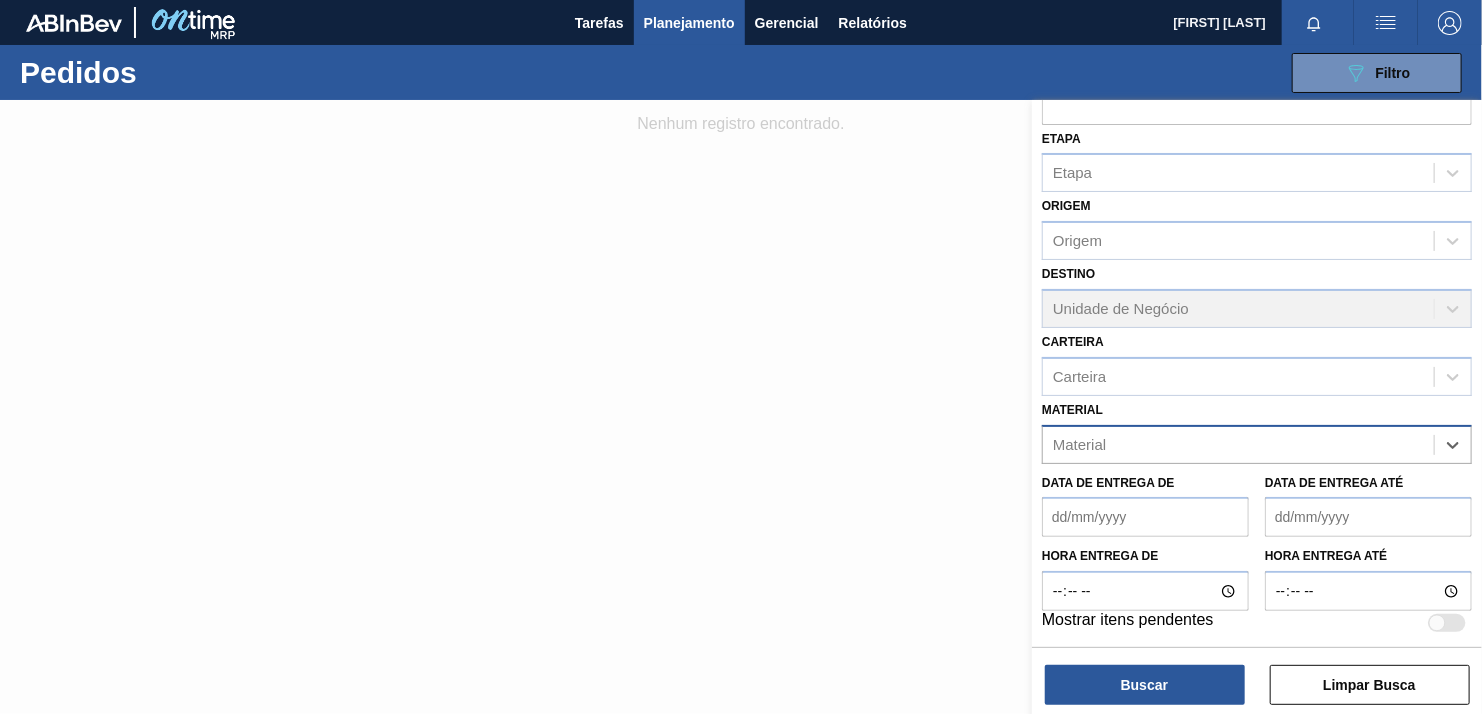 click on "Material" at bounding box center [1257, 444] 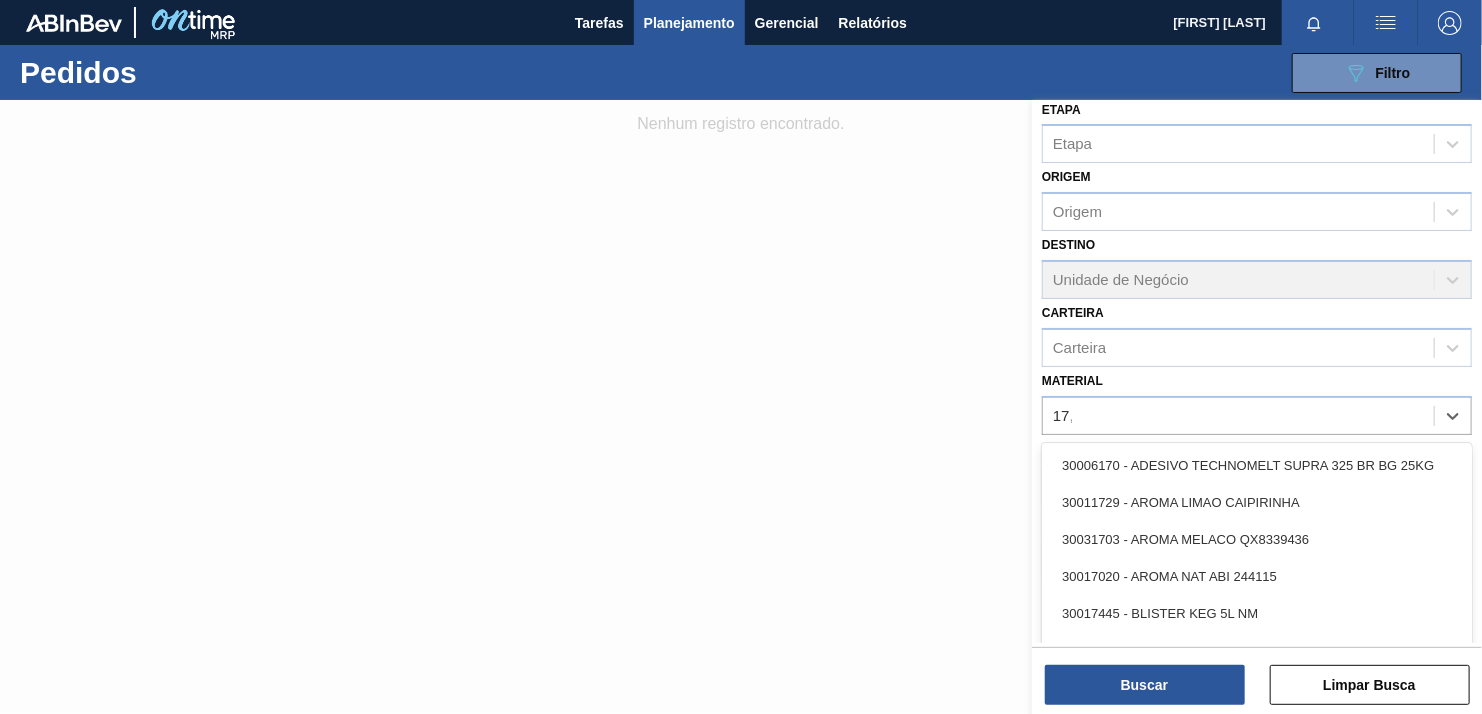 scroll, scrollTop: 142, scrollLeft: 0, axis: vertical 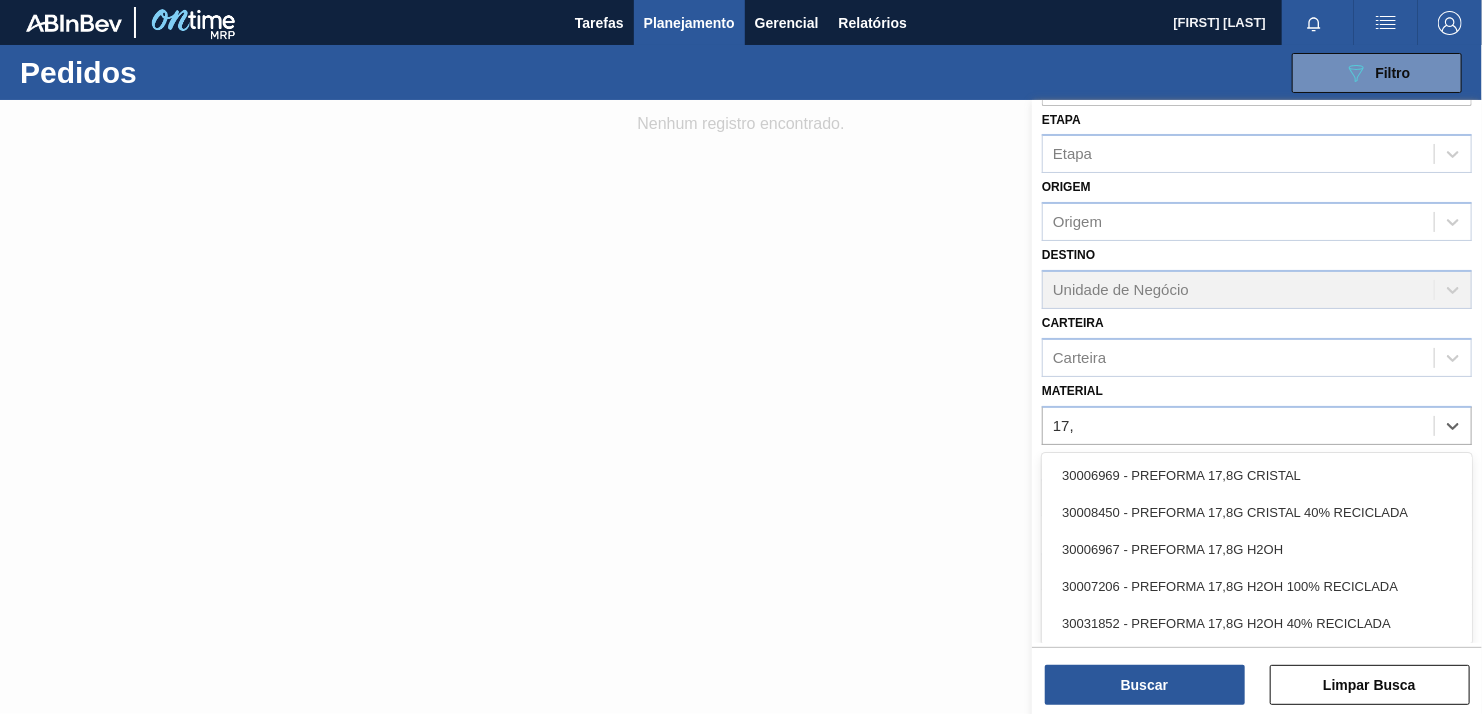 type on "17,8" 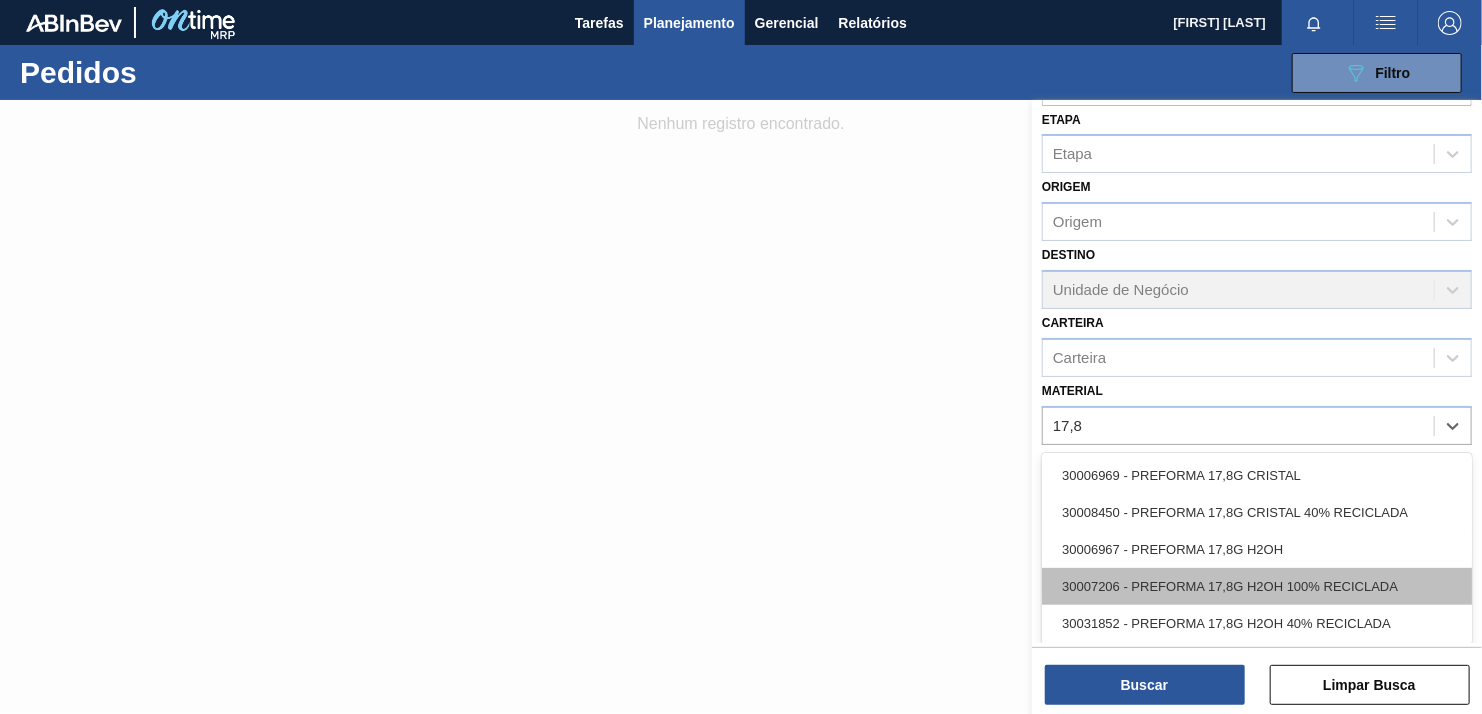 click on "30007206 - PREFORMA 17,8G H2OH 100% RECICLADA" at bounding box center (1257, 586) 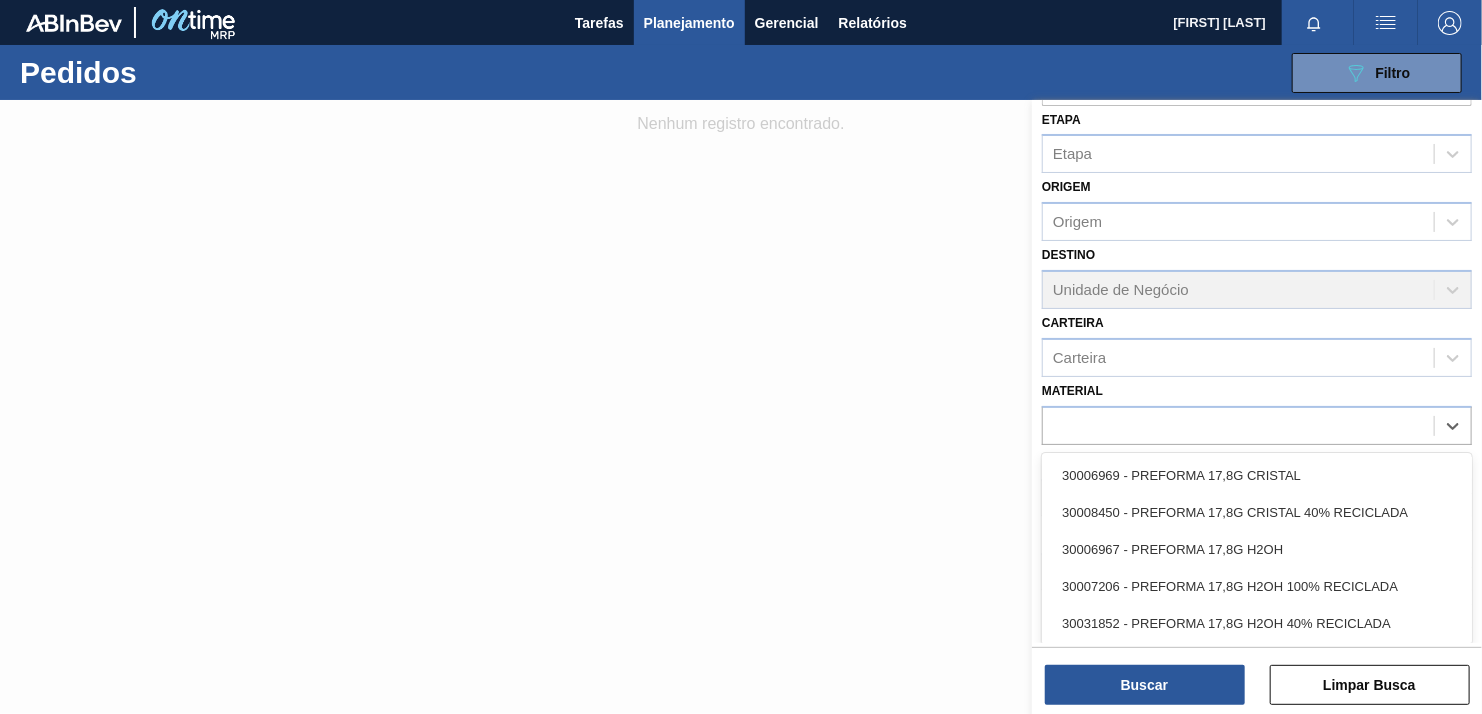 scroll, scrollTop: 152, scrollLeft: 0, axis: vertical 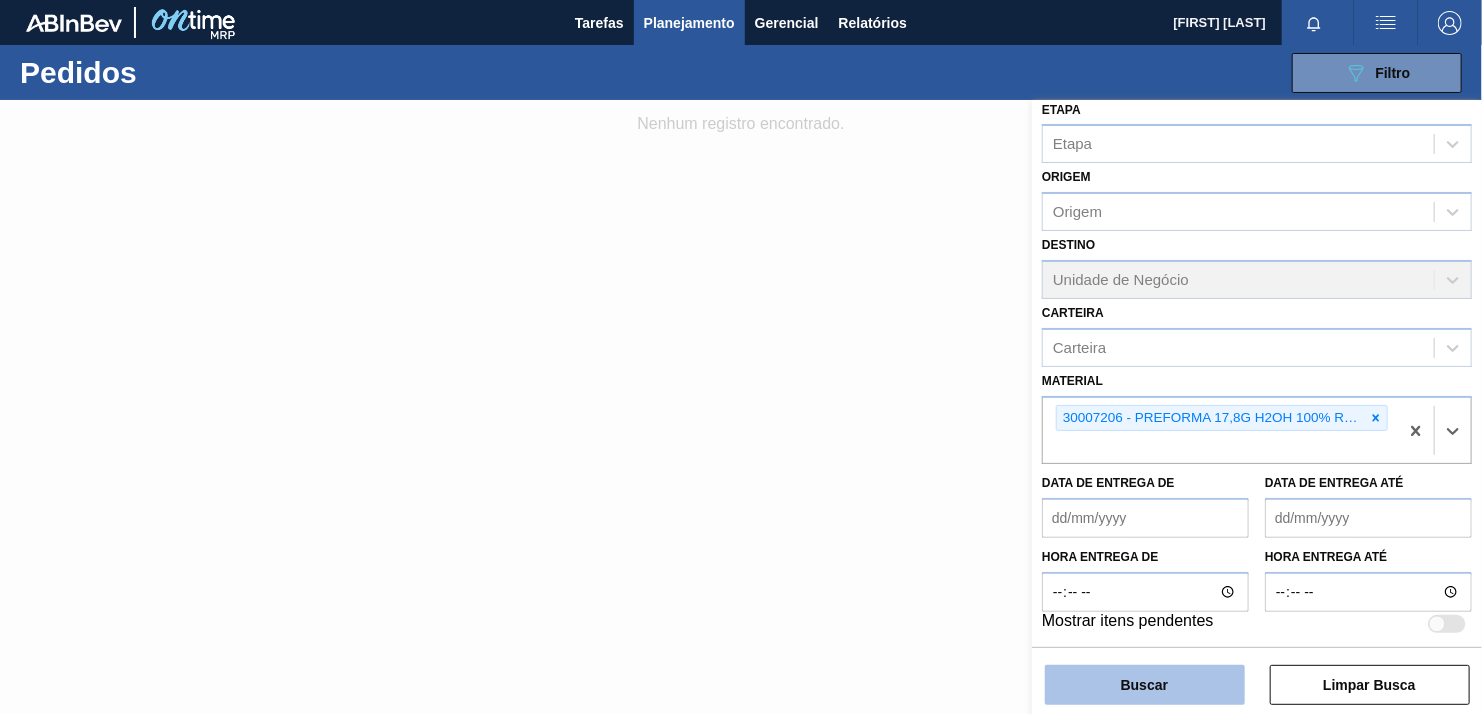 click on "Buscar" at bounding box center (1145, 685) 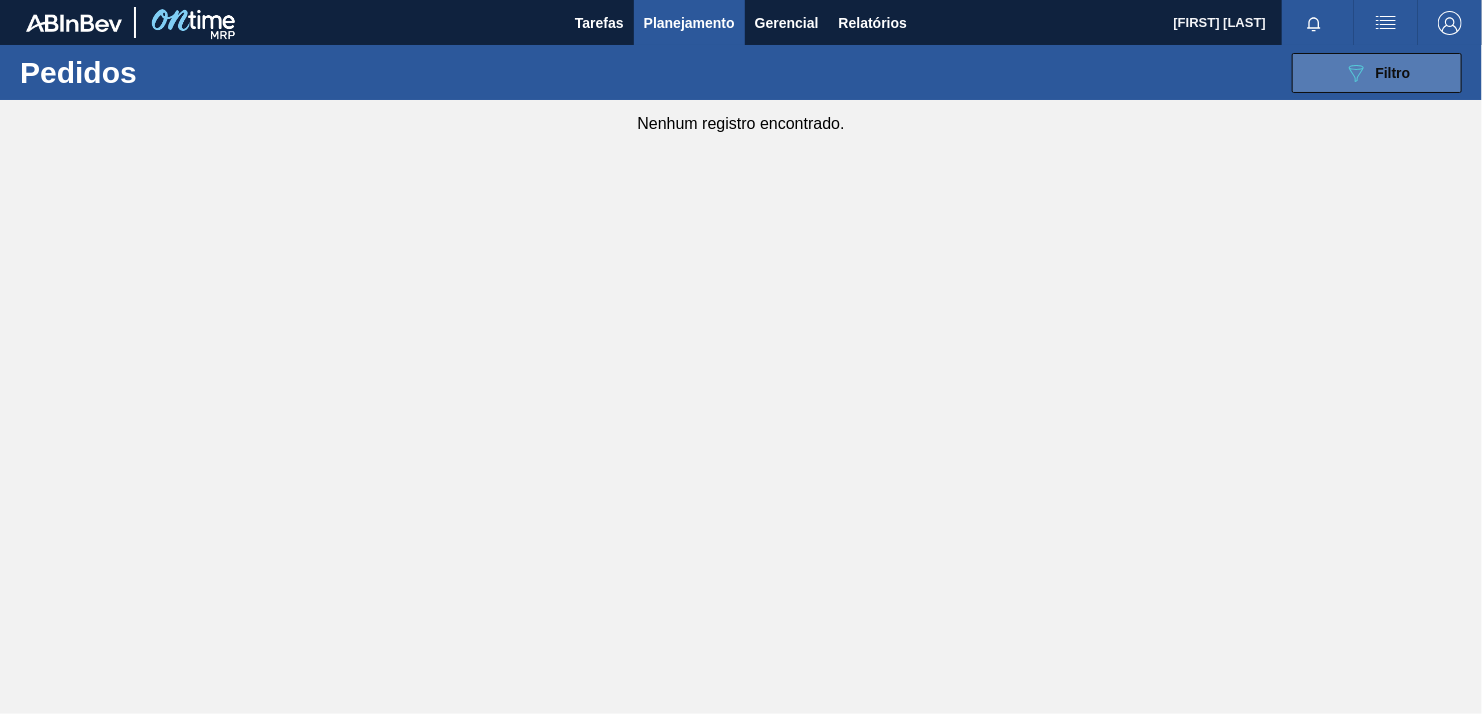 click on "089F7B8B-B2A5-4AFE-B5C0-19BA573D28AC Filtro" at bounding box center [1377, 73] 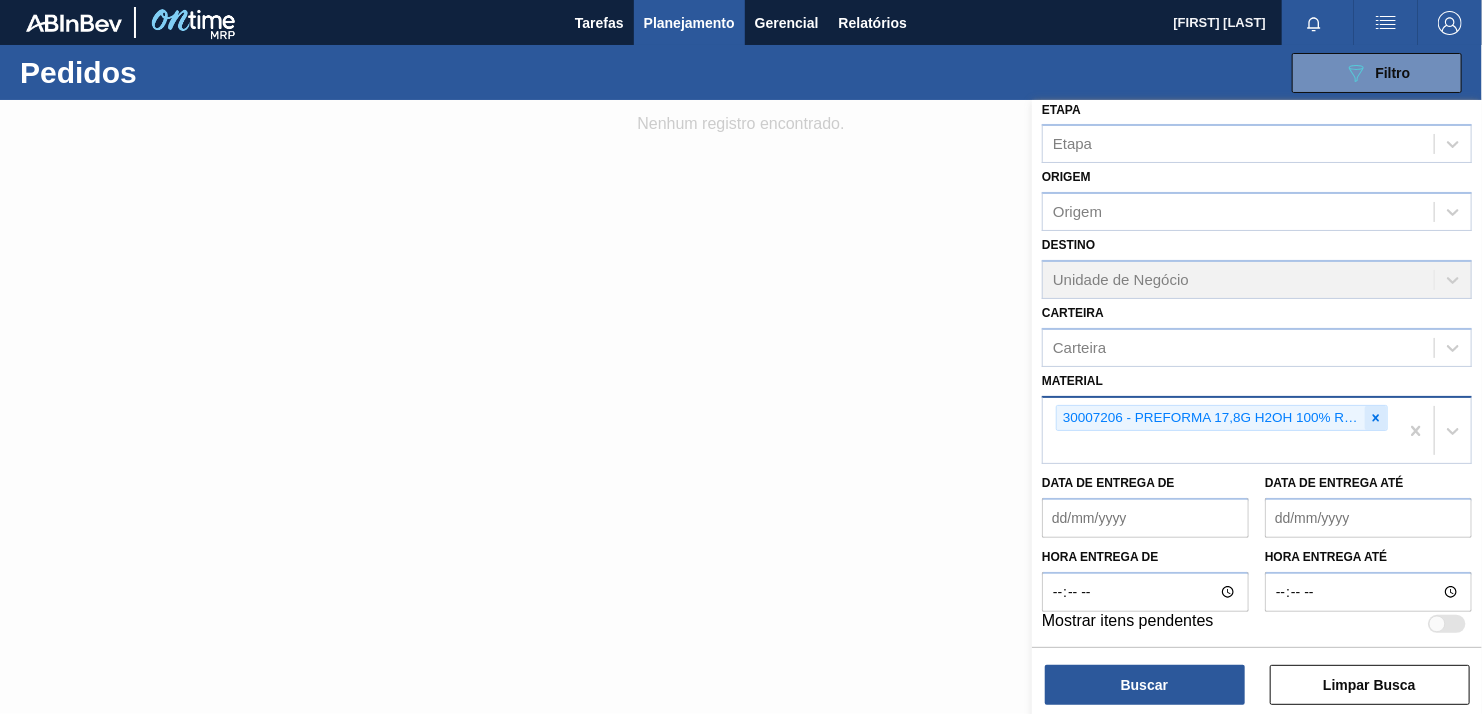 click 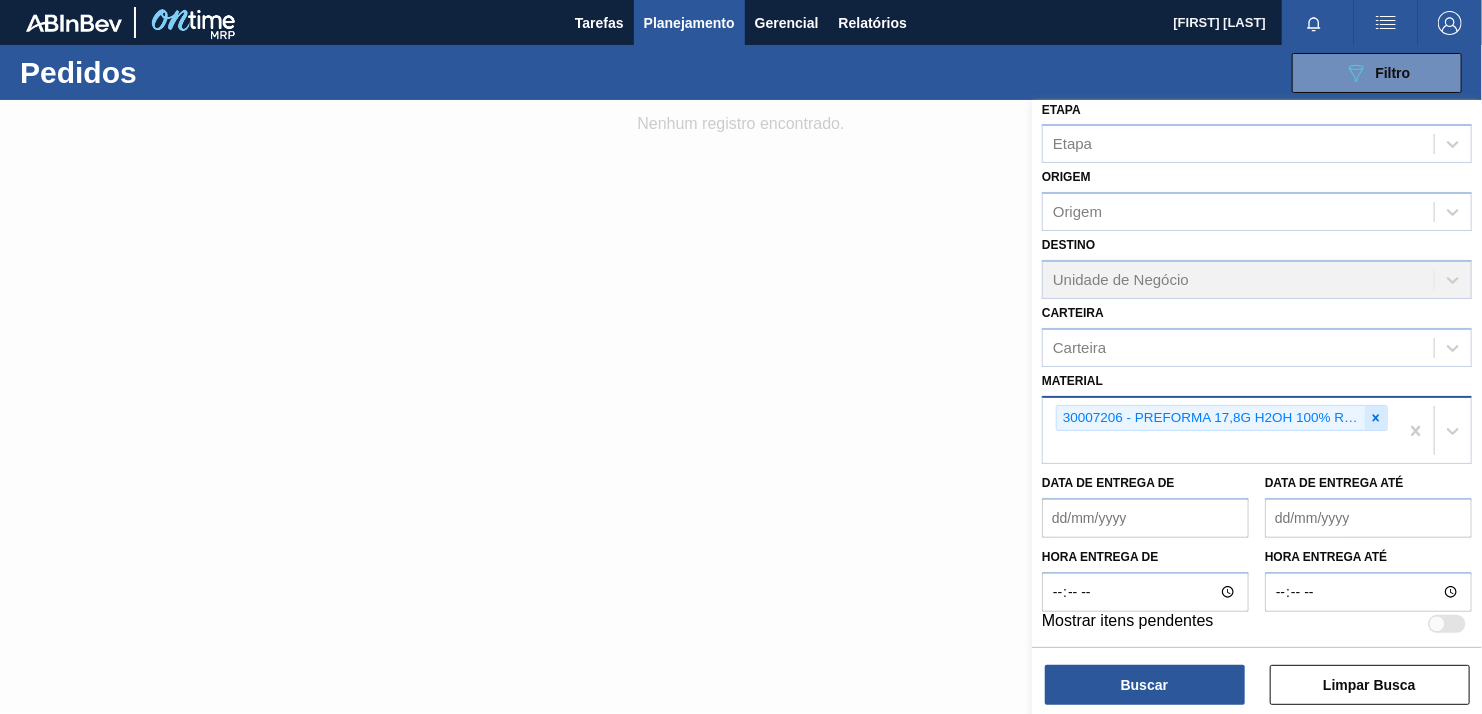 scroll, scrollTop: 123, scrollLeft: 0, axis: vertical 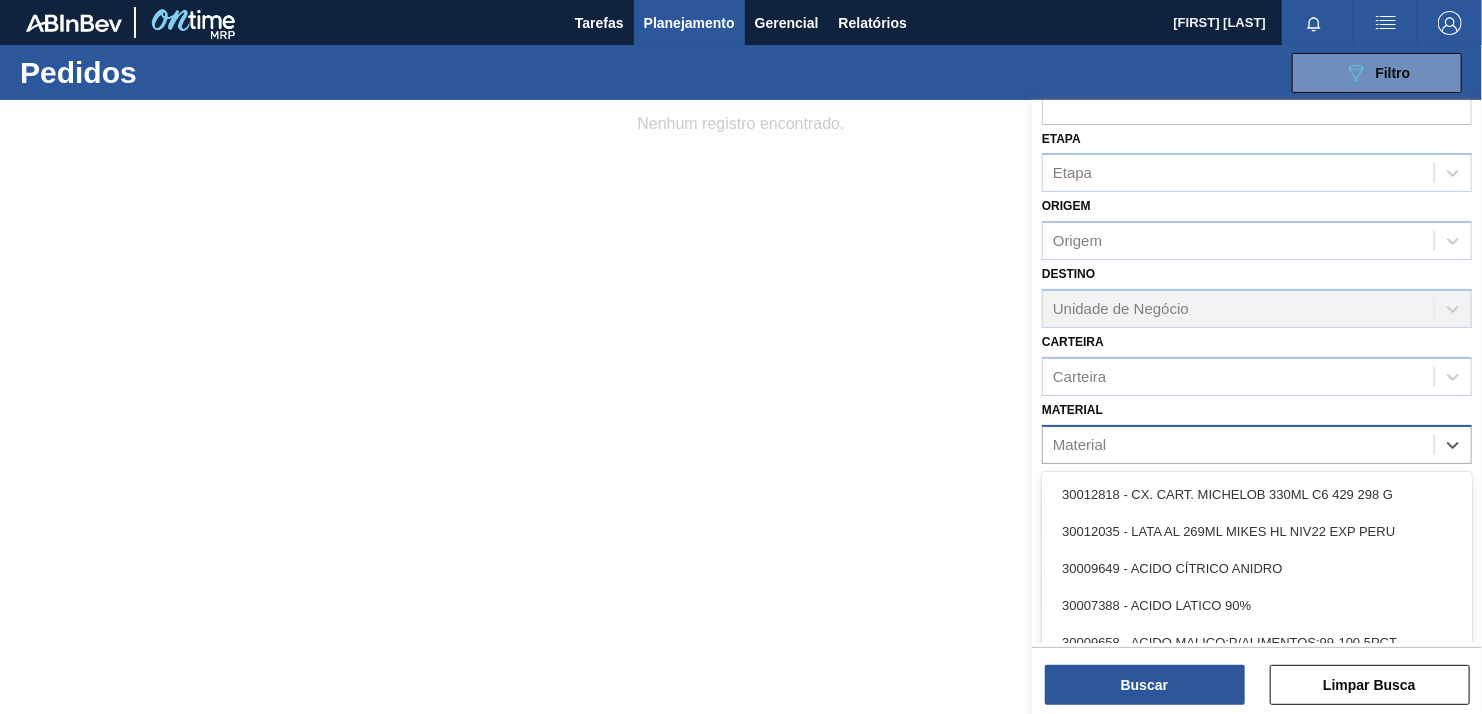 click on "Código Pedido Portal Códido PO SAP Etapa Etapa Origem Origem Destino Unidade de Negócio Carteira Carteira Material option 30007206 - PREFORMA 17,8G H2OH 100% RECICLADA, deselected. option 30012818 -  CX. CART. MICHELOB 330ML C6 429 298 G focused, 1 of 101. 101 results available. Use Up and Down to choose options, press Enter to select the currently focused option, press Escape to exit the menu, press Tab to select the option and exit the menu. Material 30012818 -  CX. CART. MICHELOB 330ML C6 429 298 G 30012035 -  LATA AL 269ML MIKES HL NIV22 EXP PERU 30009649 - ACIDO CÍTRICO ANIDRO 30007388 - ACIDO LATICO 90% 30009658 - ACIDO MALICO;P/ALIMENTOS;99-100,5PCT 30009650 - ACIDO TARTARICO GRAU ALIMENTICIO 30012871 - ACIDO;CITRICO;ANIDRO;;GRANULADO FERMENTA 30003511 - ACIDO;FOSFORICO;85%;; CONTAINER 30007040 - ACUCAR CLARO ORGANICO 30003593 - ACUCAR CRISTAL 300; 30003513 - ACUCAR;CRISTAL;; 30003518 - ACUCAR;REFINADO;GRANULADO;; 30012145 - ADESIVO AQUENCE XP 145 30003051 - ADESIVO AQUENCE XP 190 Hora entrega de" at bounding box center (1257, 311) 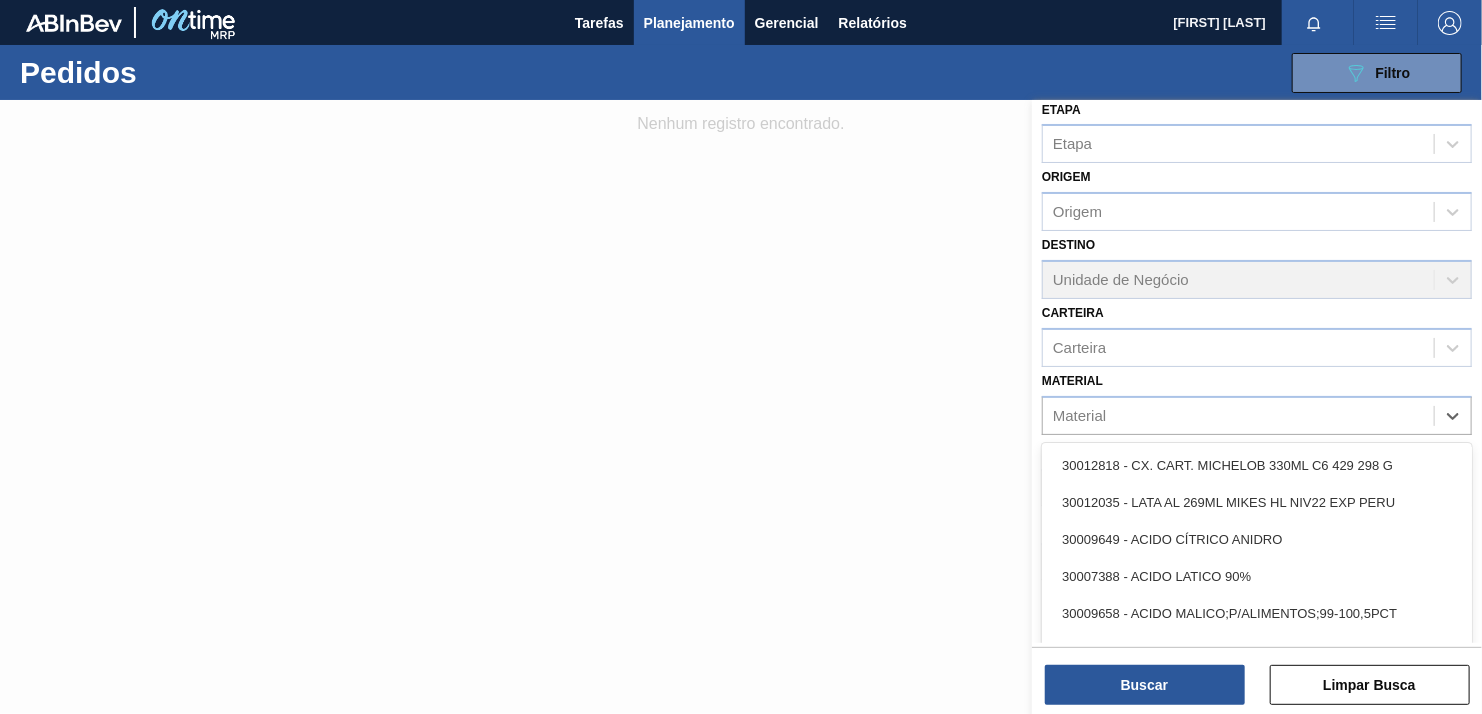 paste on "30033885" 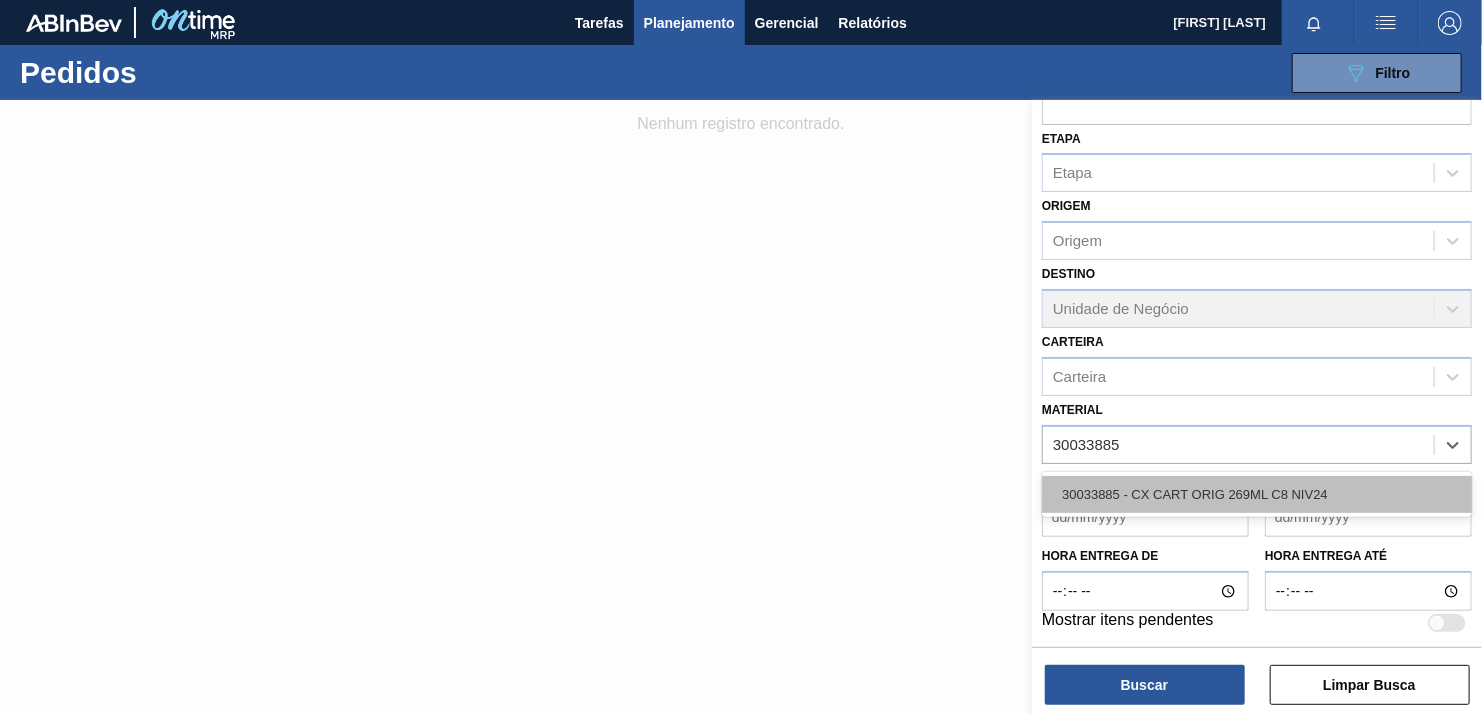 click on "30033885 - CX CART ORIG 269ML C8 NIV24" at bounding box center [1257, 494] 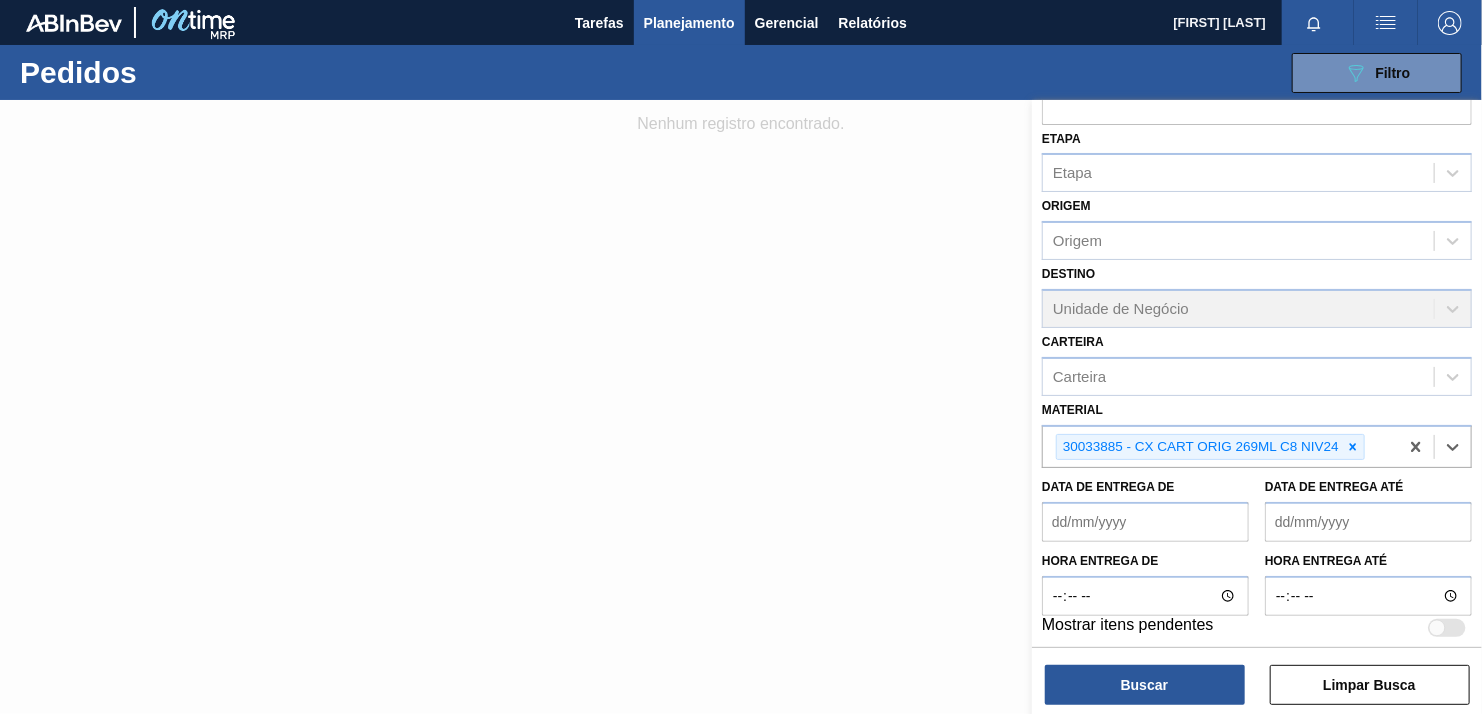 scroll, scrollTop: 127, scrollLeft: 0, axis: vertical 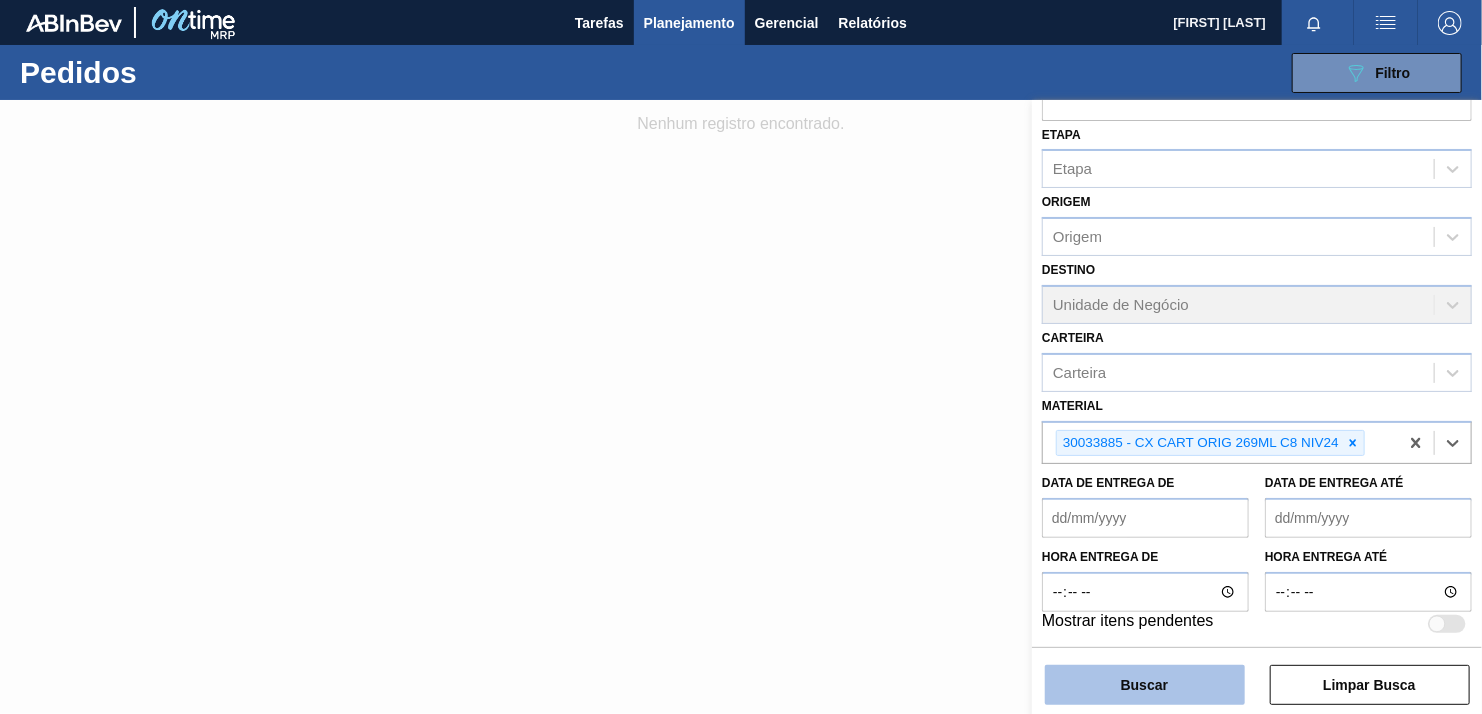 click on "Buscar" at bounding box center [1145, 685] 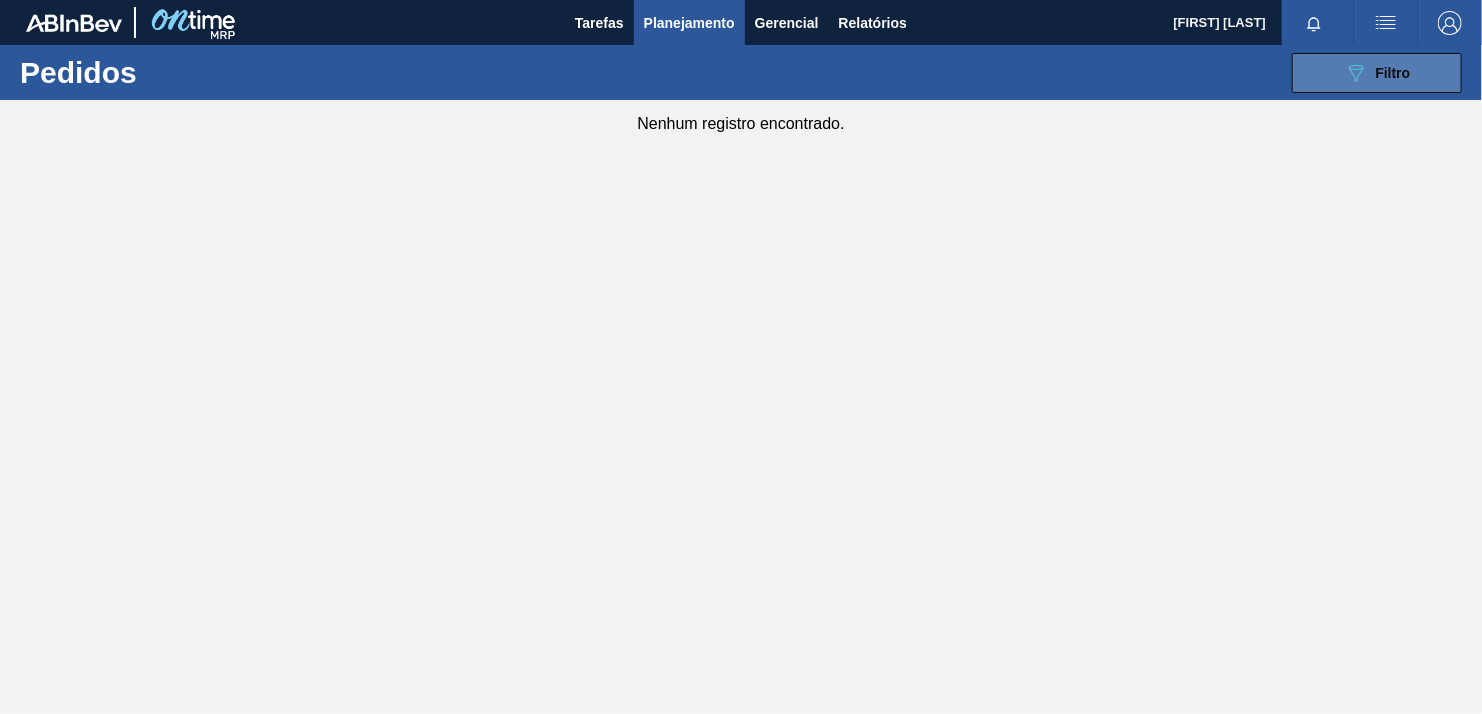 click on "089F7B8B-B2A5-4AFE-B5C0-19BA573D28AC Filtro" at bounding box center [1377, 73] 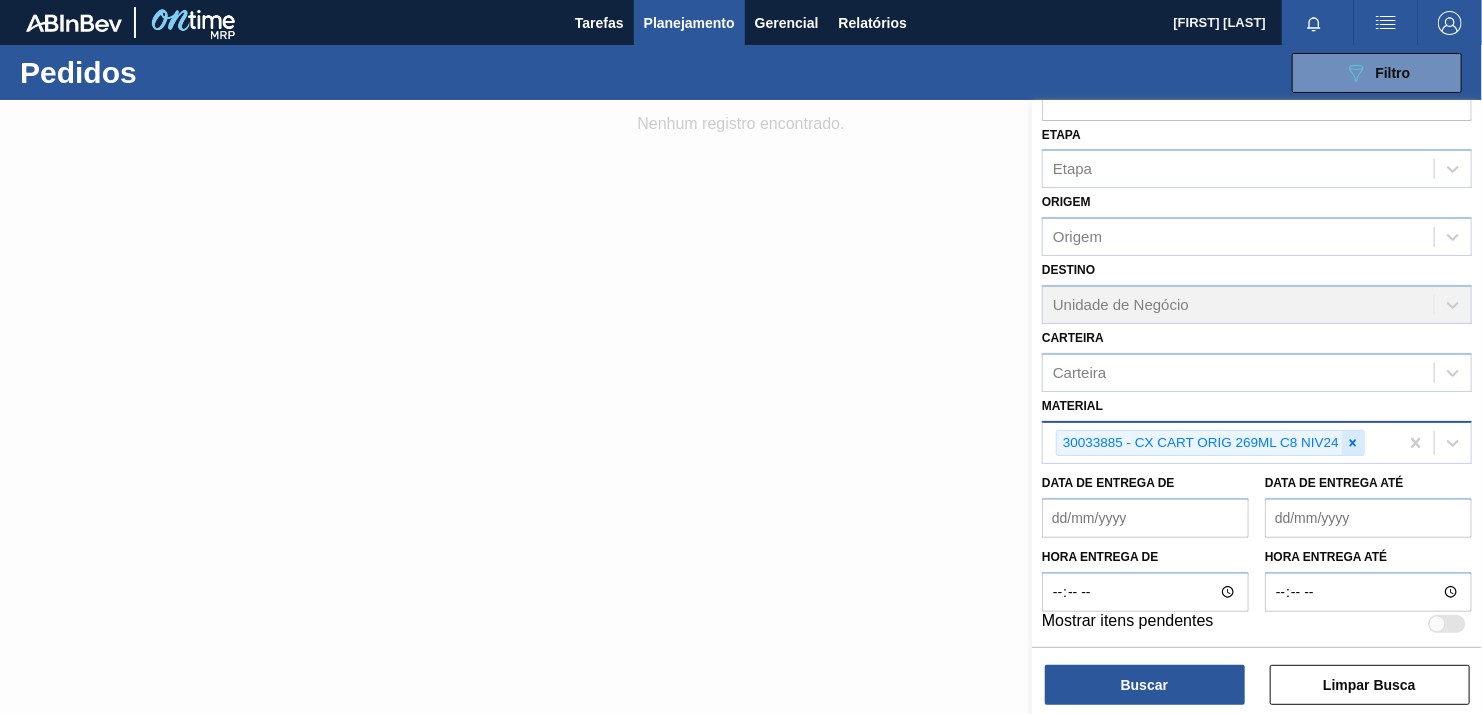 click 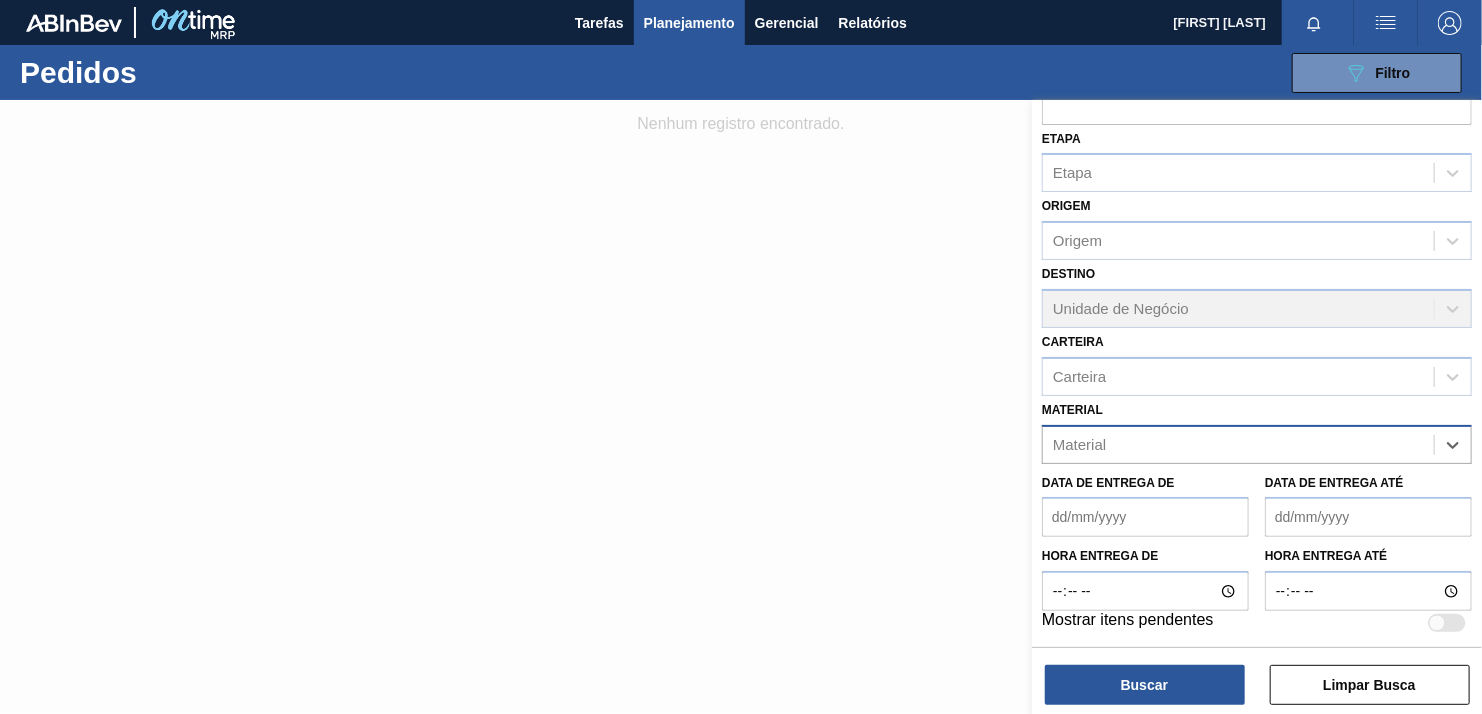 click on "Material" at bounding box center (1238, 444) 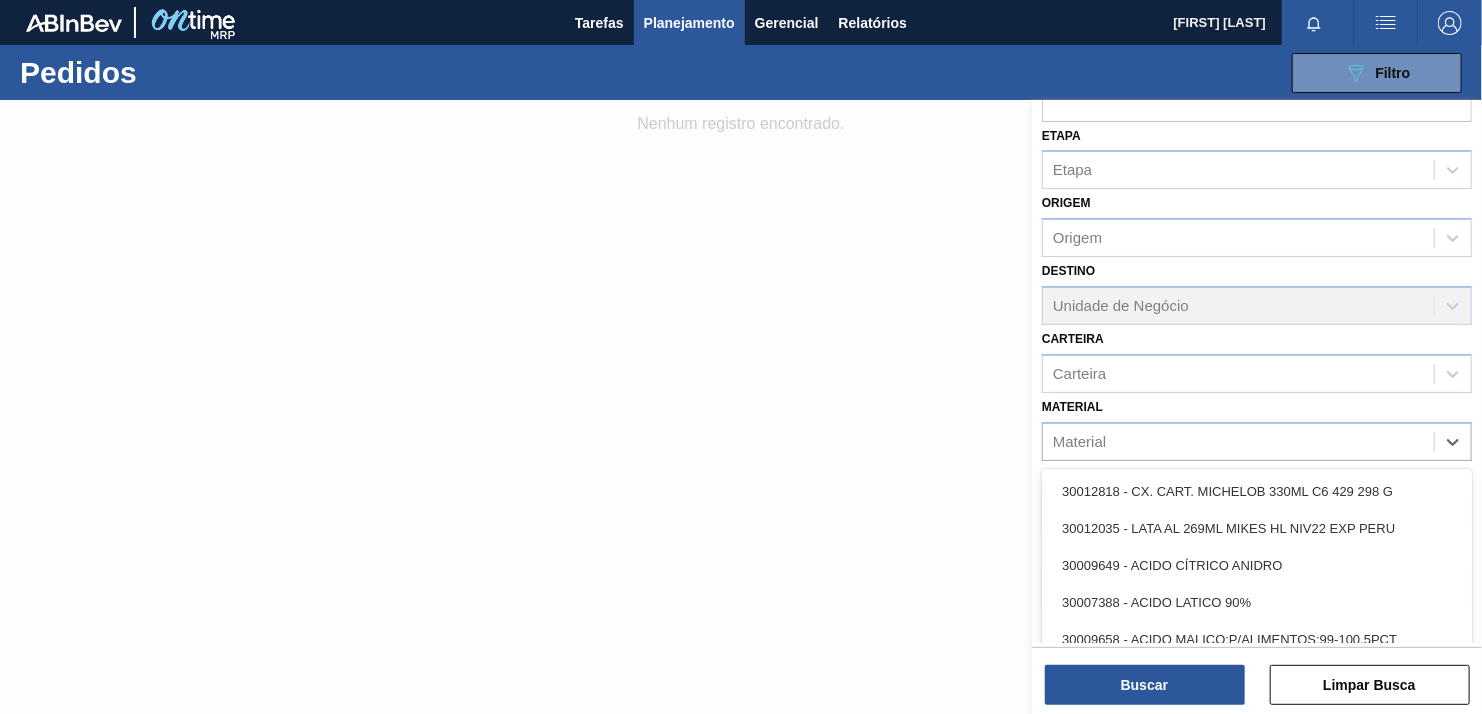 paste on "30008620" 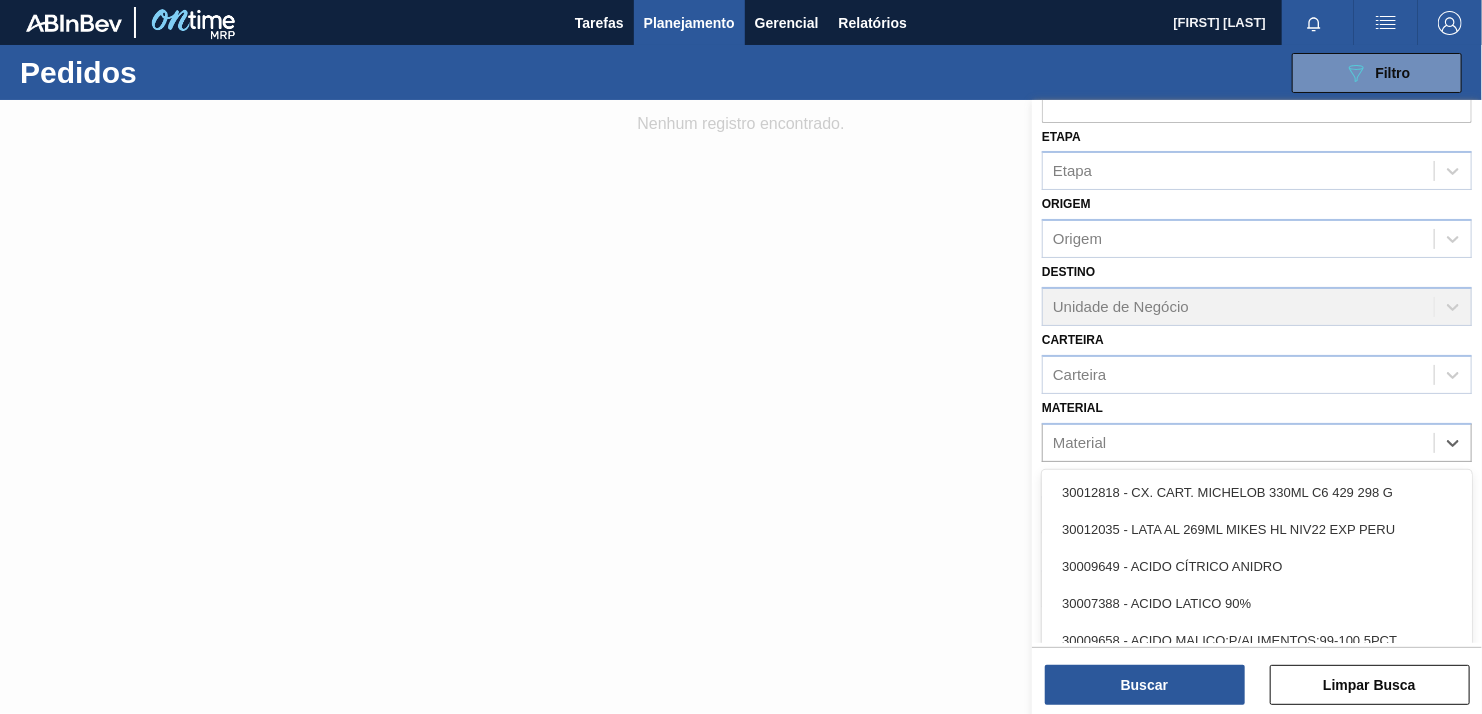 type on "30008620" 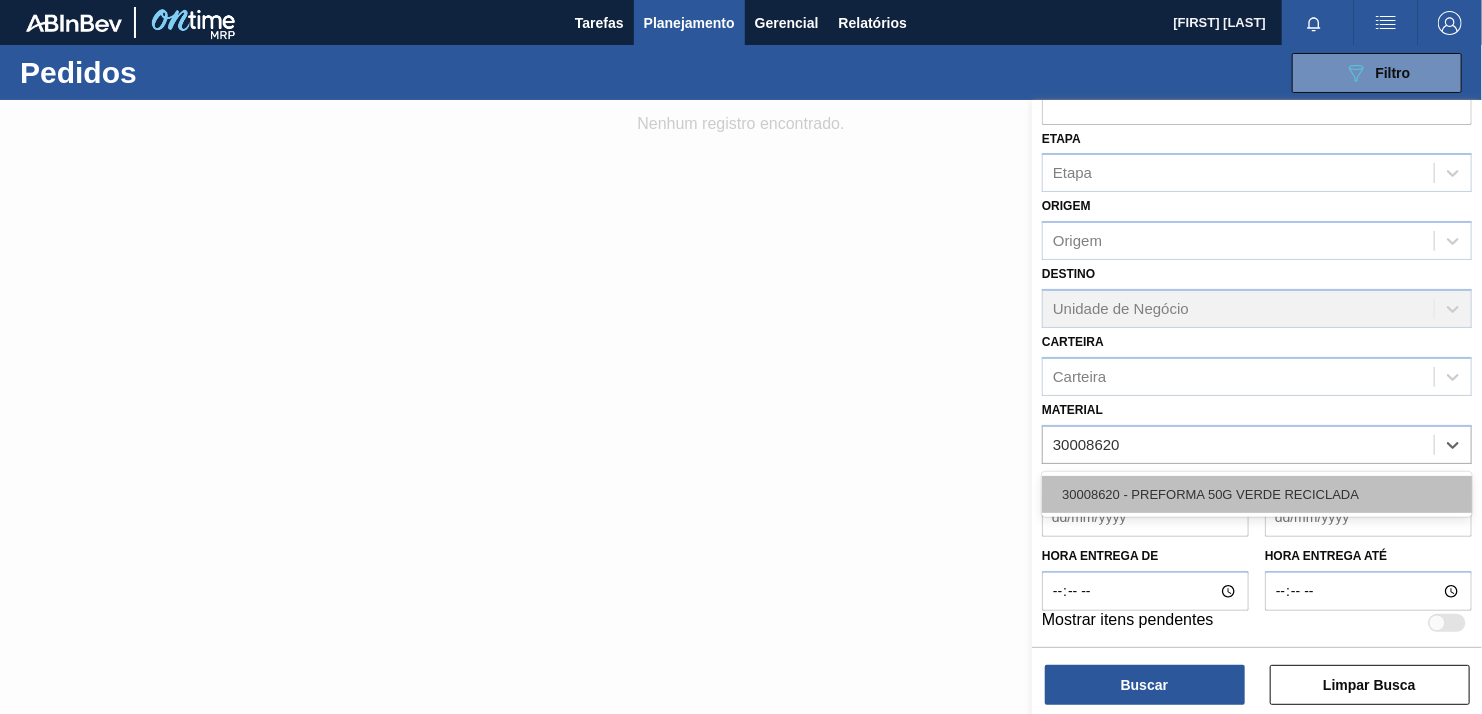 click on "30008620 - PREFORMA 50G VERDE RECICLADA" at bounding box center (1257, 494) 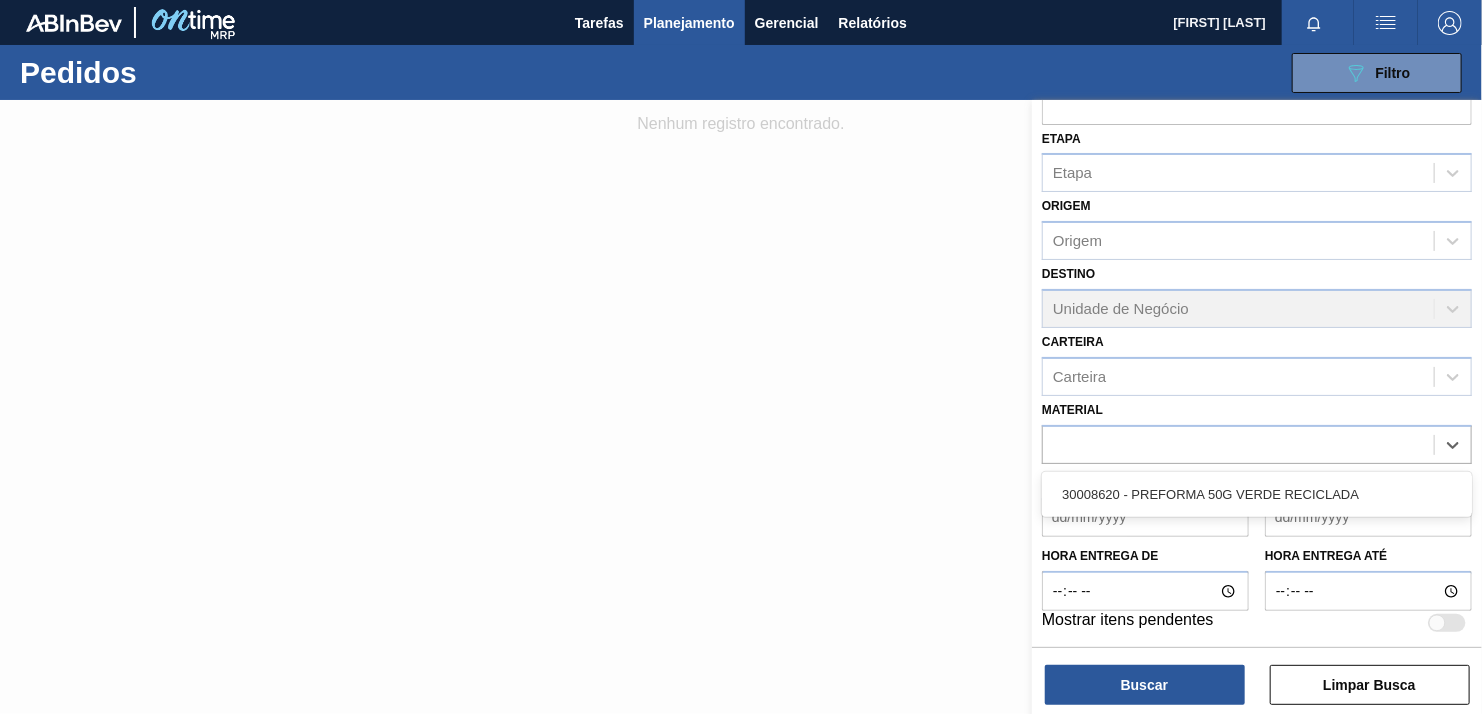 scroll, scrollTop: 127, scrollLeft: 0, axis: vertical 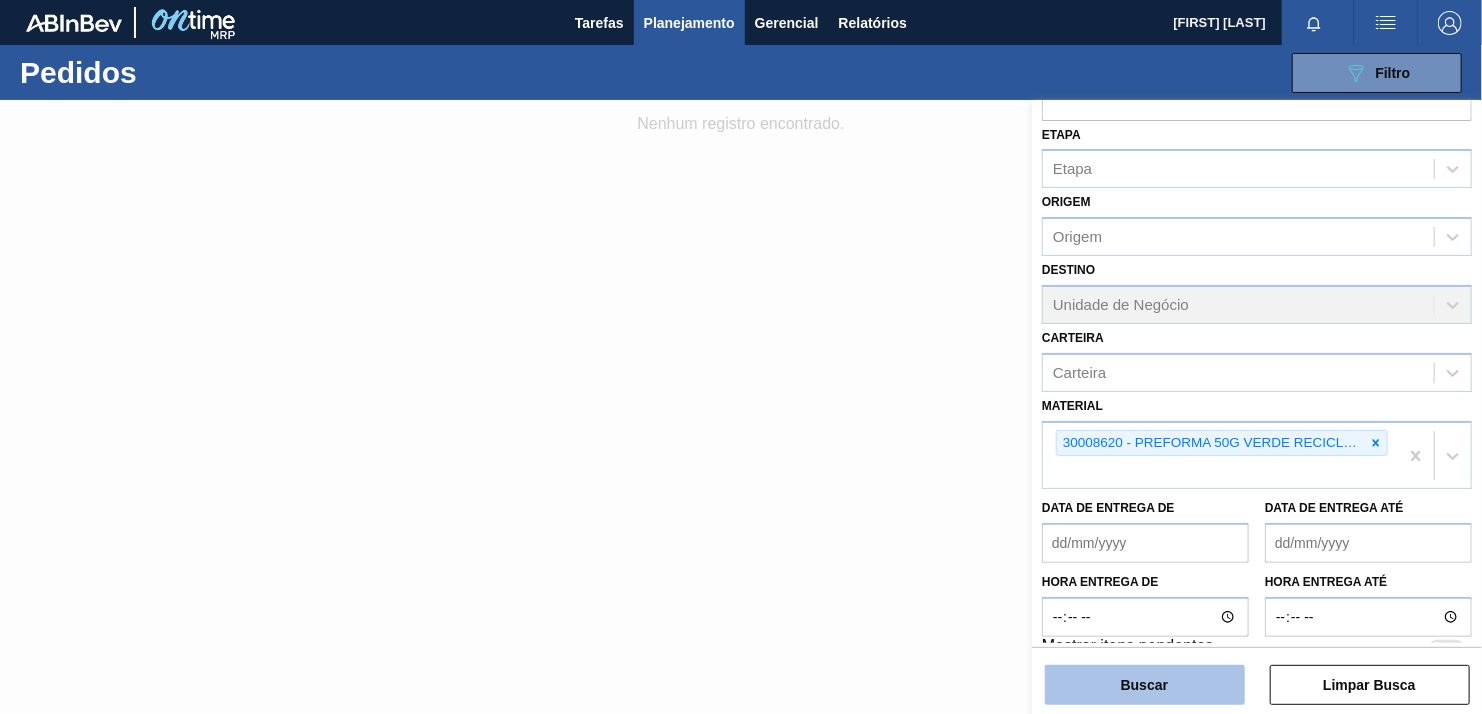 click on "Buscar" at bounding box center (1145, 685) 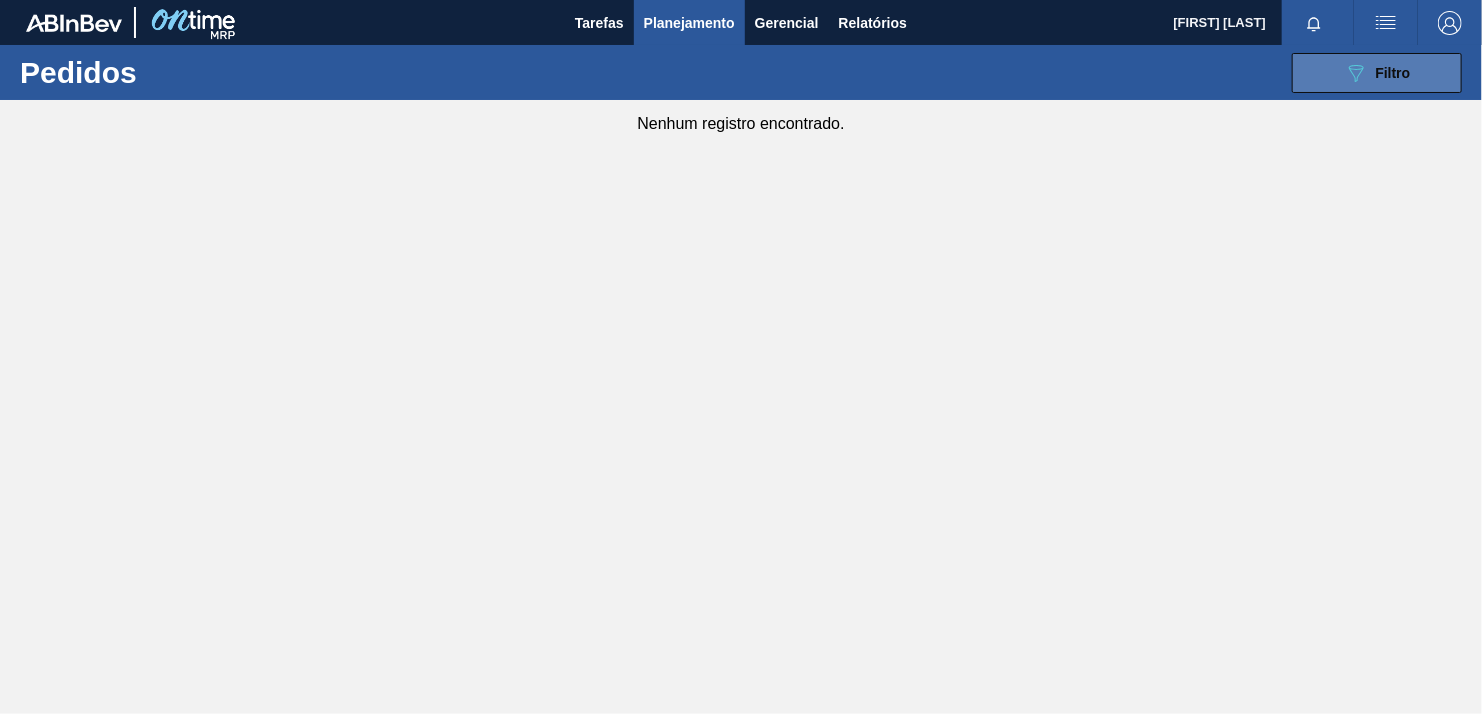 click on "089F7B8B-B2A5-4AFE-B5C0-19BA573D28AC" 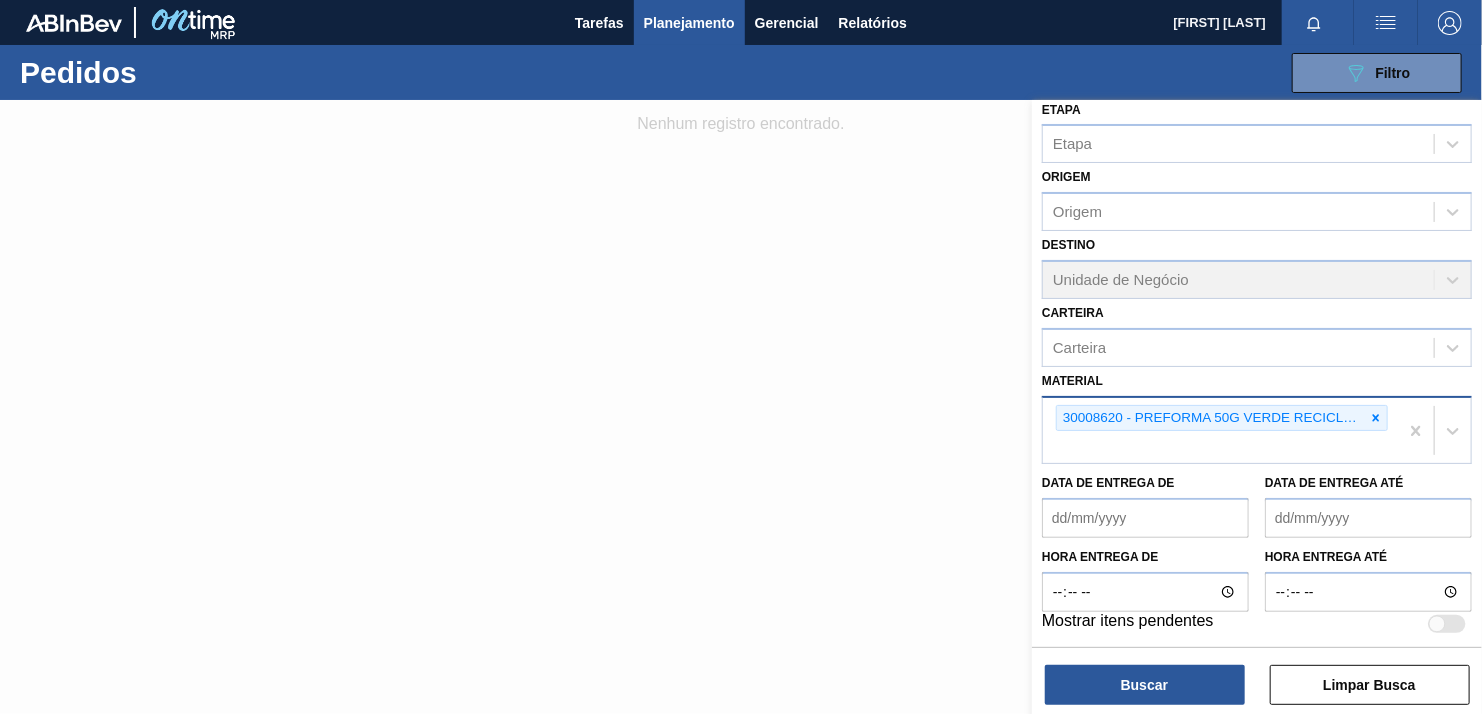 click at bounding box center (1376, 418) 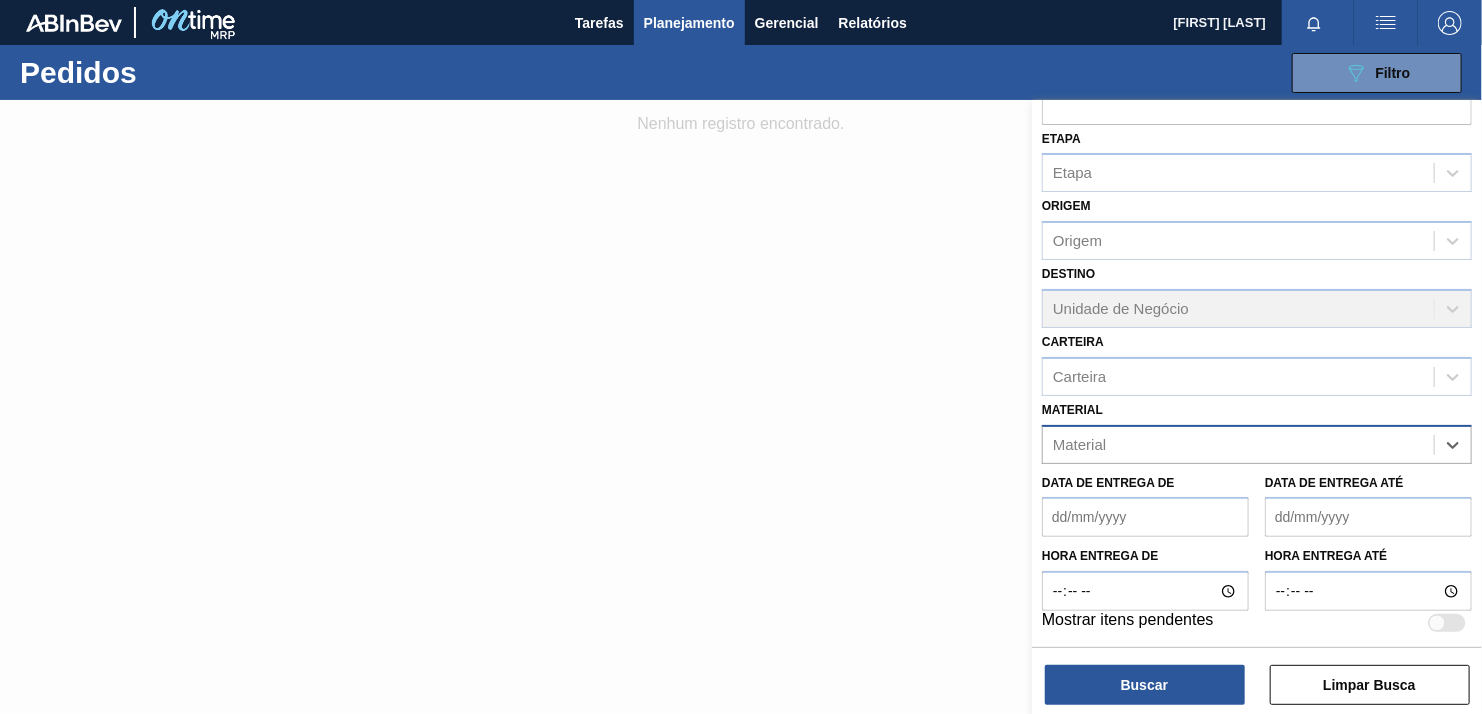click on "option 30008620 - PREFORMA 50G VERDE RECICLADA, deselected.   Select is focused ,type to refine list, press Down to open the menu,  press left to focus selected values Material" at bounding box center (1257, 444) 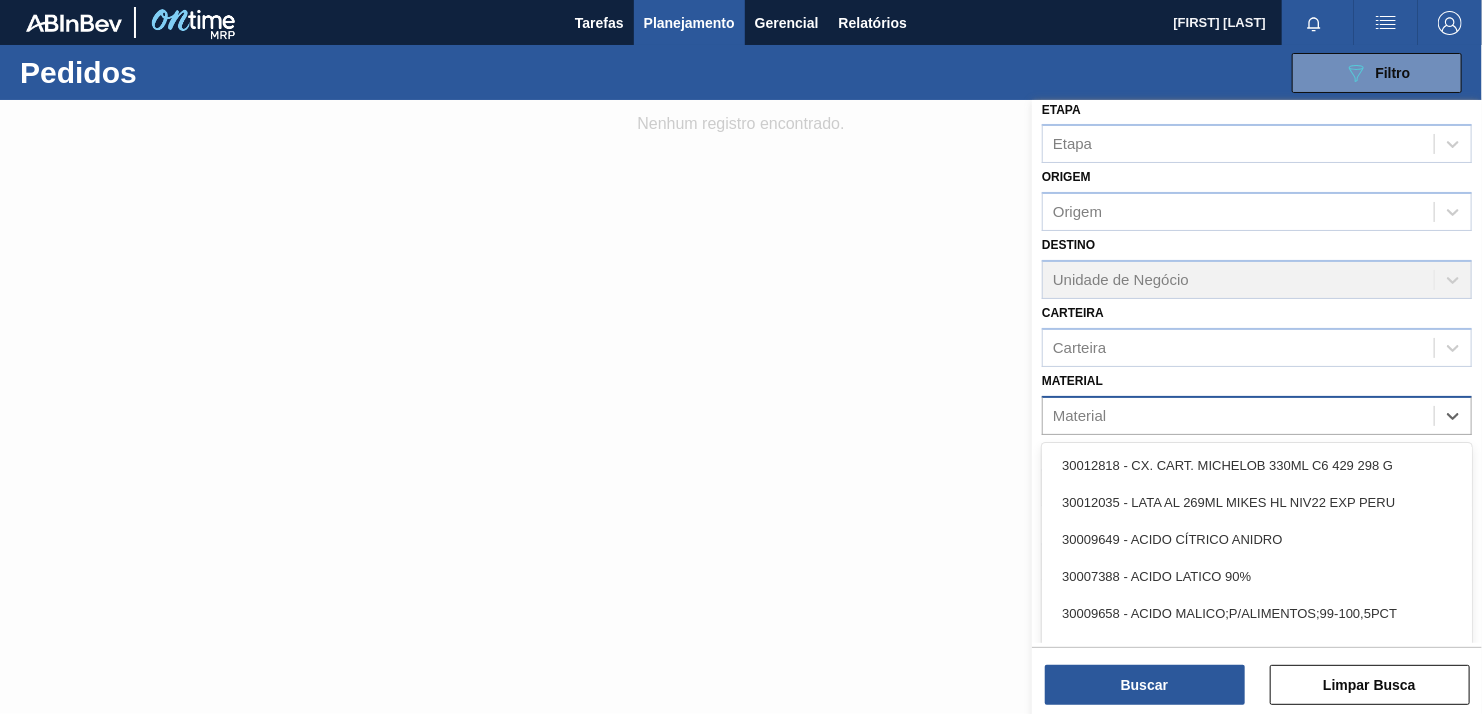 paste on "30017149" 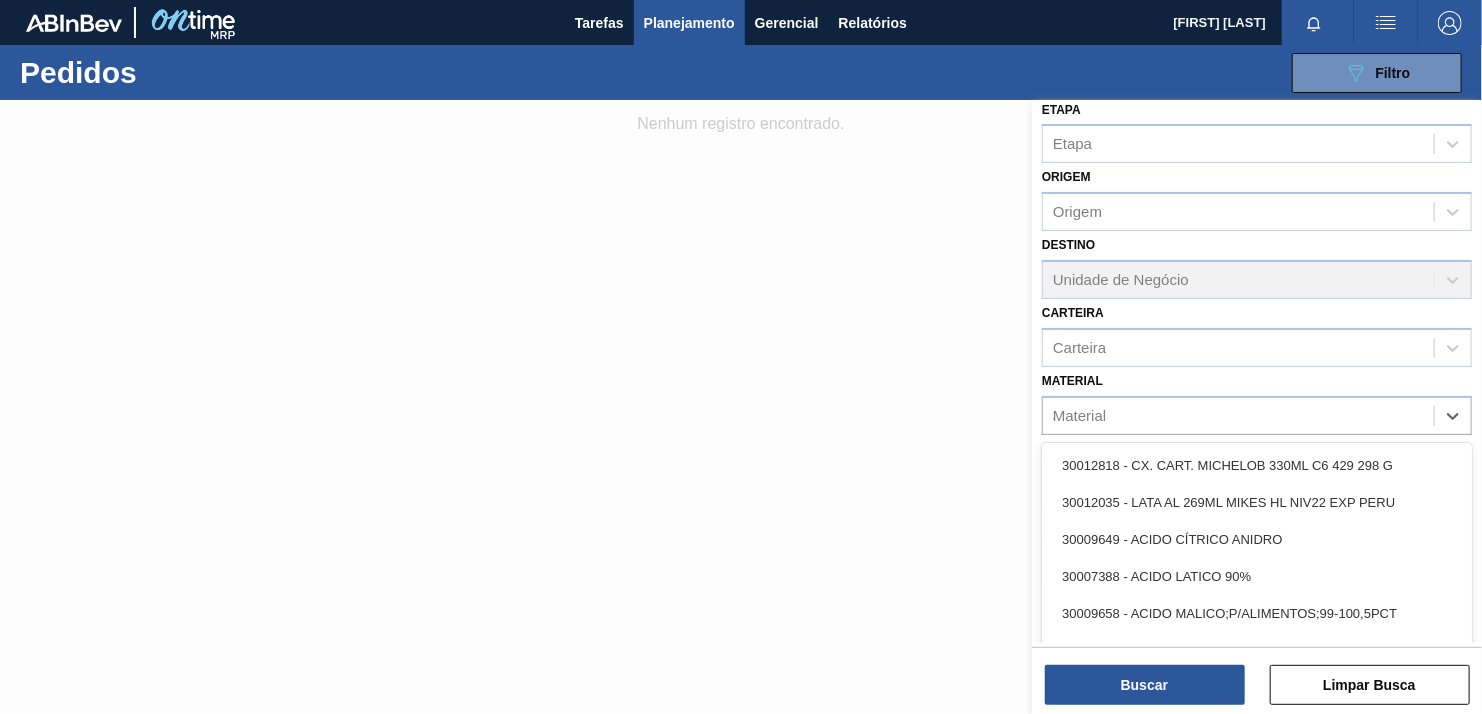 scroll, scrollTop: 123, scrollLeft: 0, axis: vertical 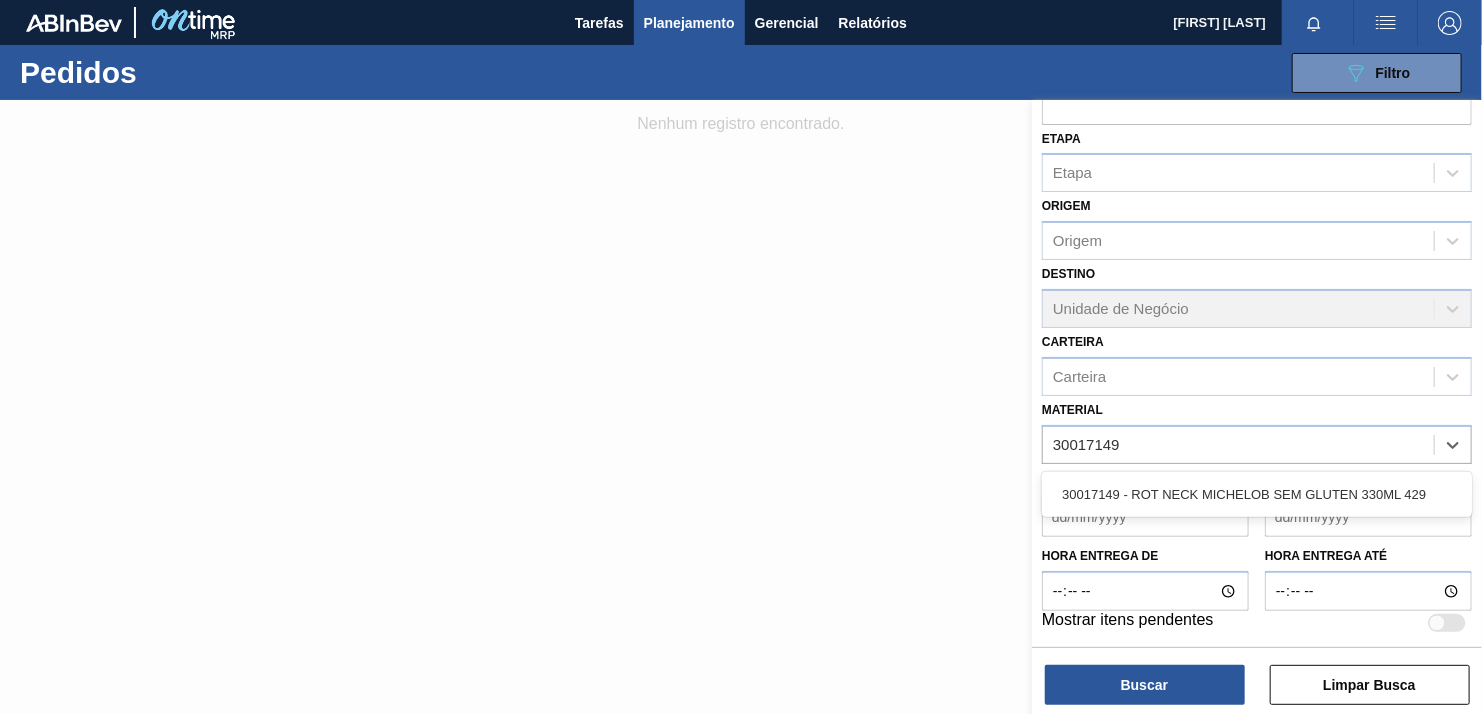 type on "30017149" 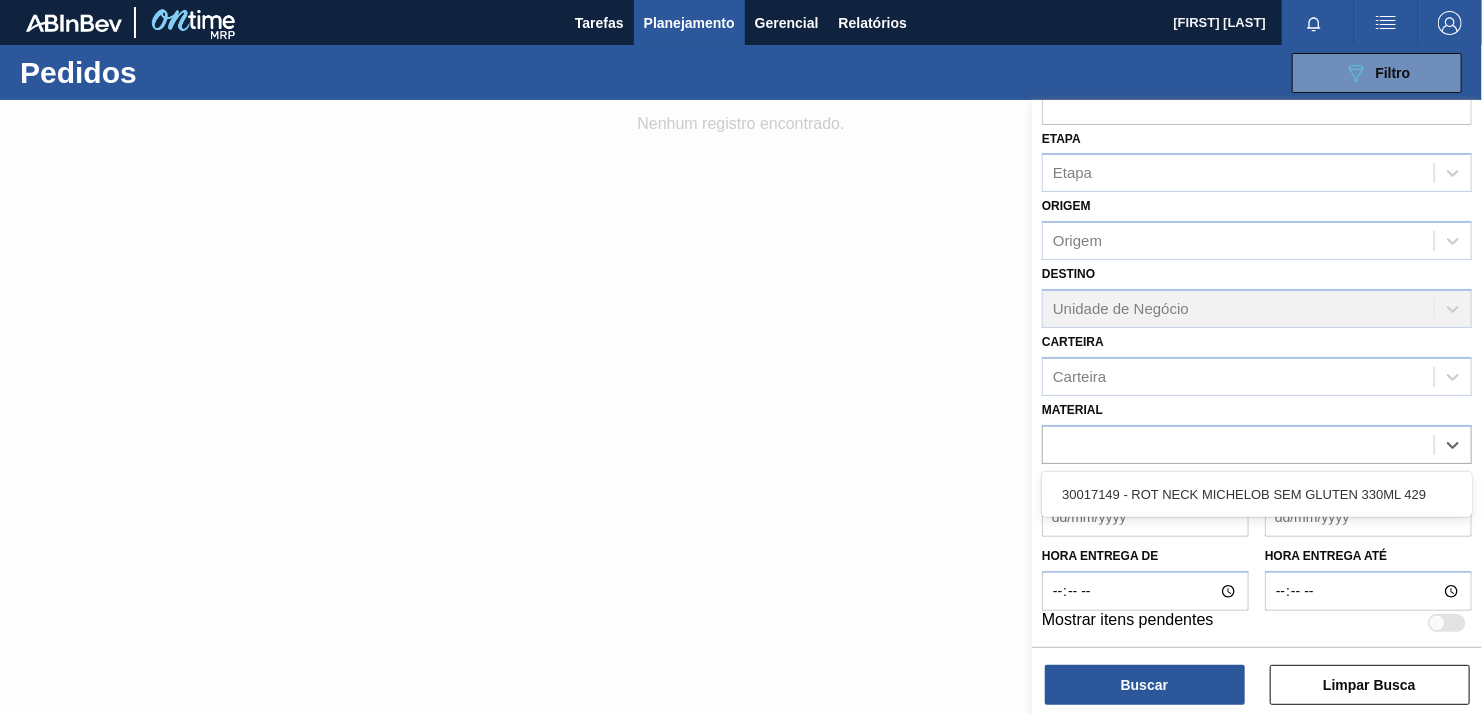 click on "Data de Entrega de Data de Entrega até" at bounding box center [1257, 501] 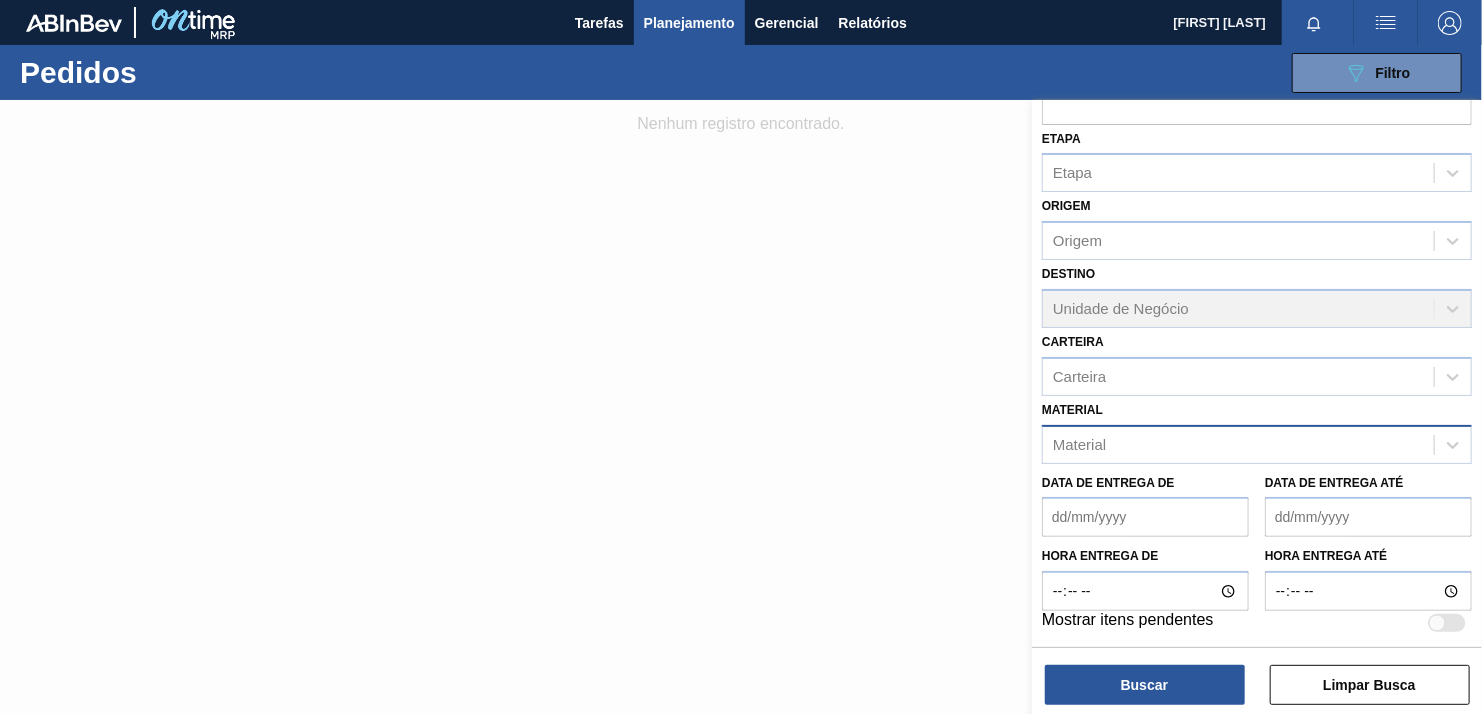 click on "Material" at bounding box center (1238, 444) 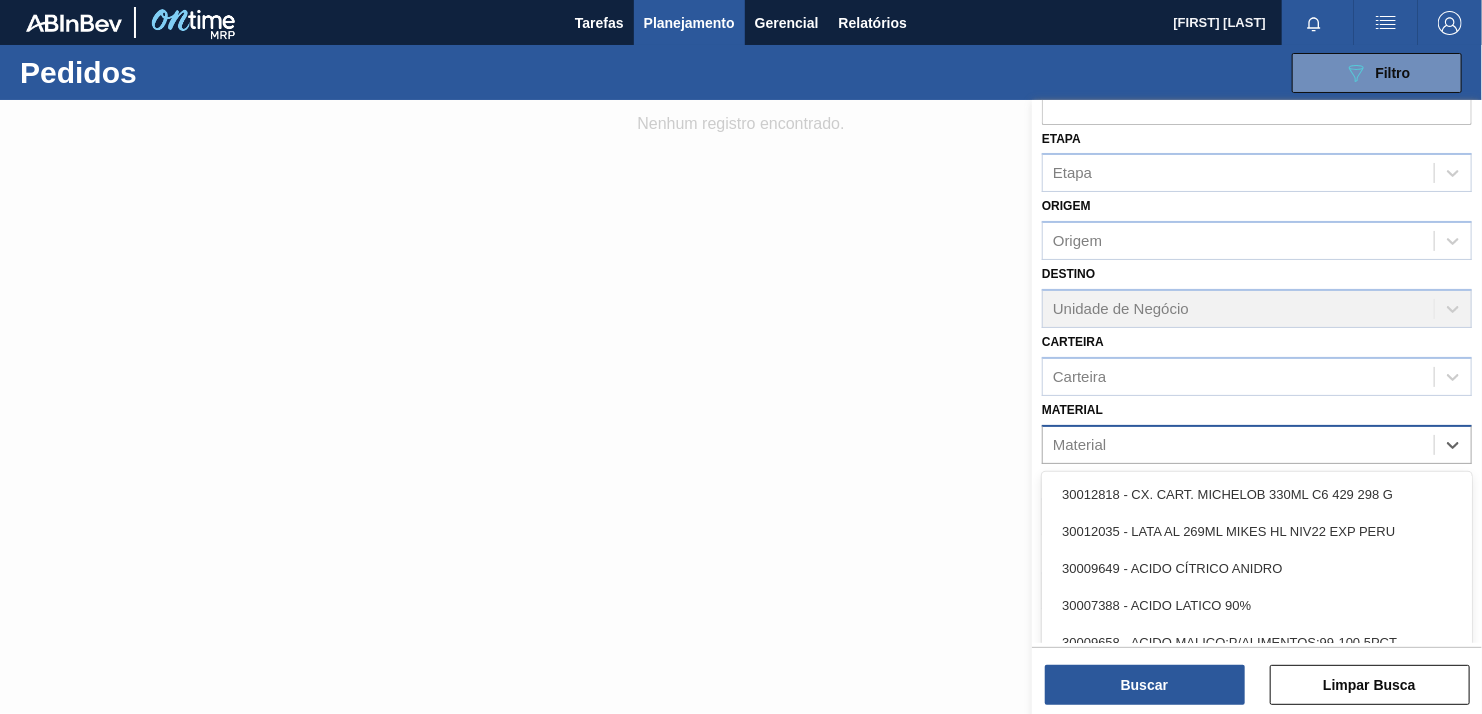 paste on "30017149" 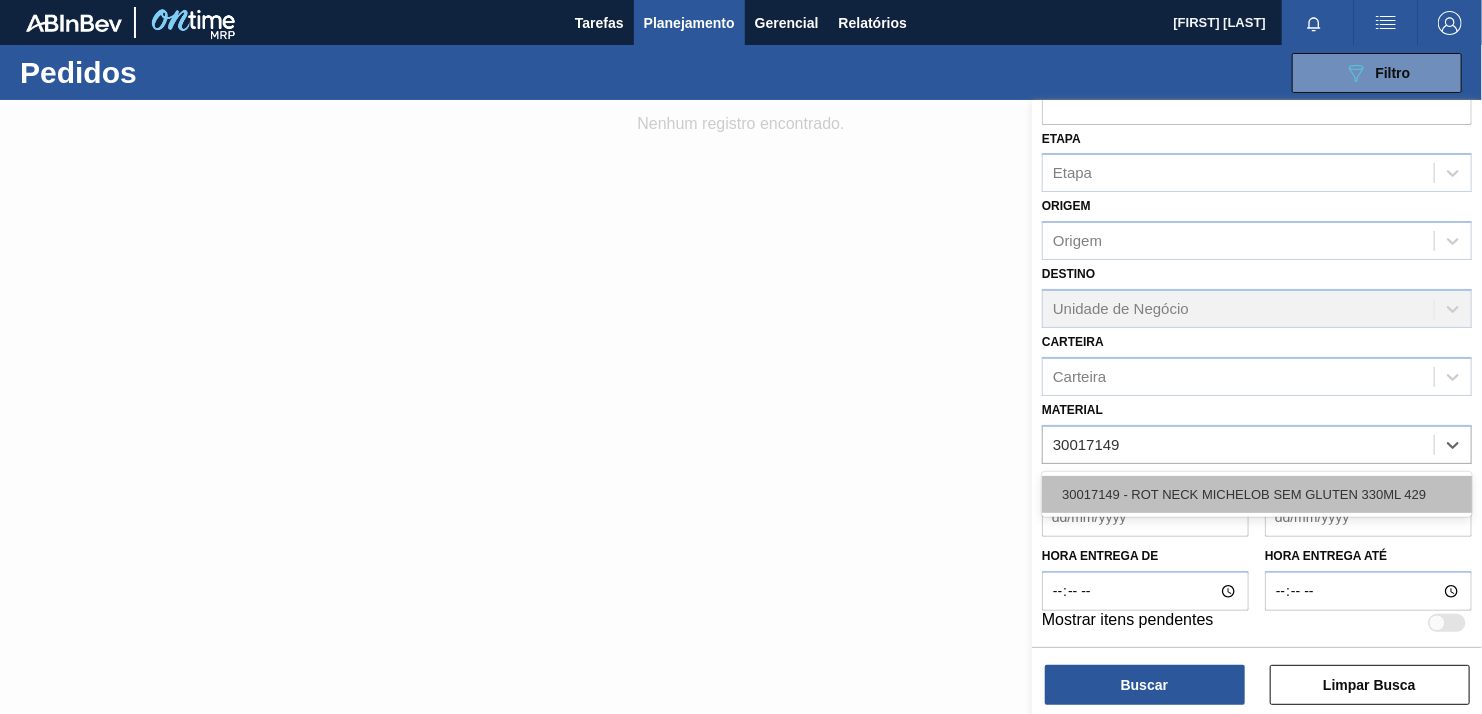 click on "30017149 - ROT NECK MICHELOB SEM GLUTEN 330ML 429" at bounding box center [1257, 494] 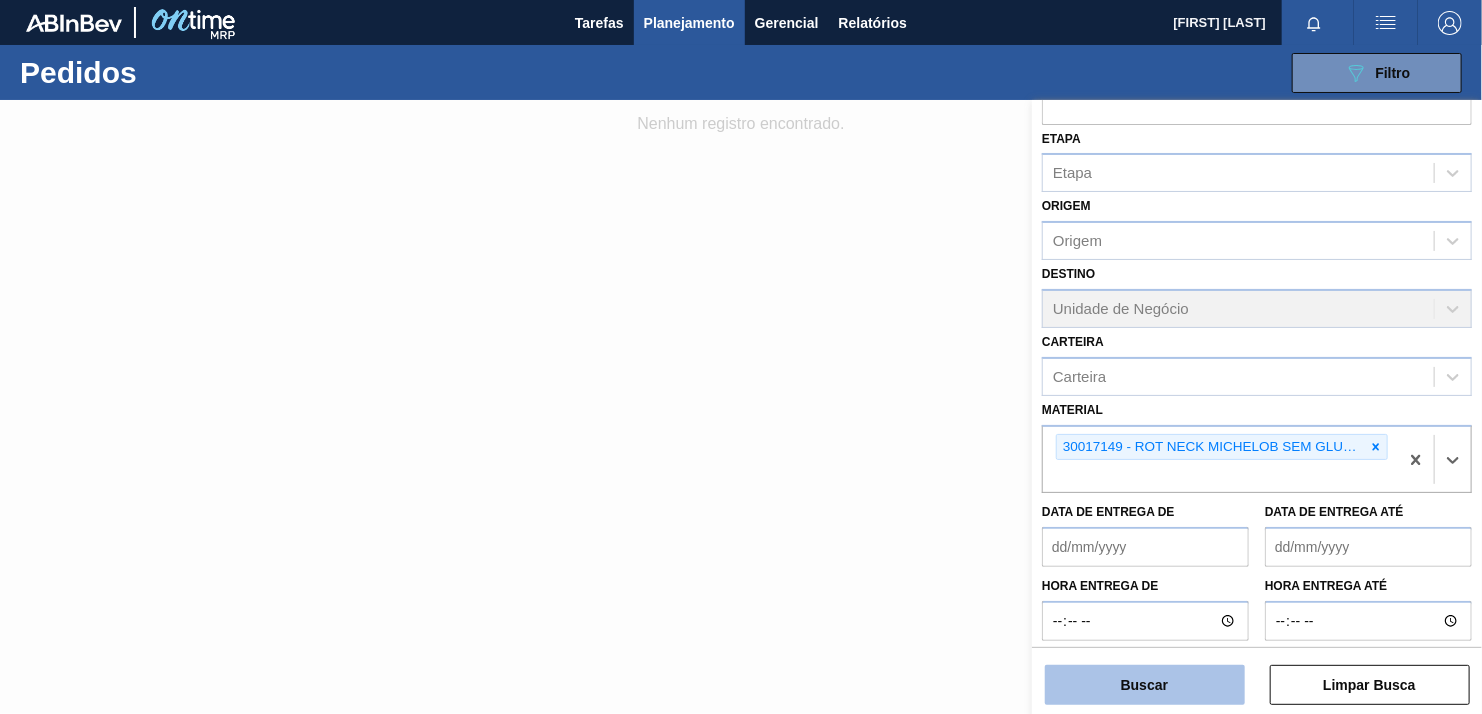click on "Buscar" at bounding box center [1145, 685] 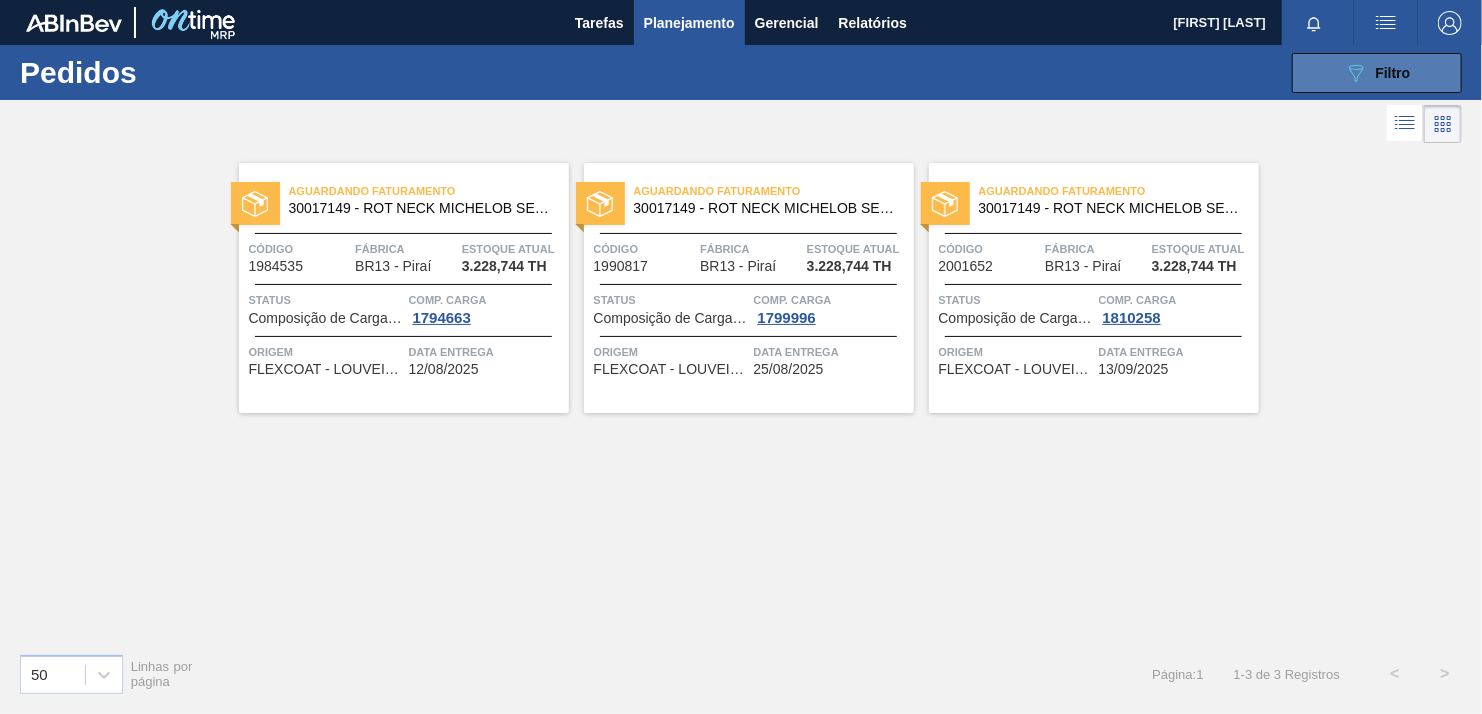 click on "089F7B8B-B2A5-4AFE-B5C0-19BA573D28AC Filtro" at bounding box center (1377, 73) 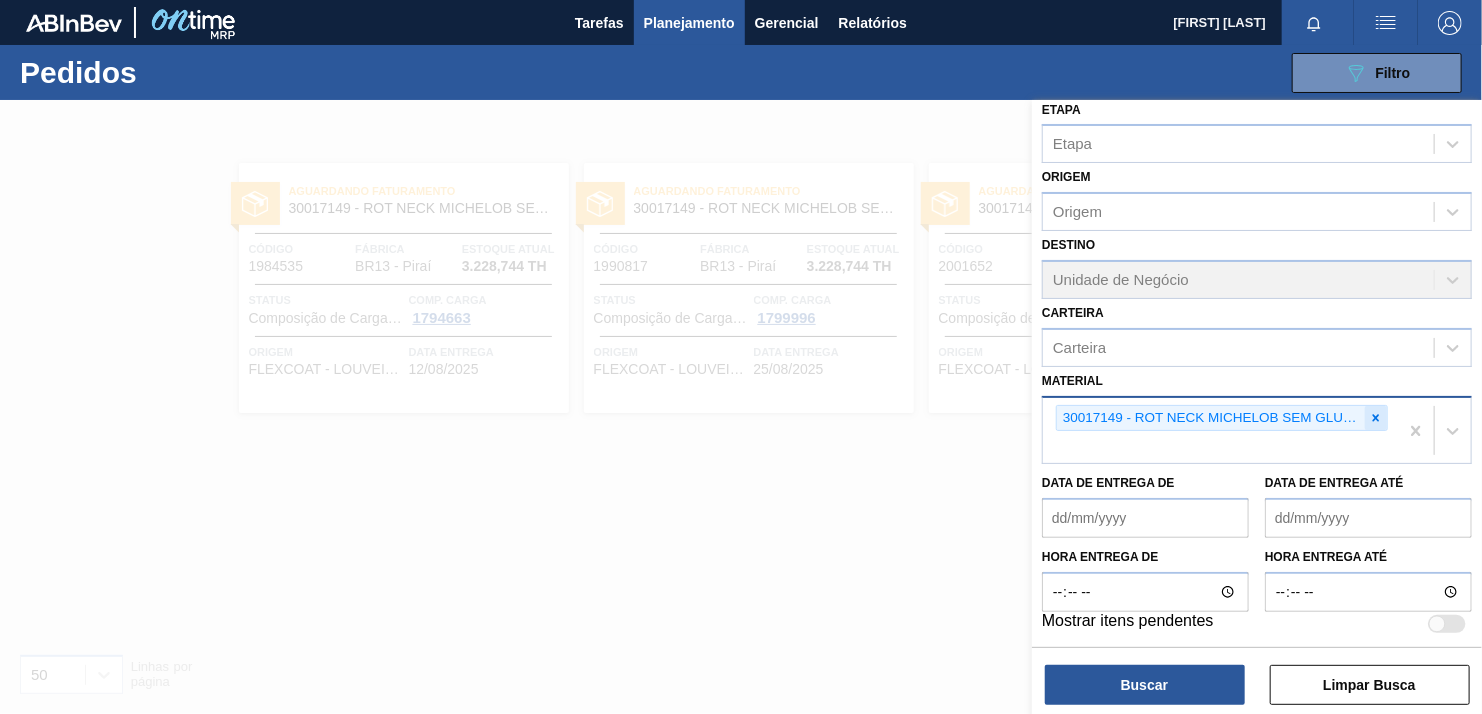 click 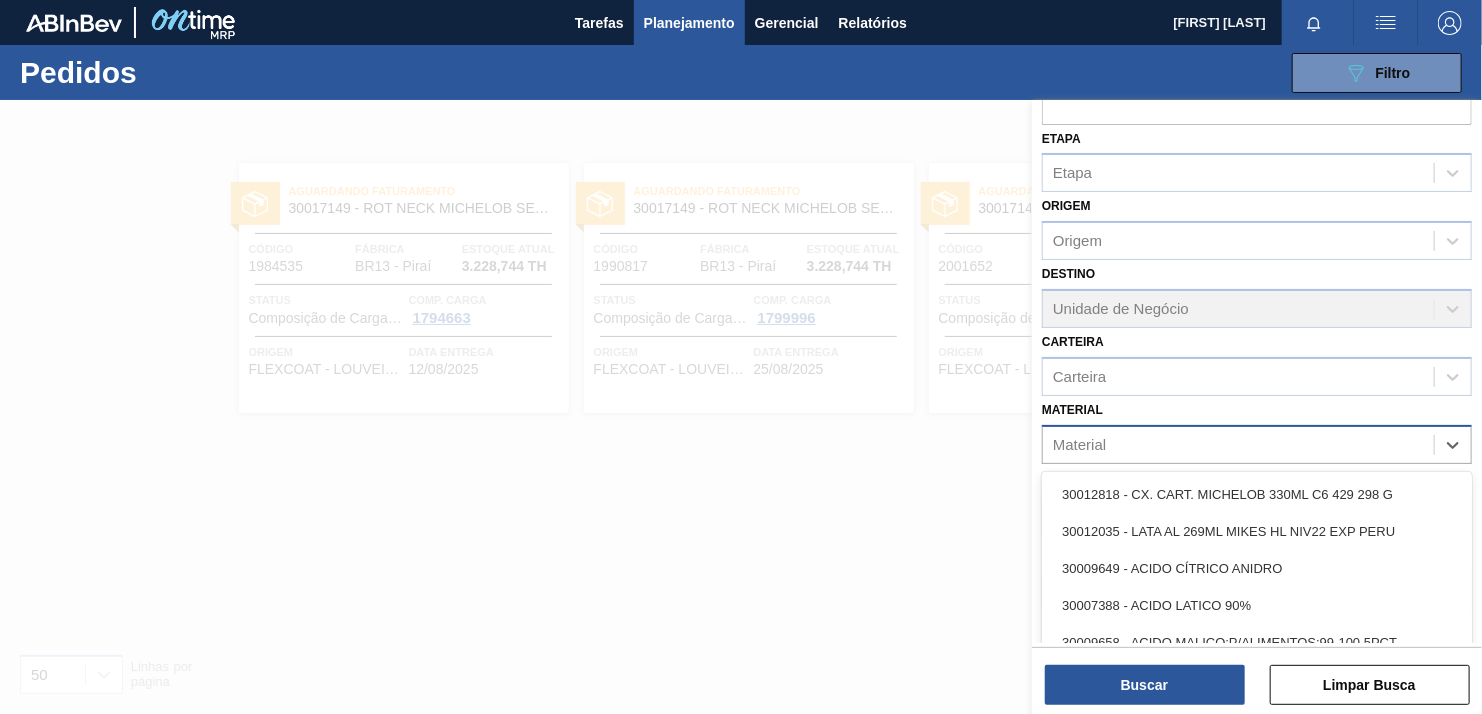 click on "option 30017149 - ROT NECK MICHELOB SEM GLUTEN 330ML 429, deselected. option 30012818 -  CX. CART. MICHELOB 330ML C6 429 298 G focused, 1 of 101. 101 results available. Use Up and Down to choose options, press Enter to select the currently focused option, press Escape to exit the menu, press Tab to select the option and exit the menu. Material 30012818 -  CX. CART. MICHELOB 330ML C6 429 298 G 30012035 -  LATA AL 269ML MIKES HL NIV22 EXP PERU 30009649 - ACIDO CÍTRICO ANIDRO 30007388 - ACIDO LATICO 90% 30009658 - ACIDO MALICO;P/ALIMENTOS;99-100,5PCT 30009650 - ACIDO TARTARICO GRAU ALIMENTICIO 30012871 - ACIDO;CITRICO;ANIDRO;;GRANULADO FERMENTA 30003511 - ACIDO;FOSFORICO;85%;; CONTAINER 30007040 - ACUCAR CLARO ORGANICO 30003593 - ACUCAR CRISTAL 300; 30003513 - ACUCAR;CRISTAL;; 30003518 - ACUCAR;REFINADO;GRANULADO;; 30012145 - ADESIVO AQUENCE XP 145 30003051 - ADESIVO AQUENCE XP 190 30003169 - ADESIVO AQUENCE XP 4040 30002867 - ADESIVO AQUENCE XP2020 30015521 - Adesivo Caseina BD32 - RD 646;ADESIVO CA" at bounding box center [1257, 444] 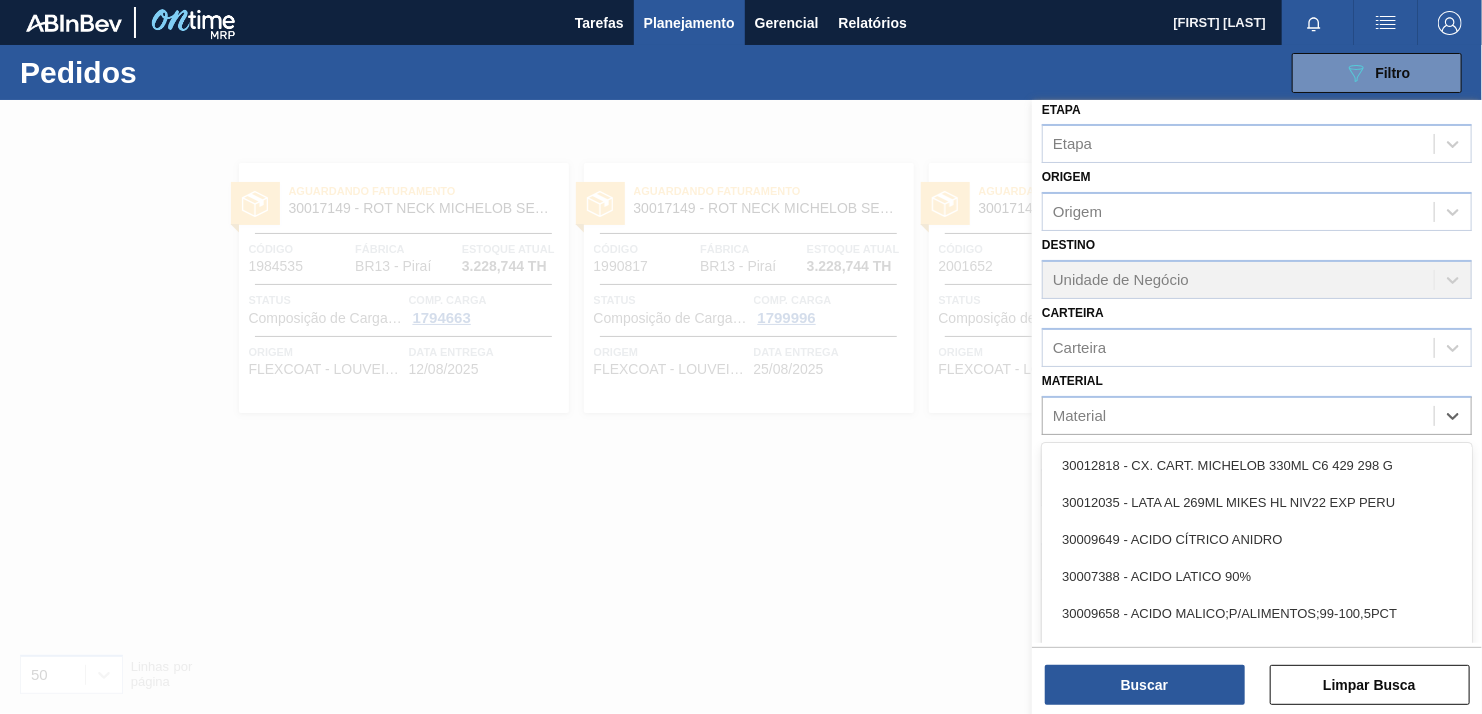 paste on "30030747" 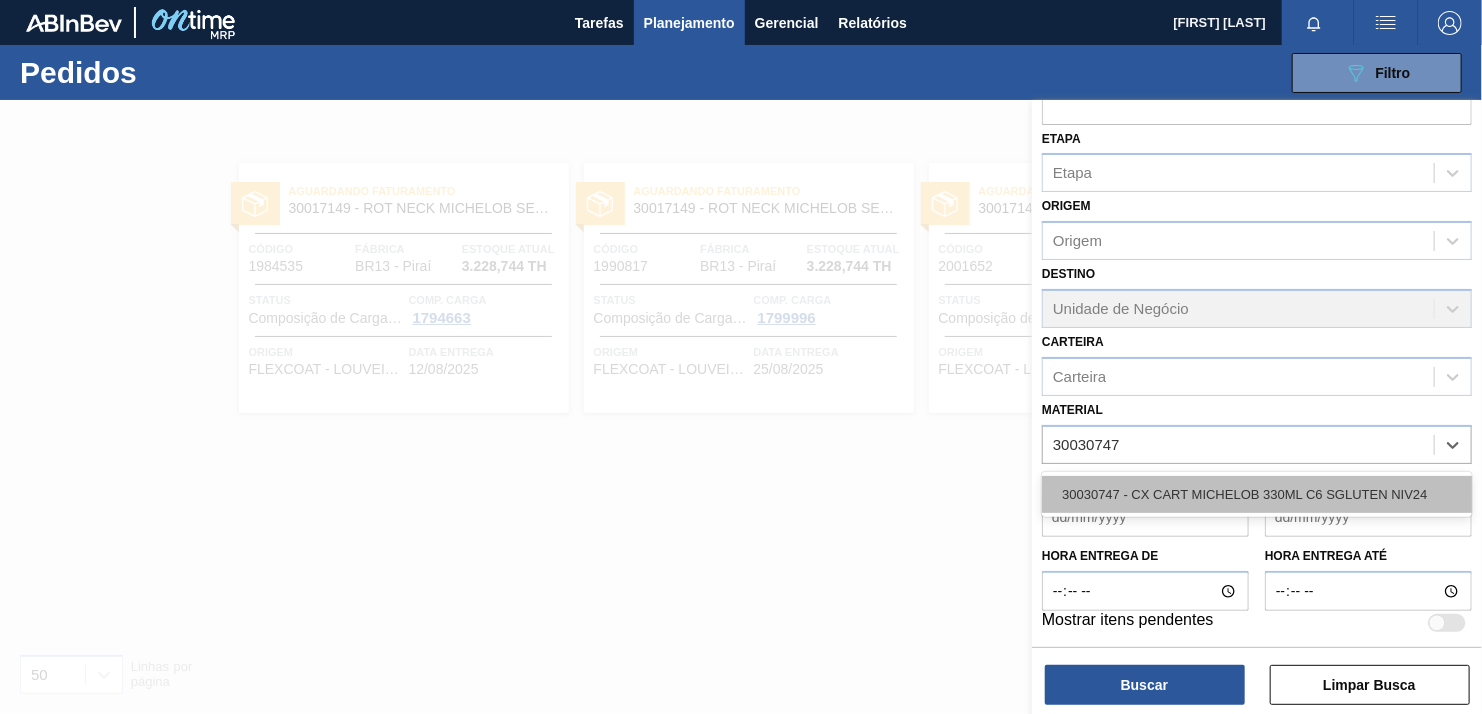click on "30030747 - CX CART MICHELOB 330ML C6 SGLUTEN NIV24" at bounding box center [1257, 494] 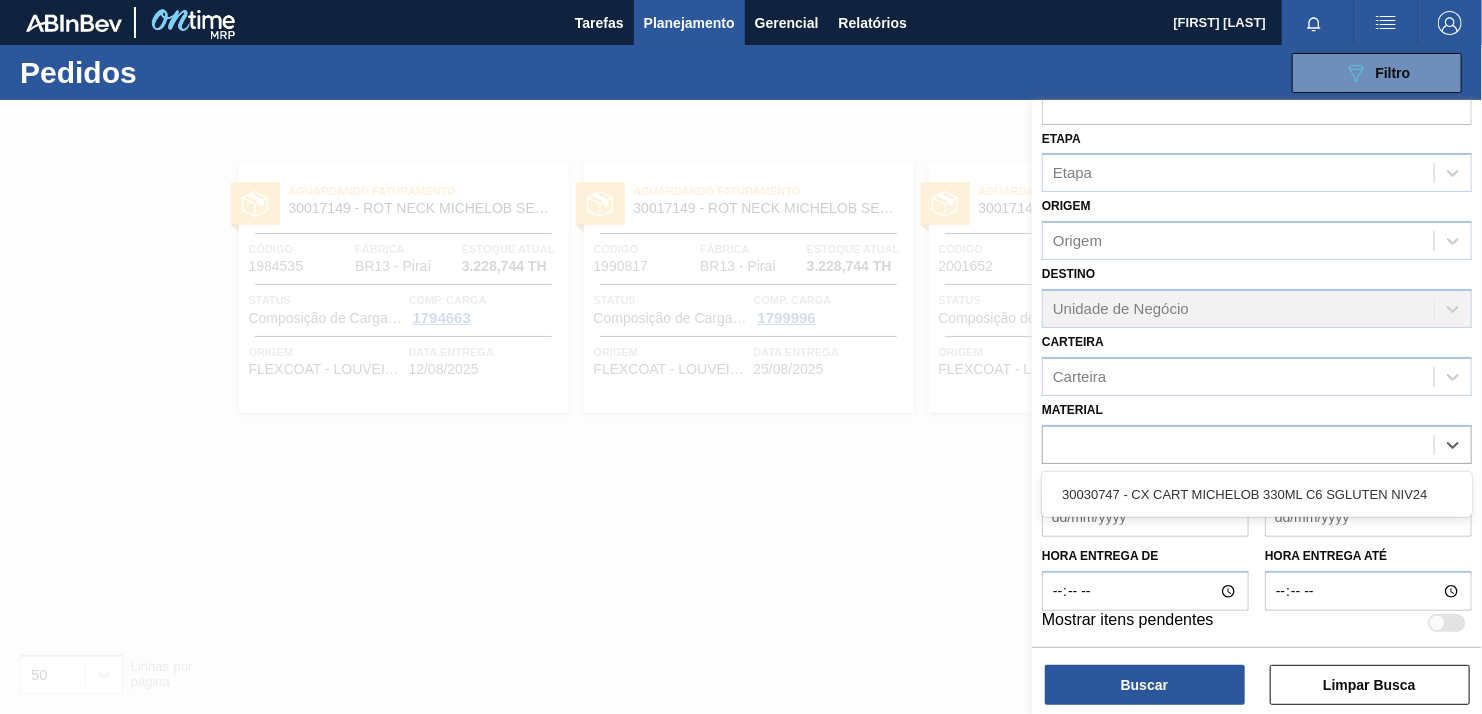 scroll, scrollTop: 152, scrollLeft: 0, axis: vertical 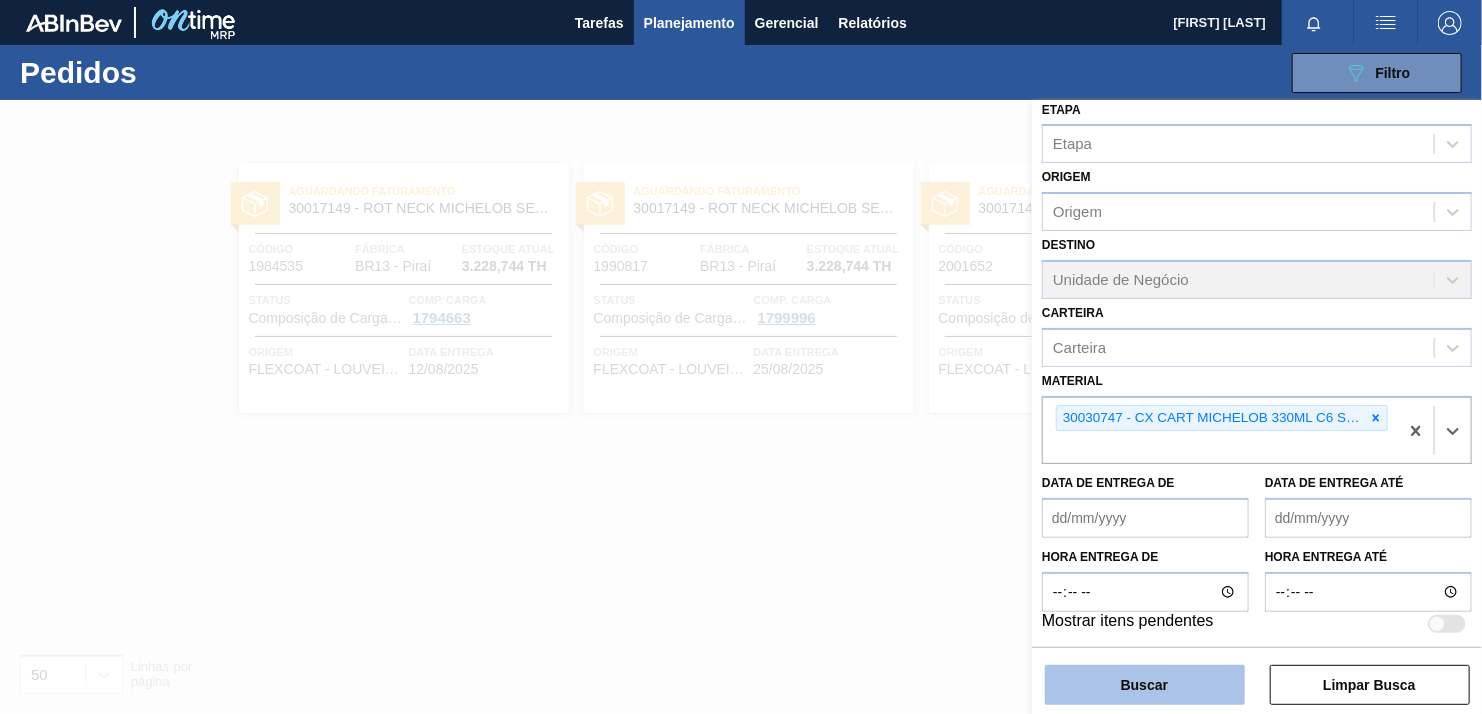 click on "Buscar" at bounding box center (1145, 685) 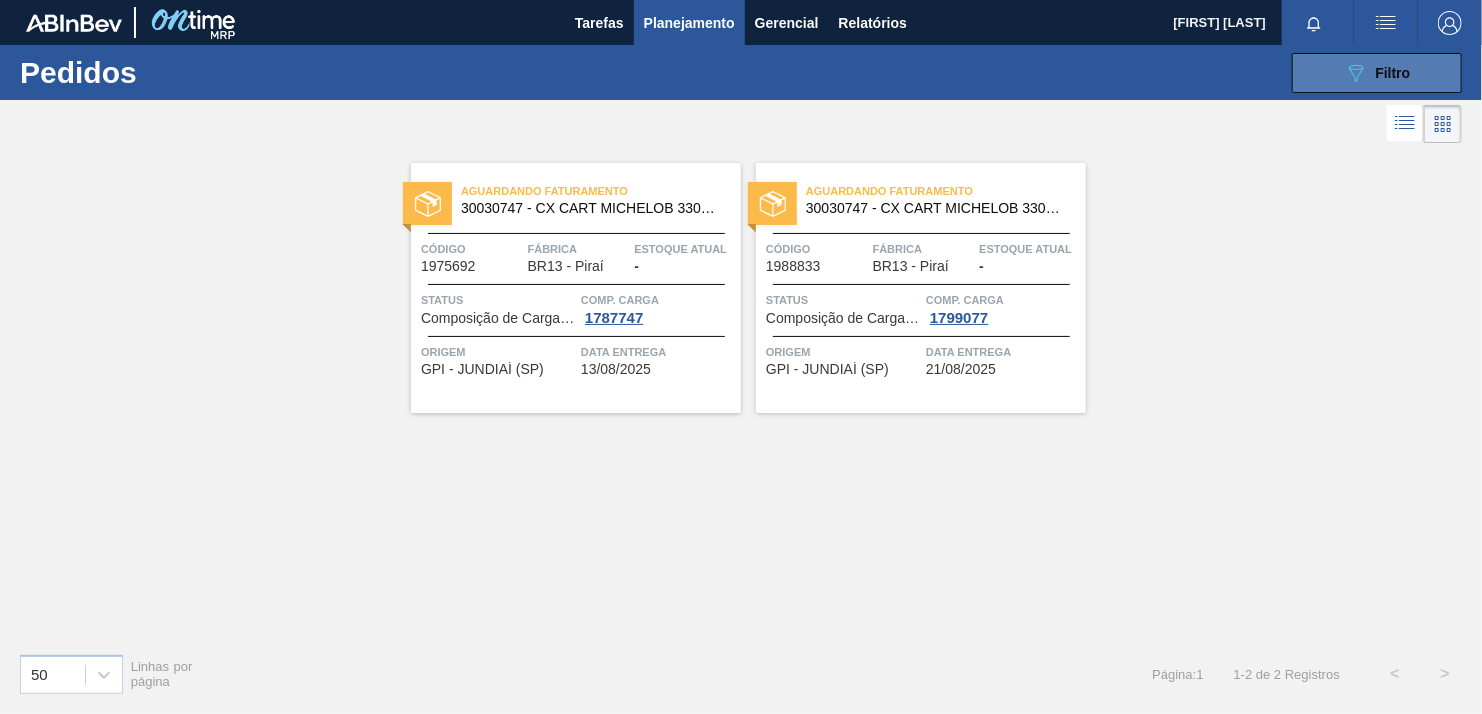 click on "089F7B8B-B2A5-4AFE-B5C0-19BA573D28AC Filtro" at bounding box center [1377, 73] 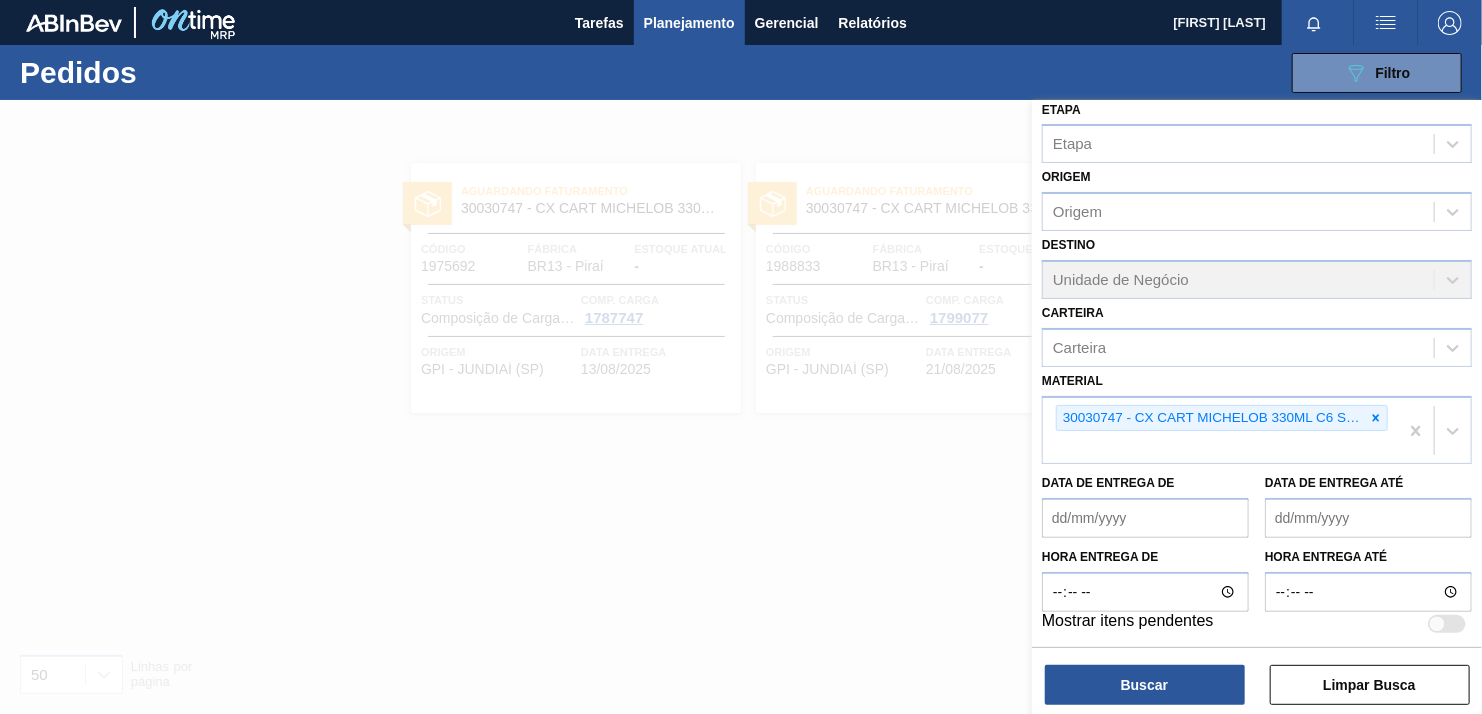 click 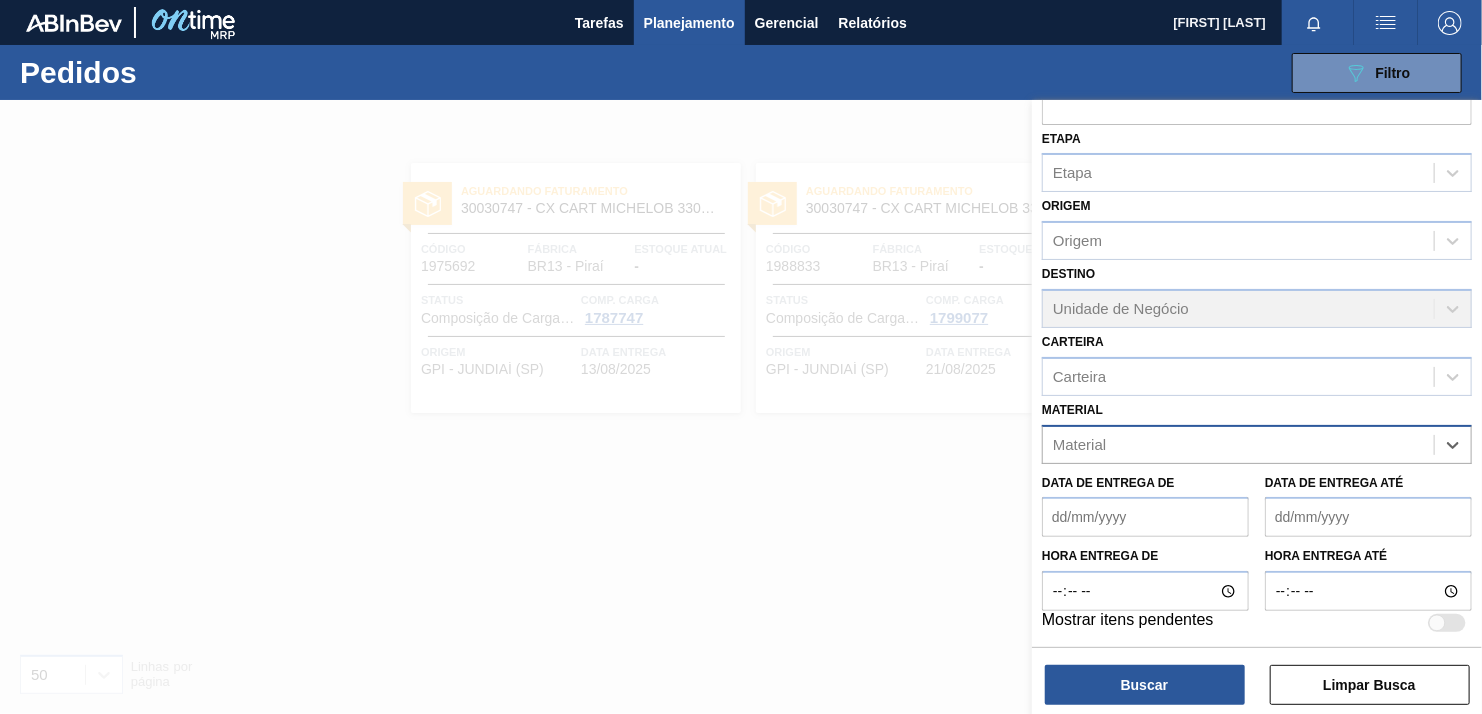 click on "option 30030747 - CX CART MICHELOB 330ML C6 SGLUTEN NIV24, deselected.   Select is focused ,type to refine list, press Down to open the menu,  press left to focus selected values Material" at bounding box center [1257, 444] 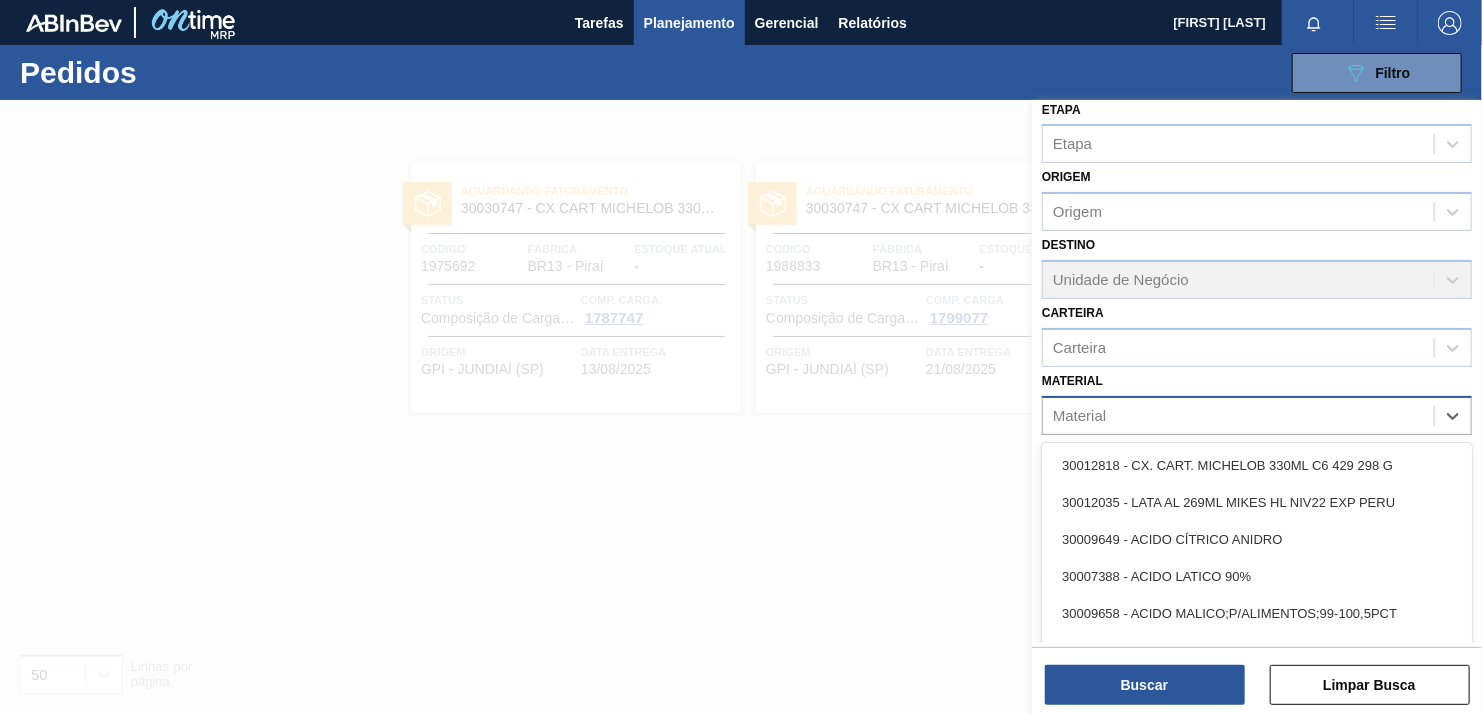 paste on "30012745" 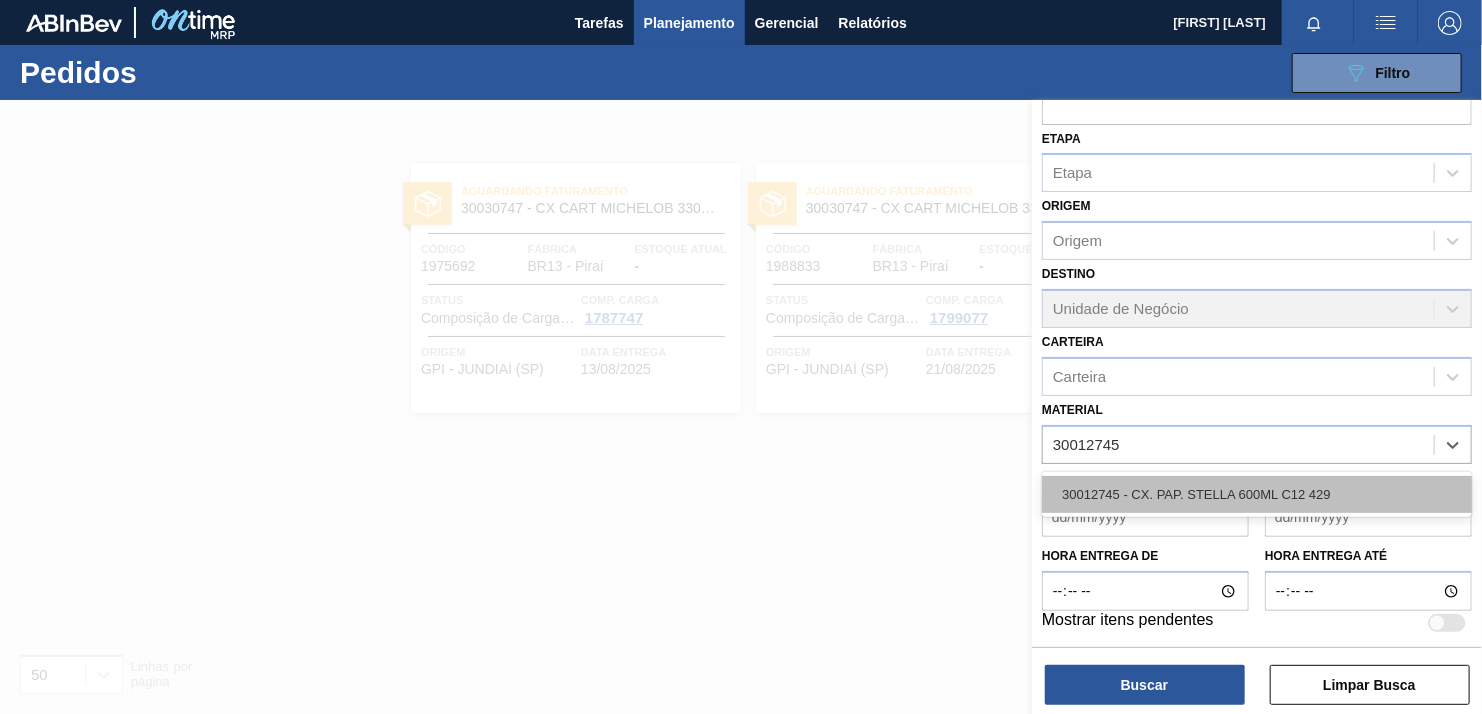 click on "30012745 - CX. PAP. STELLA 600ML C12 429" at bounding box center (1257, 494) 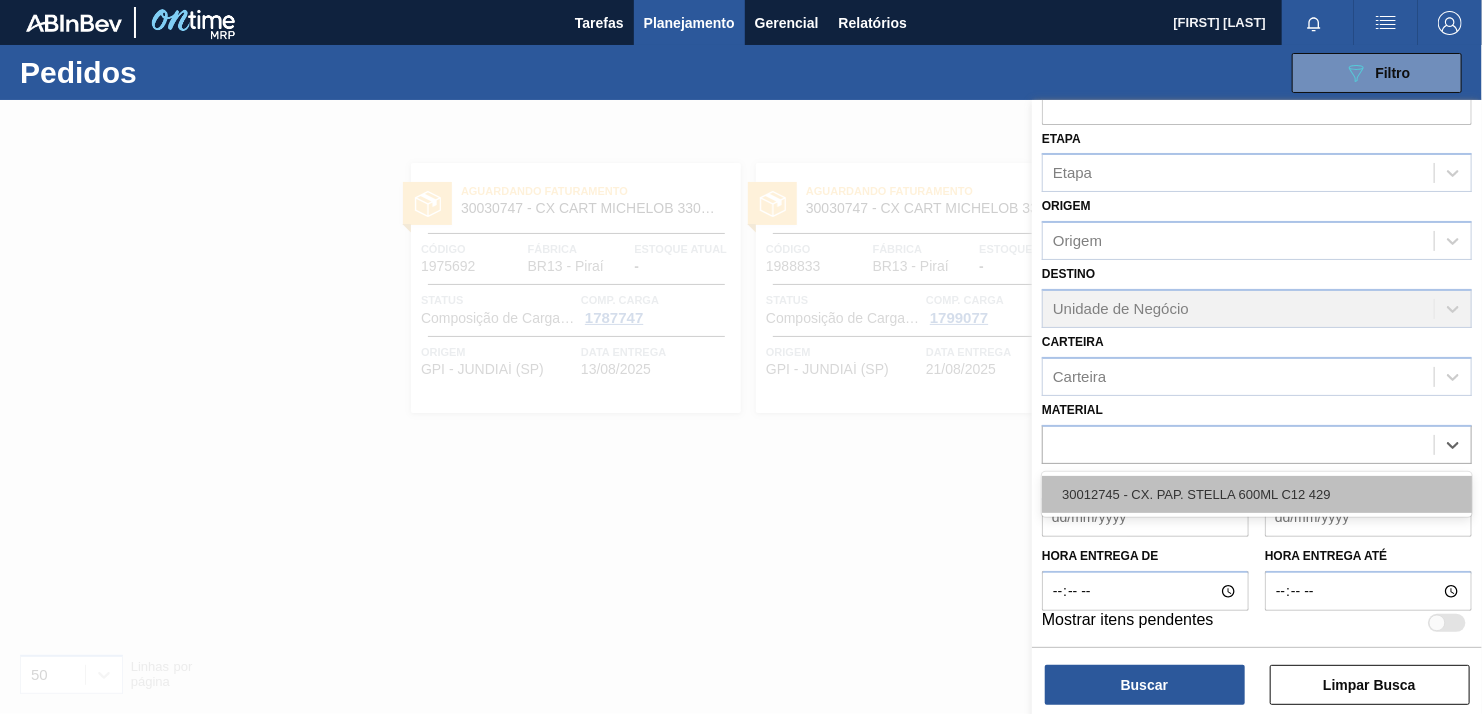 scroll, scrollTop: 127, scrollLeft: 0, axis: vertical 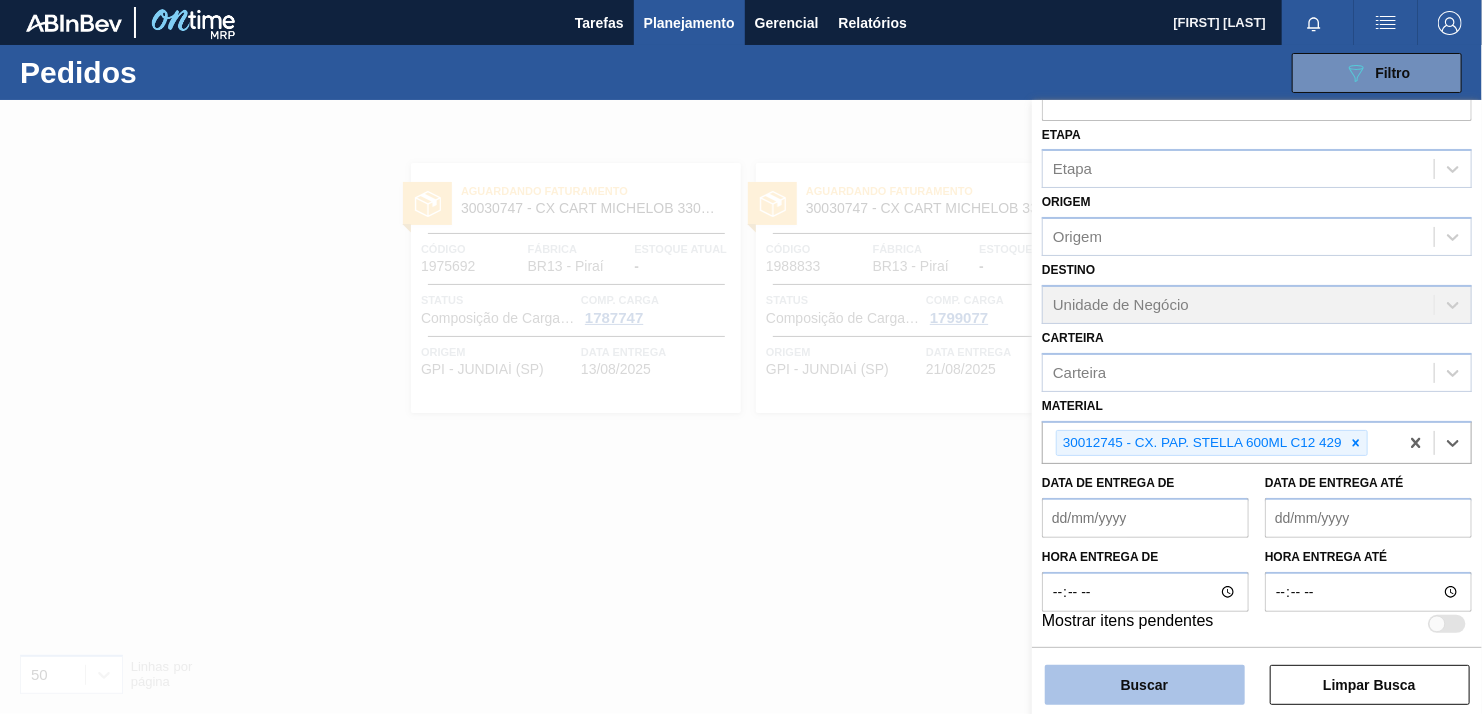 click on "Buscar" at bounding box center (1145, 685) 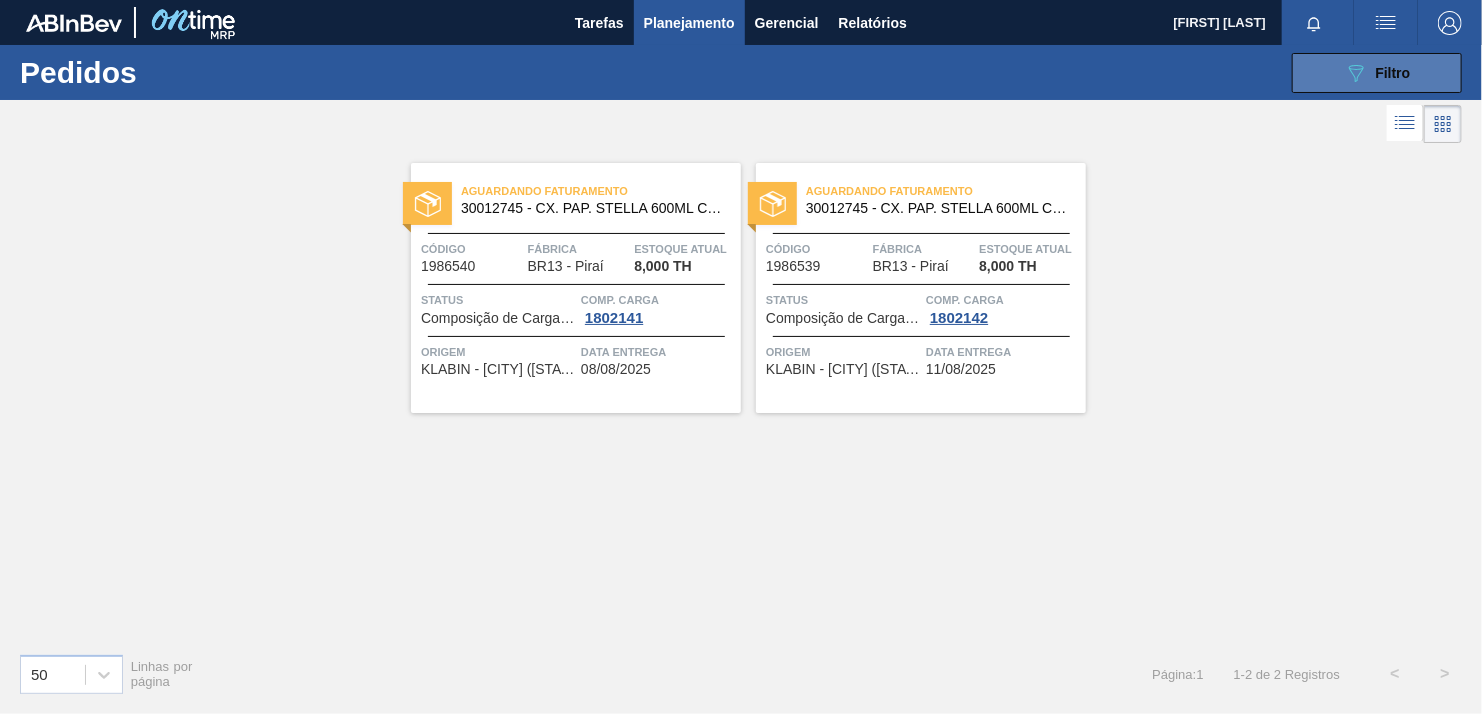 click on "089F7B8B-B2A5-4AFE-B5C0-19BA573D28AC Filtro" at bounding box center (1377, 73) 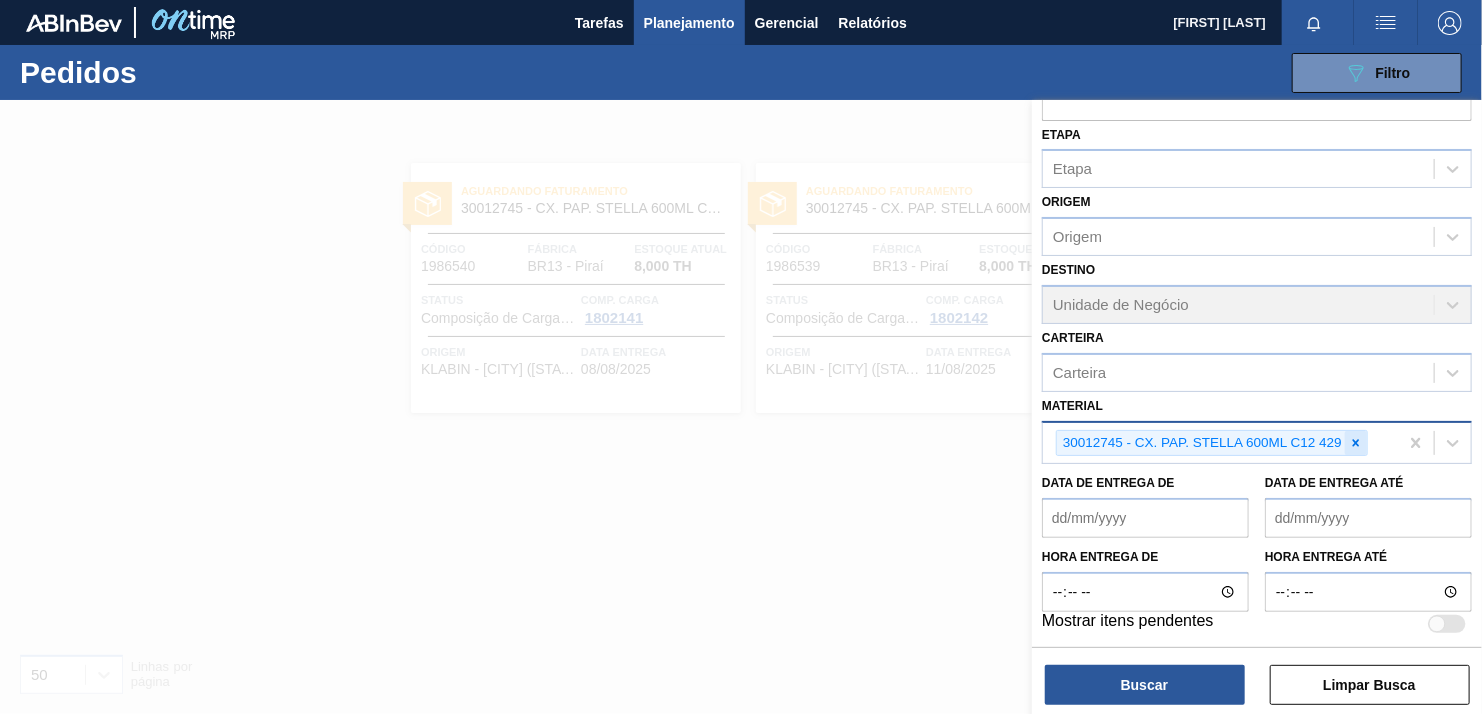 click 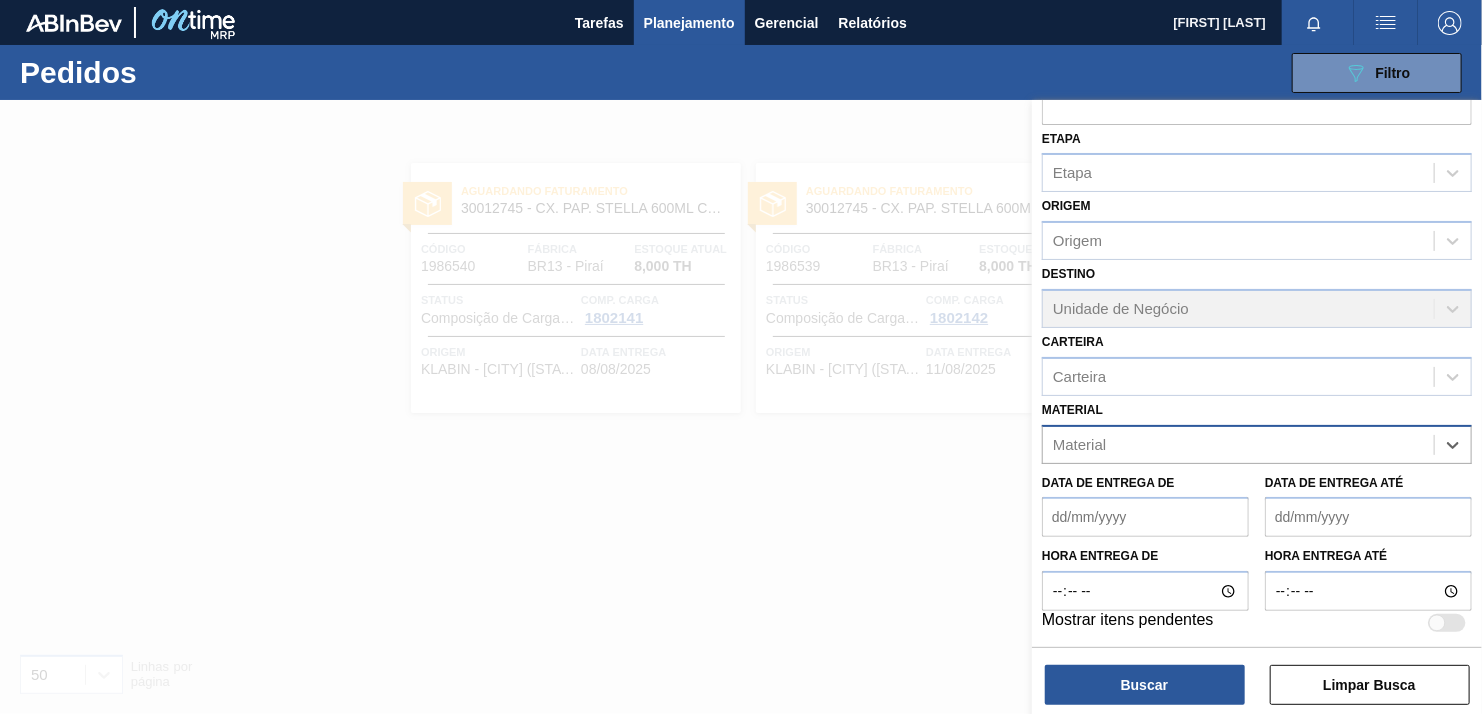click on "Material" at bounding box center (1238, 444) 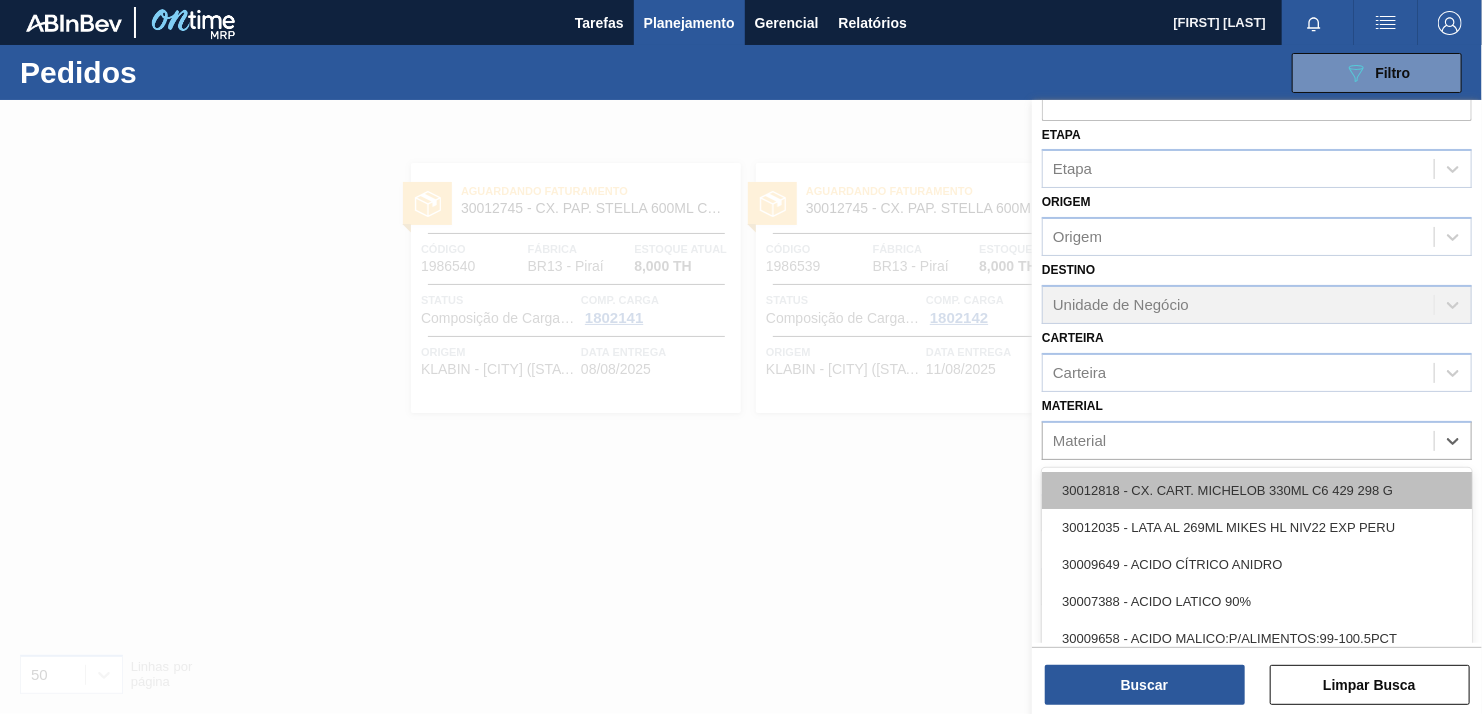 paste on "30002293" 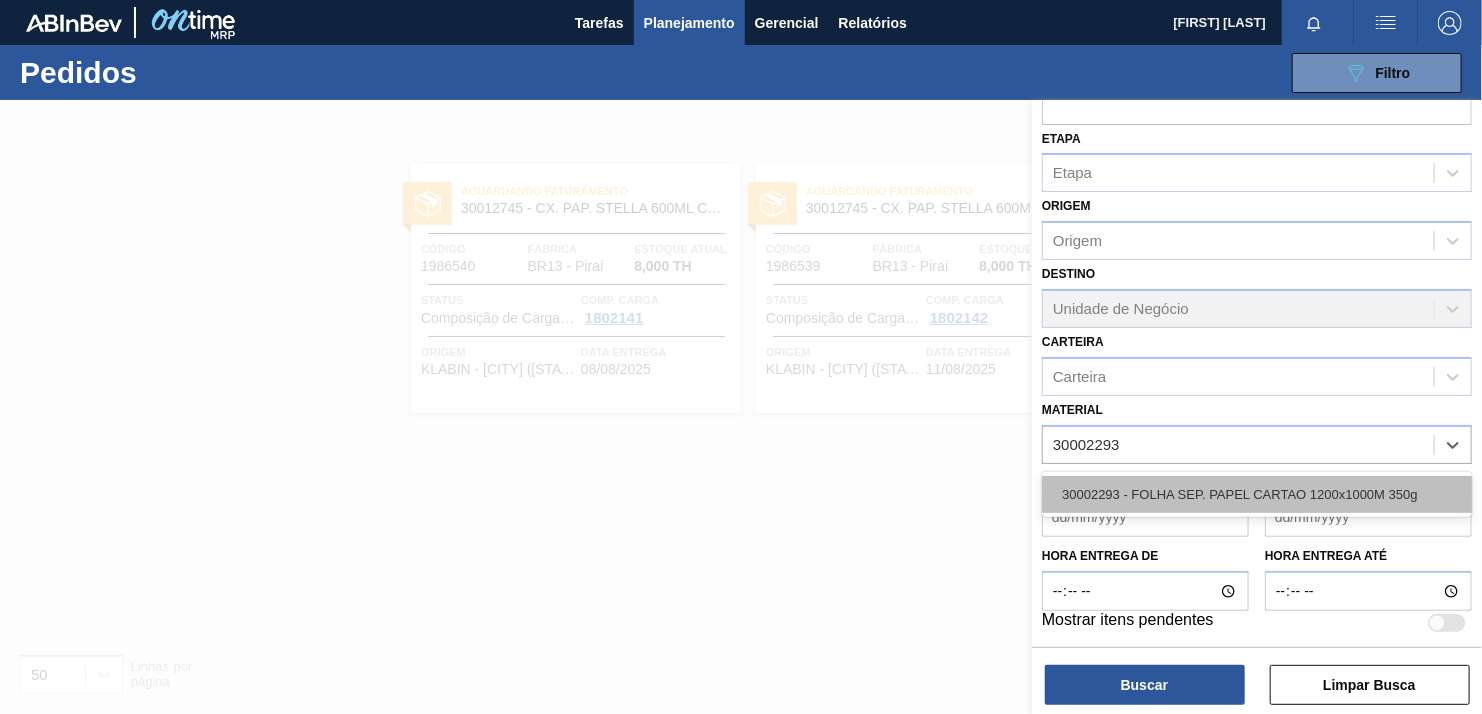 click on "30002293 - FOLHA SEP. PAPEL CARTAO 1200x1000M 350g" at bounding box center (1257, 494) 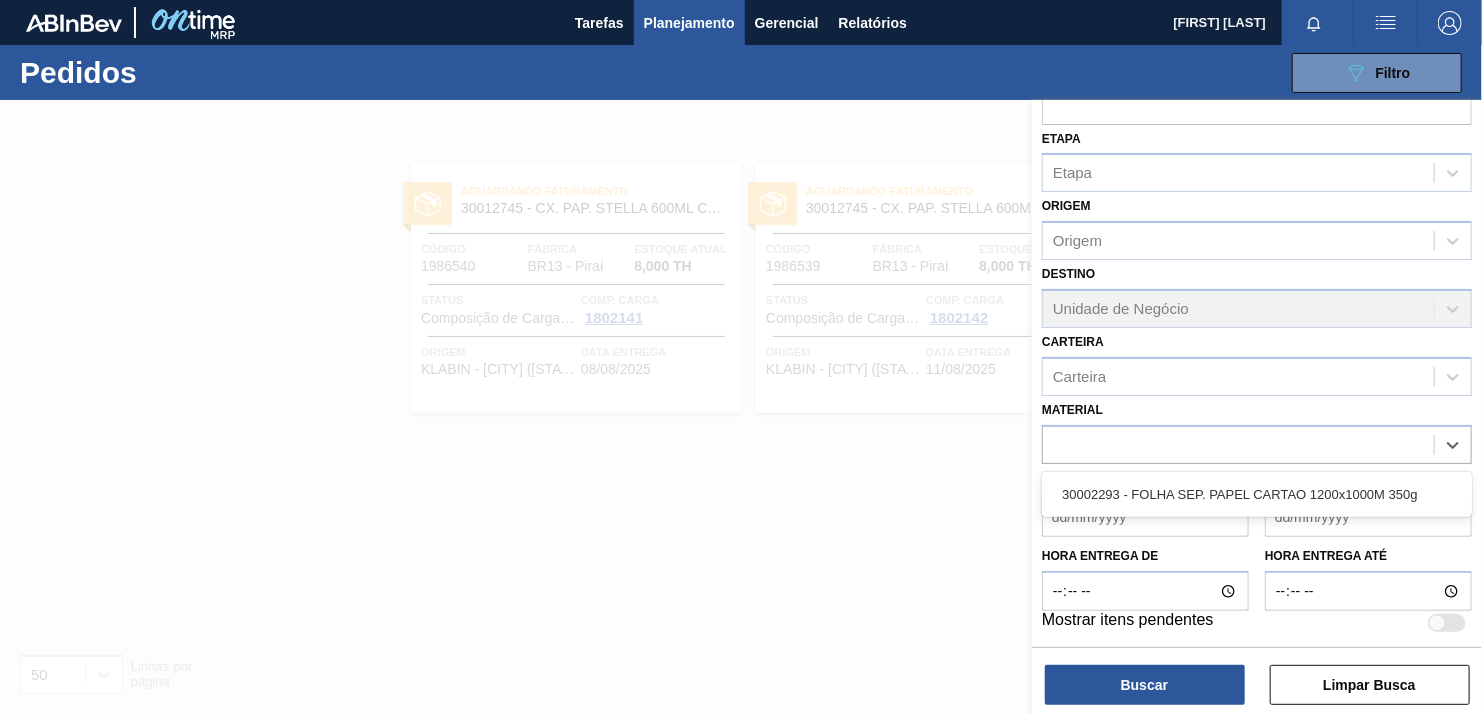 scroll, scrollTop: 127, scrollLeft: 0, axis: vertical 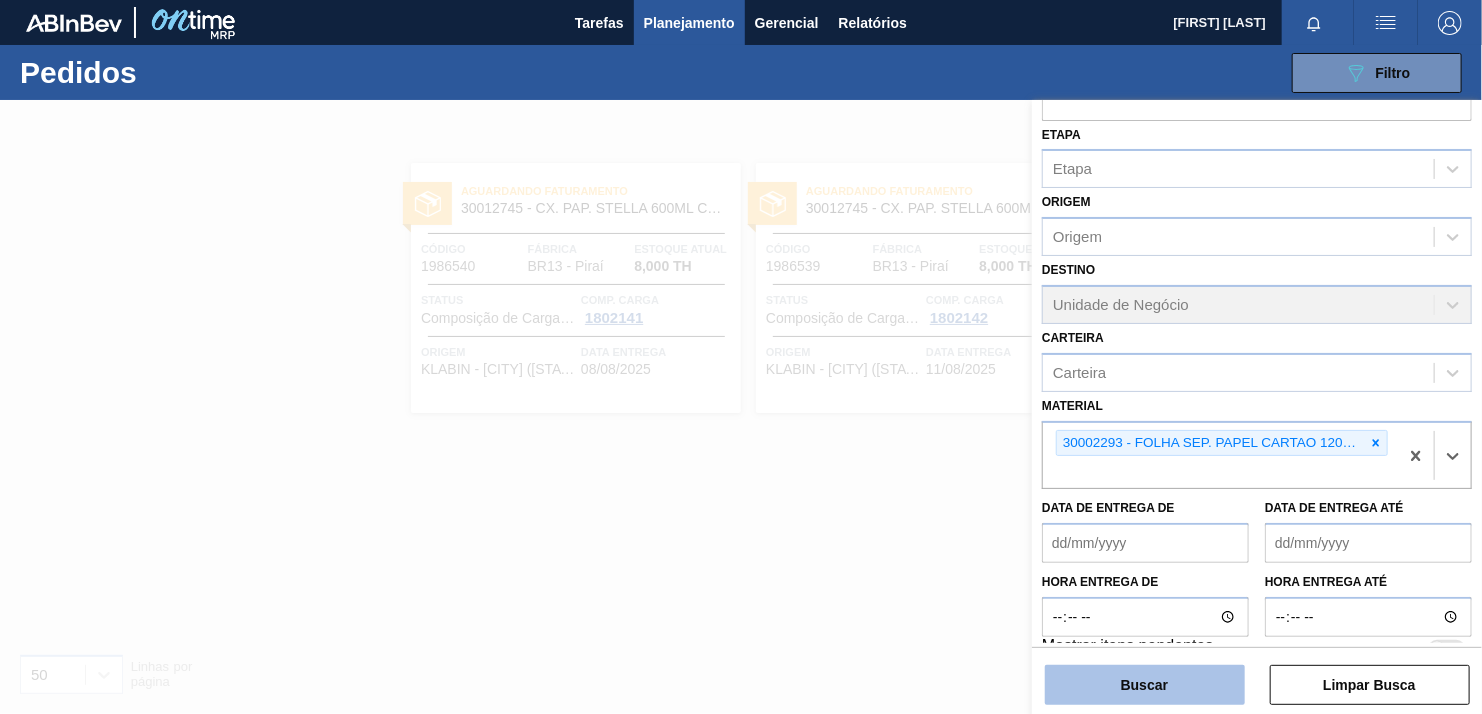 click on "Buscar" at bounding box center (1145, 685) 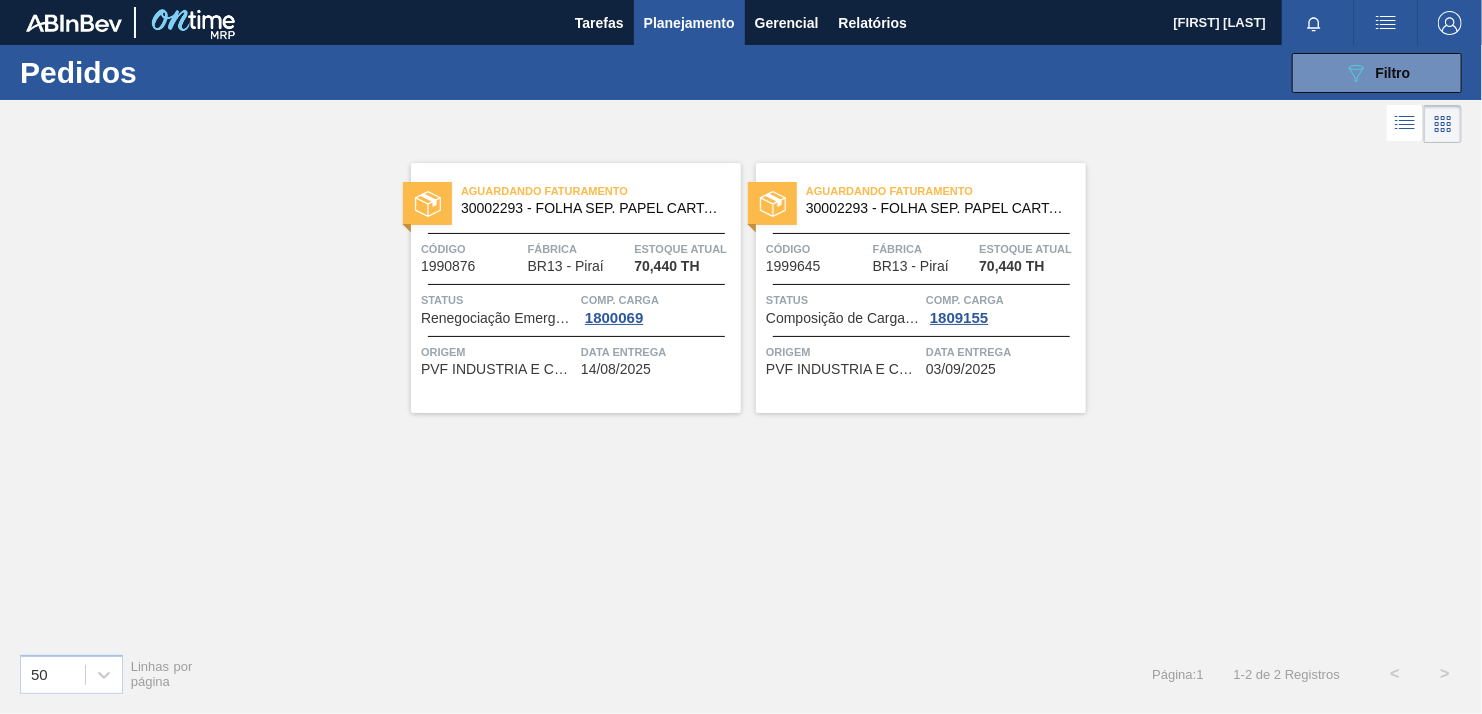 click at bounding box center [1386, 22] 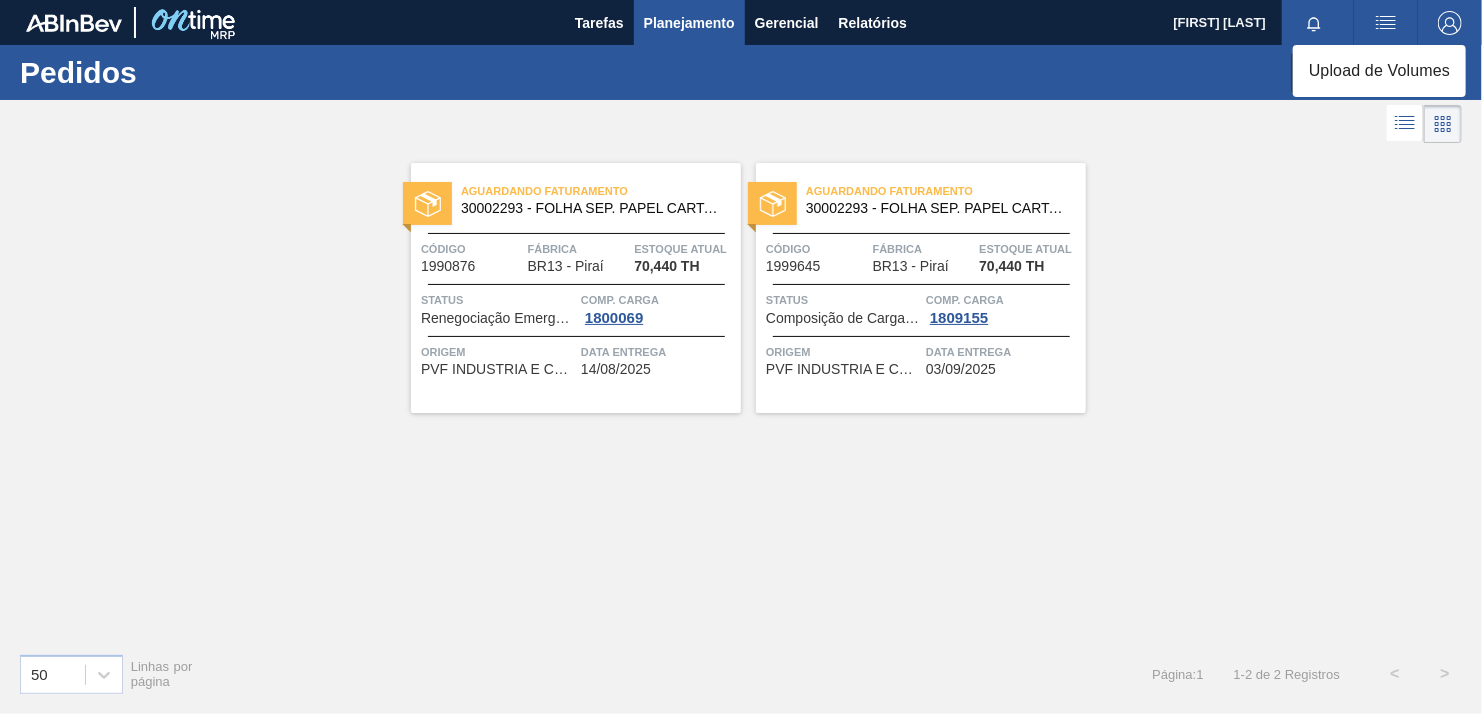 click at bounding box center (741, 357) 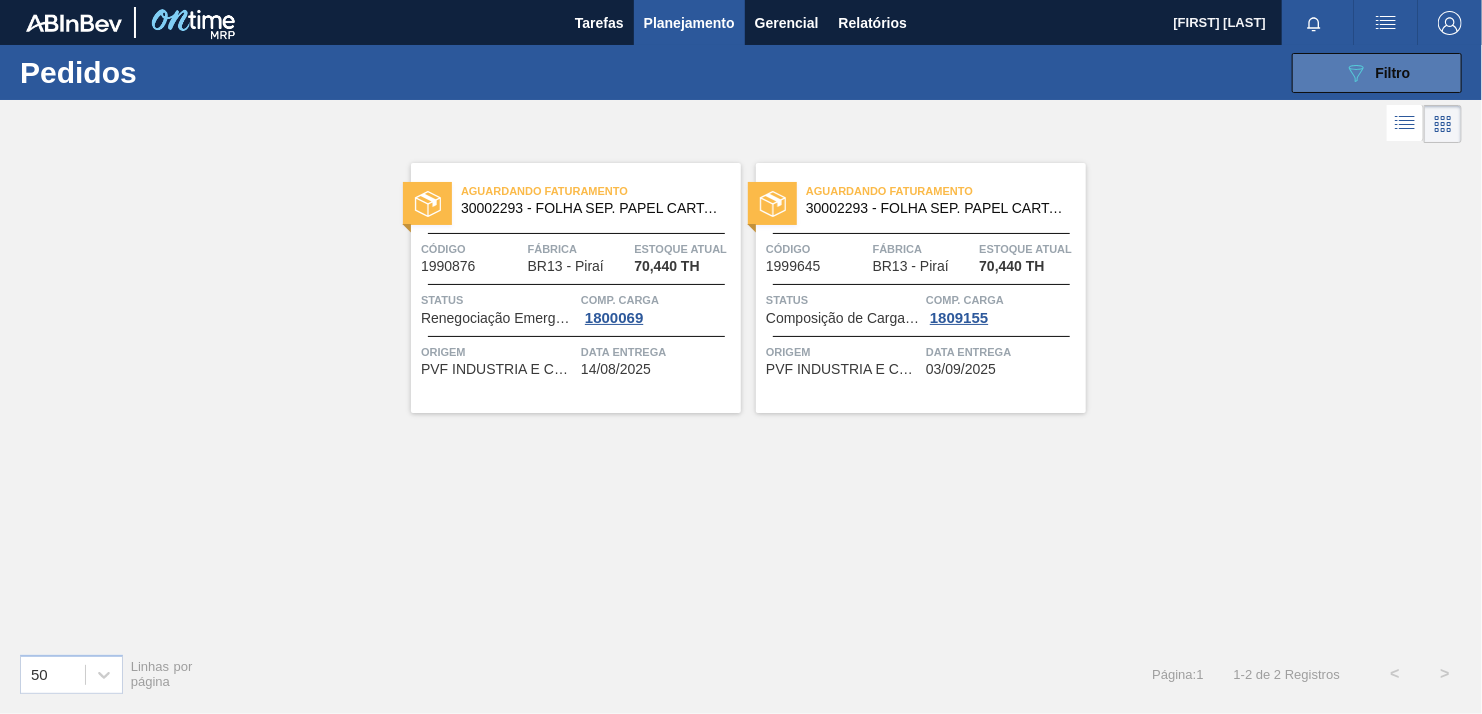 click on "Filtro" at bounding box center [1393, 73] 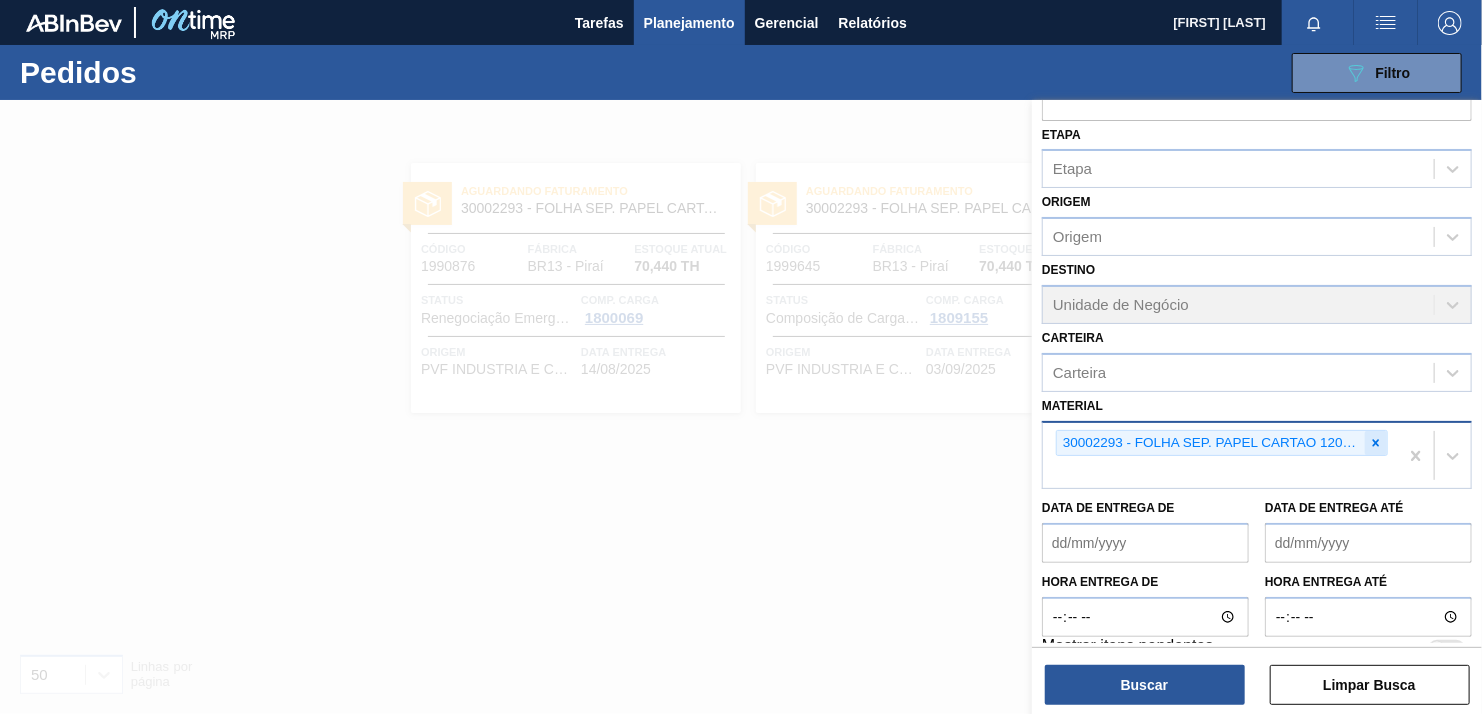 click on "30002293 - FOLHA SEP. PAPEL CARTAO 1200x1000M 350g" at bounding box center [1222, 443] 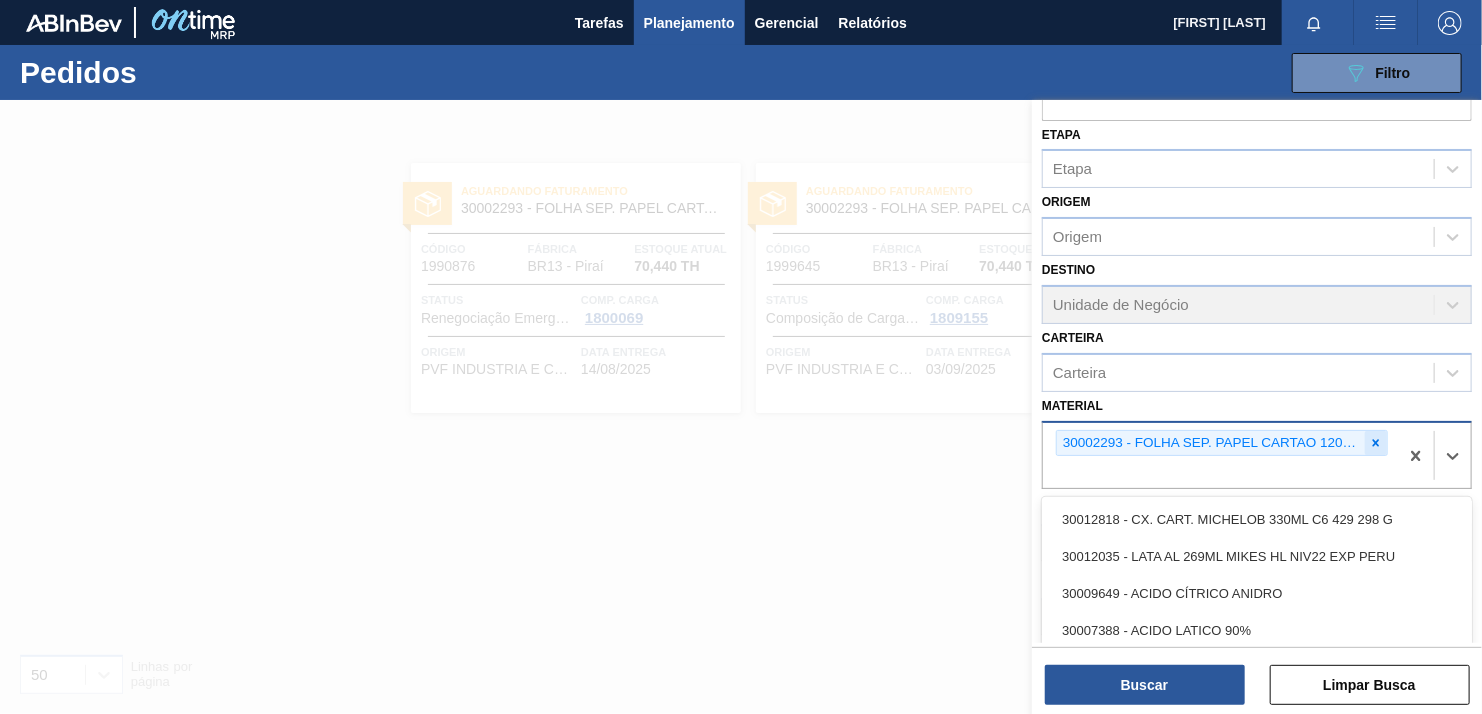 click 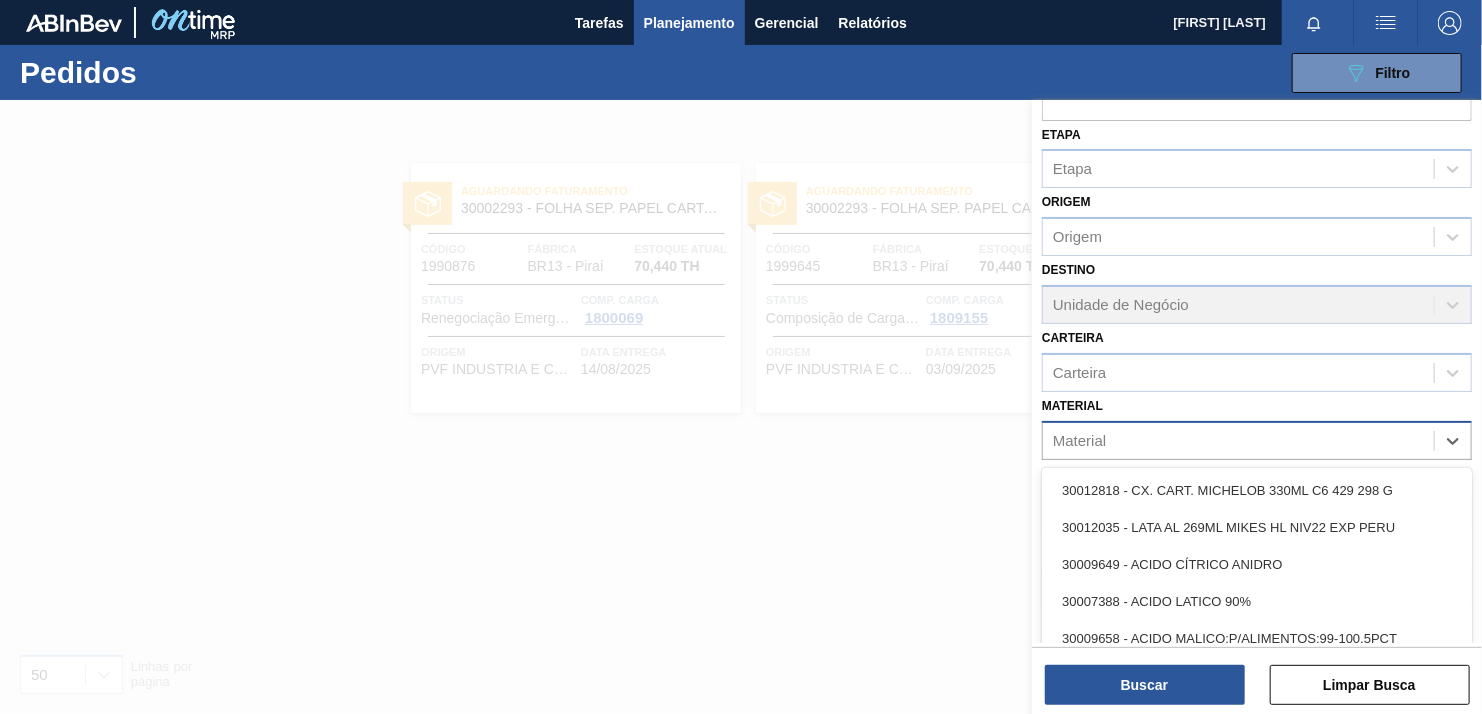 click on "Material" at bounding box center [1238, 440] 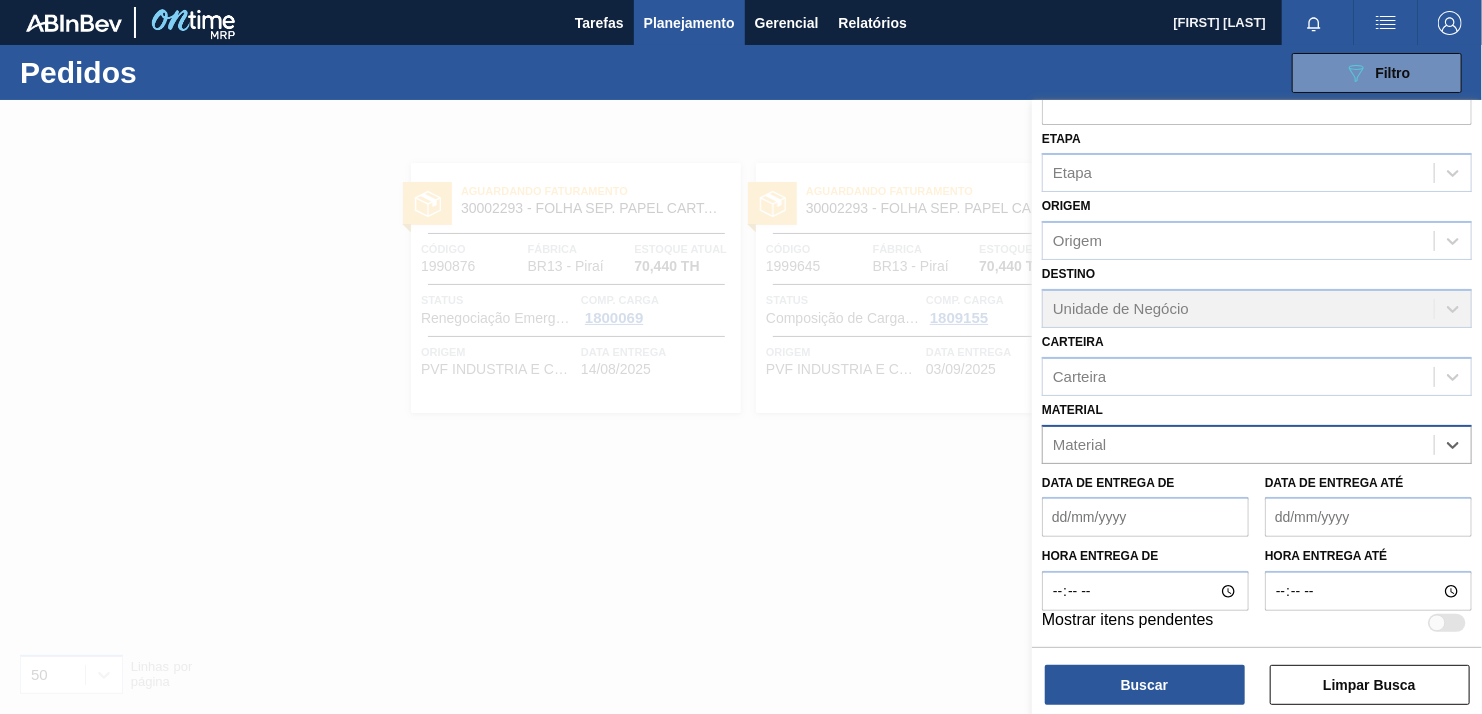 paste on "30029328" 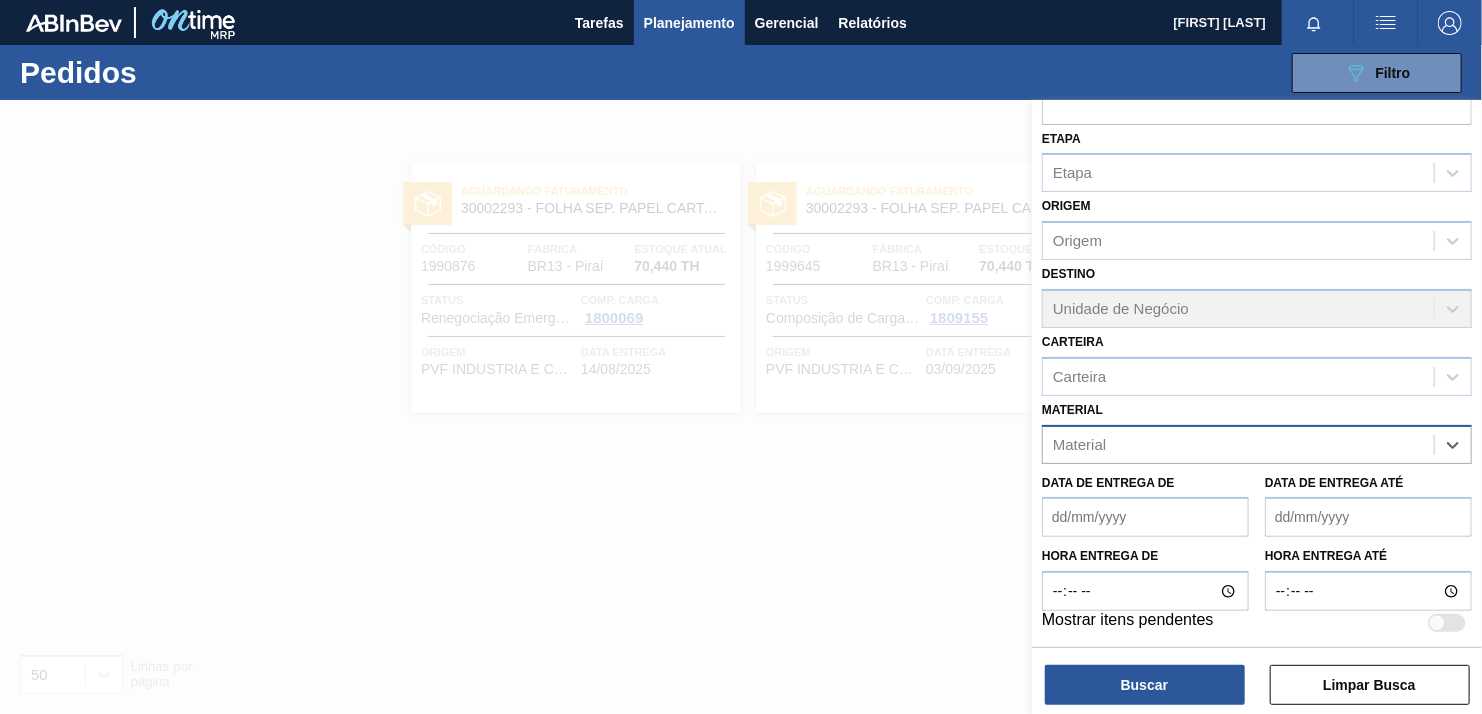 type on "30029328" 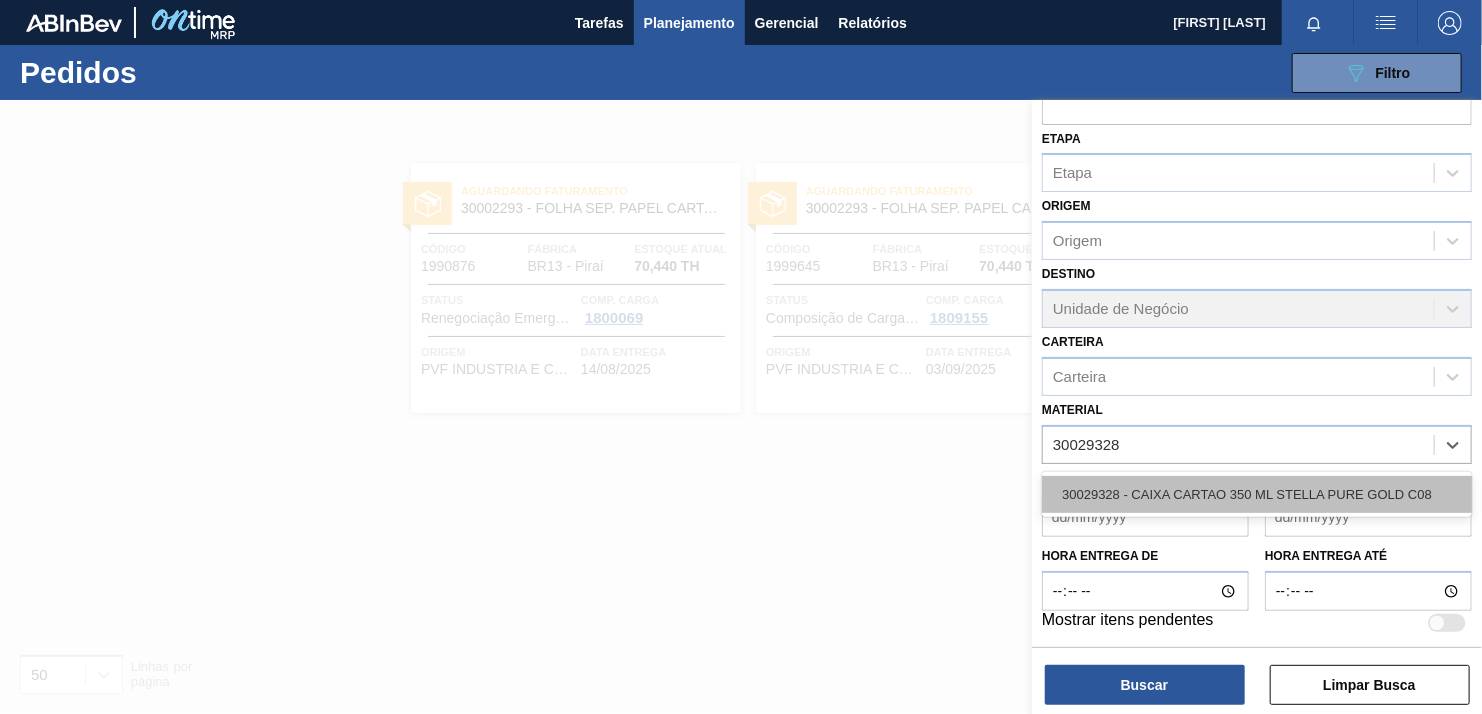 click on "30029328 - CAIXA CARTAO 350 ML STELLA PURE GOLD C08" at bounding box center [1257, 494] 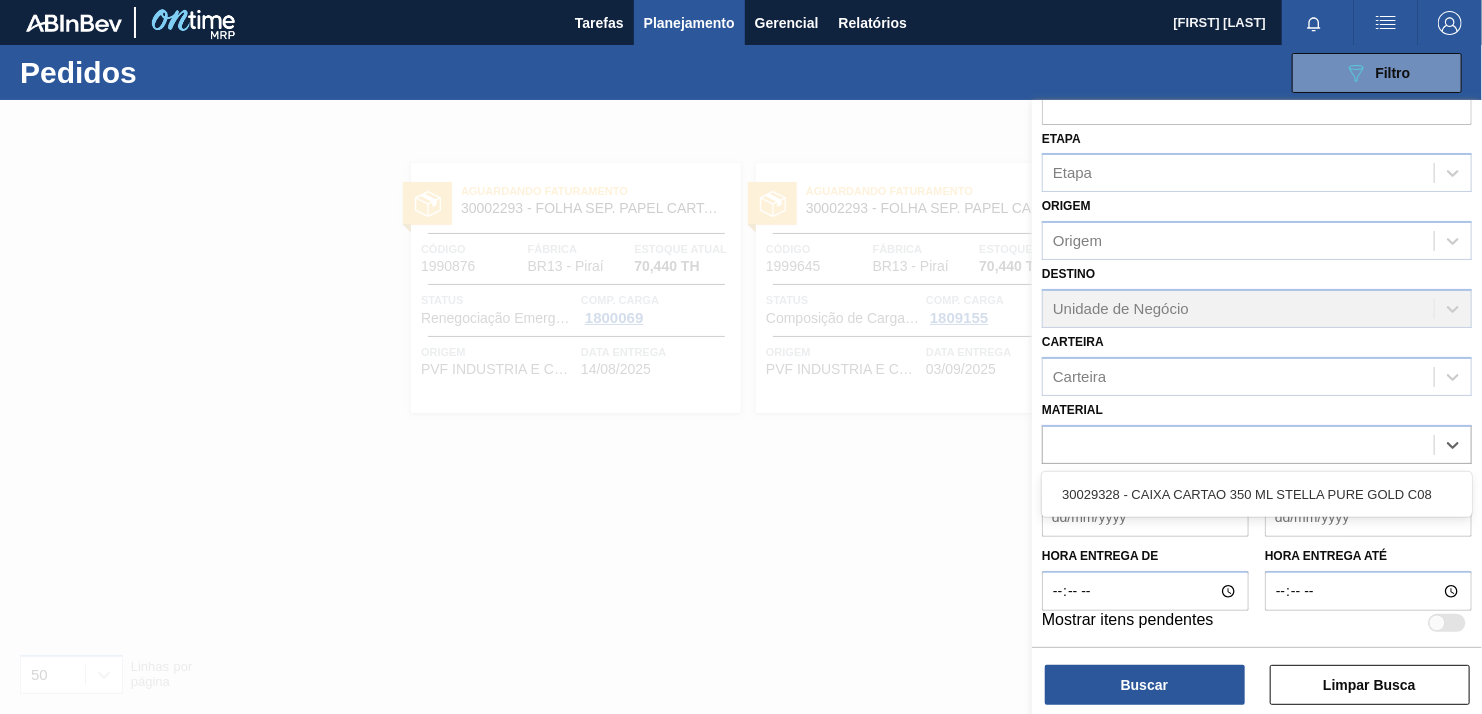 scroll, scrollTop: 127, scrollLeft: 0, axis: vertical 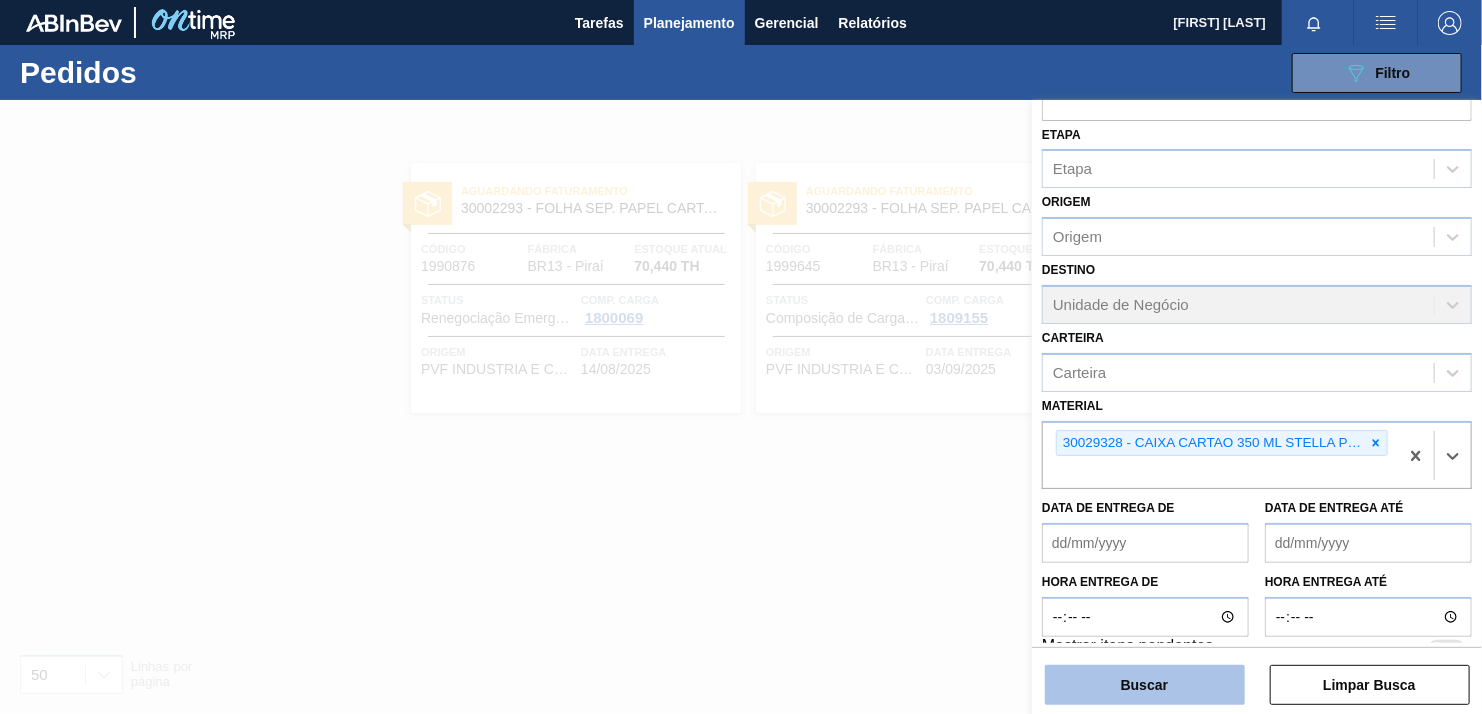click on "Buscar" at bounding box center [1145, 685] 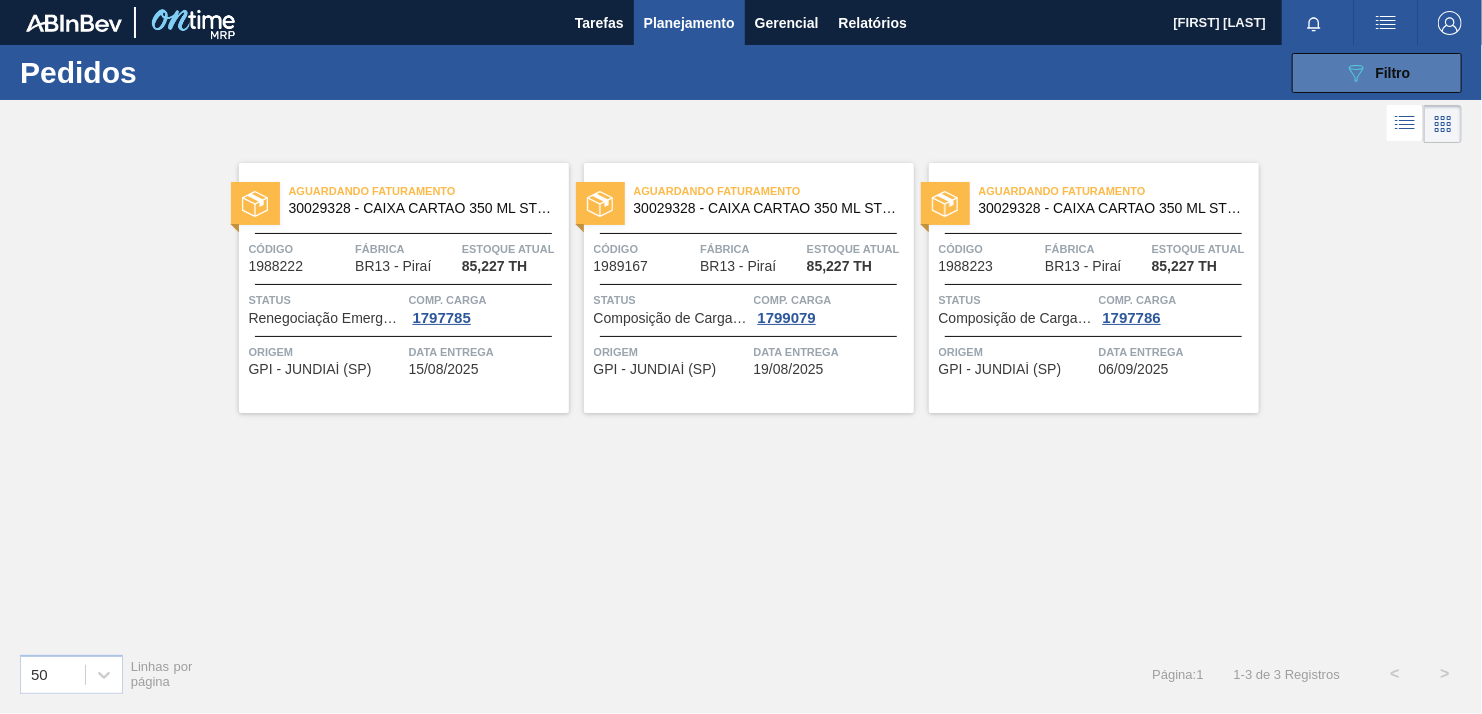 click on "089F7B8B-B2A5-4AFE-B5C0-19BA573D28AC Filtro" at bounding box center [1377, 73] 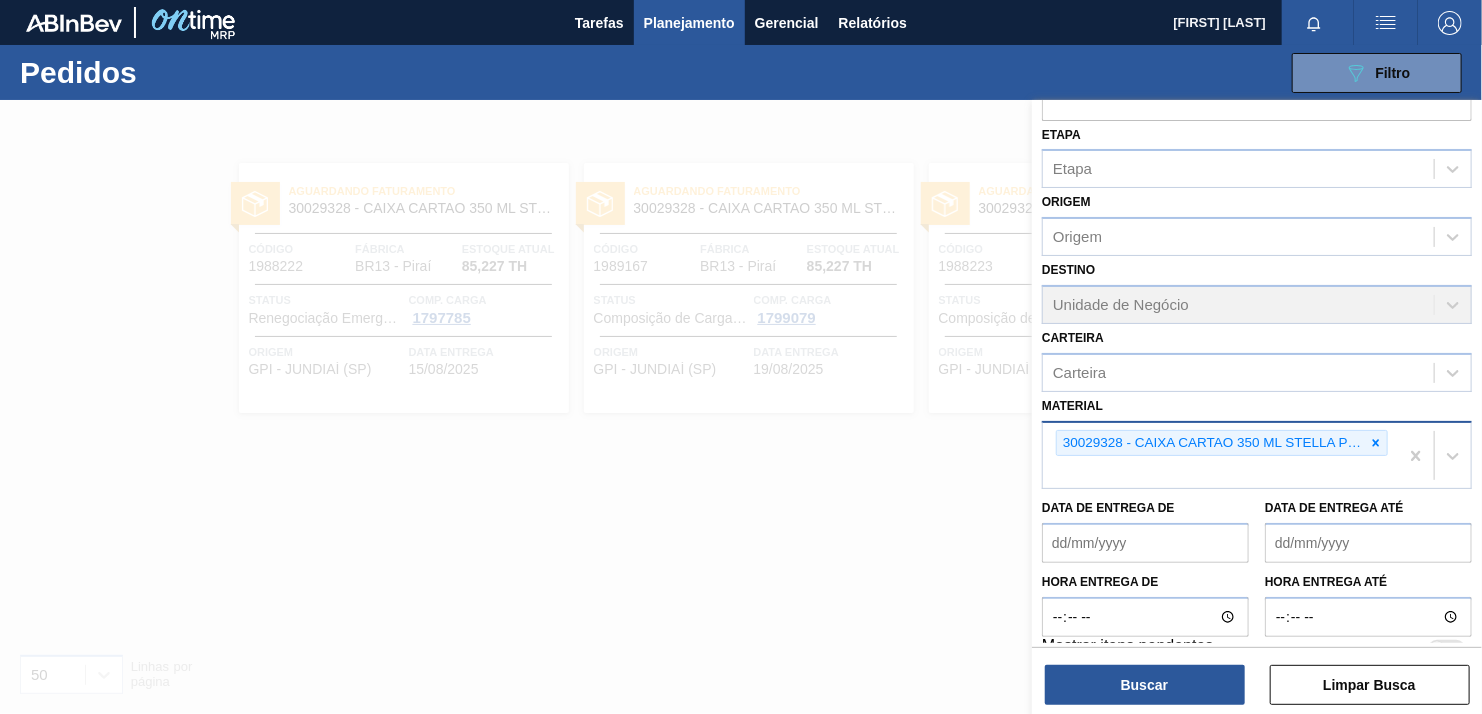 click 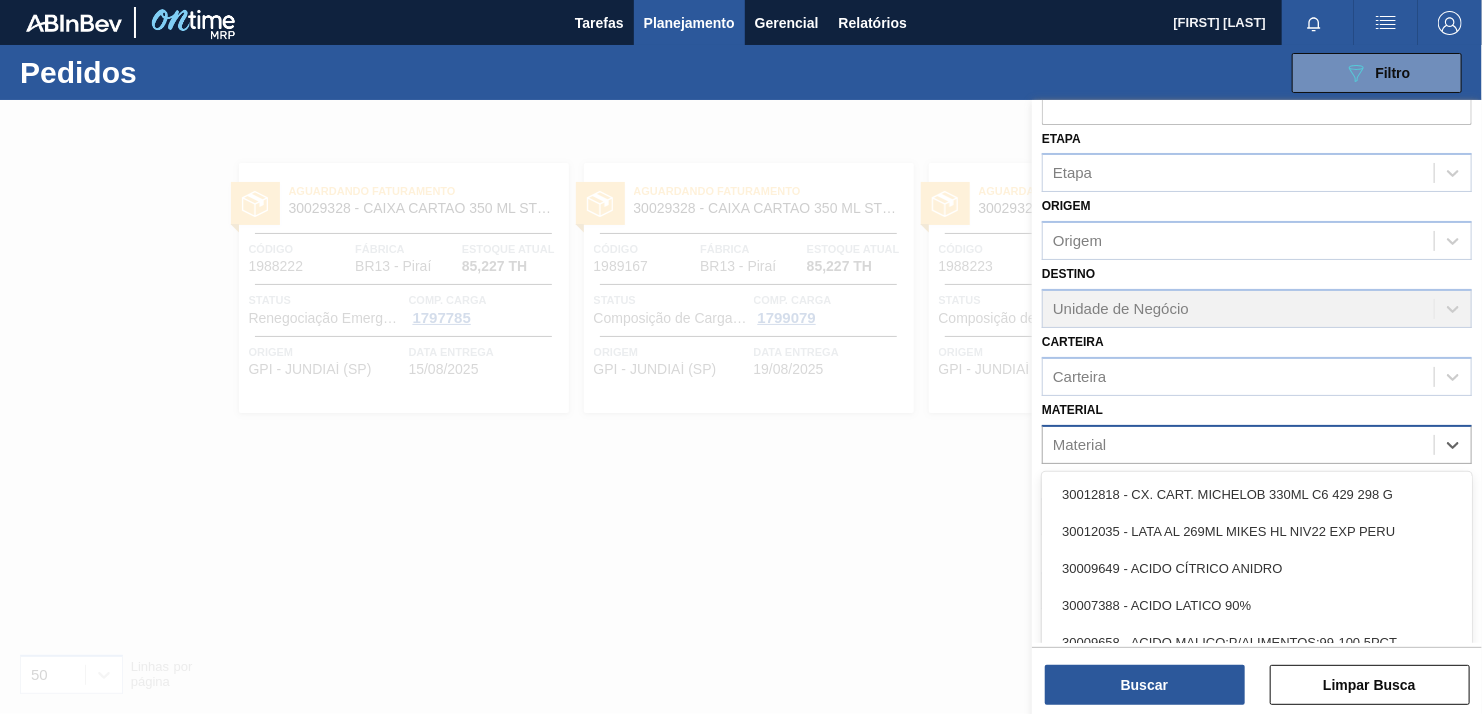click on "Material" at bounding box center (1238, 444) 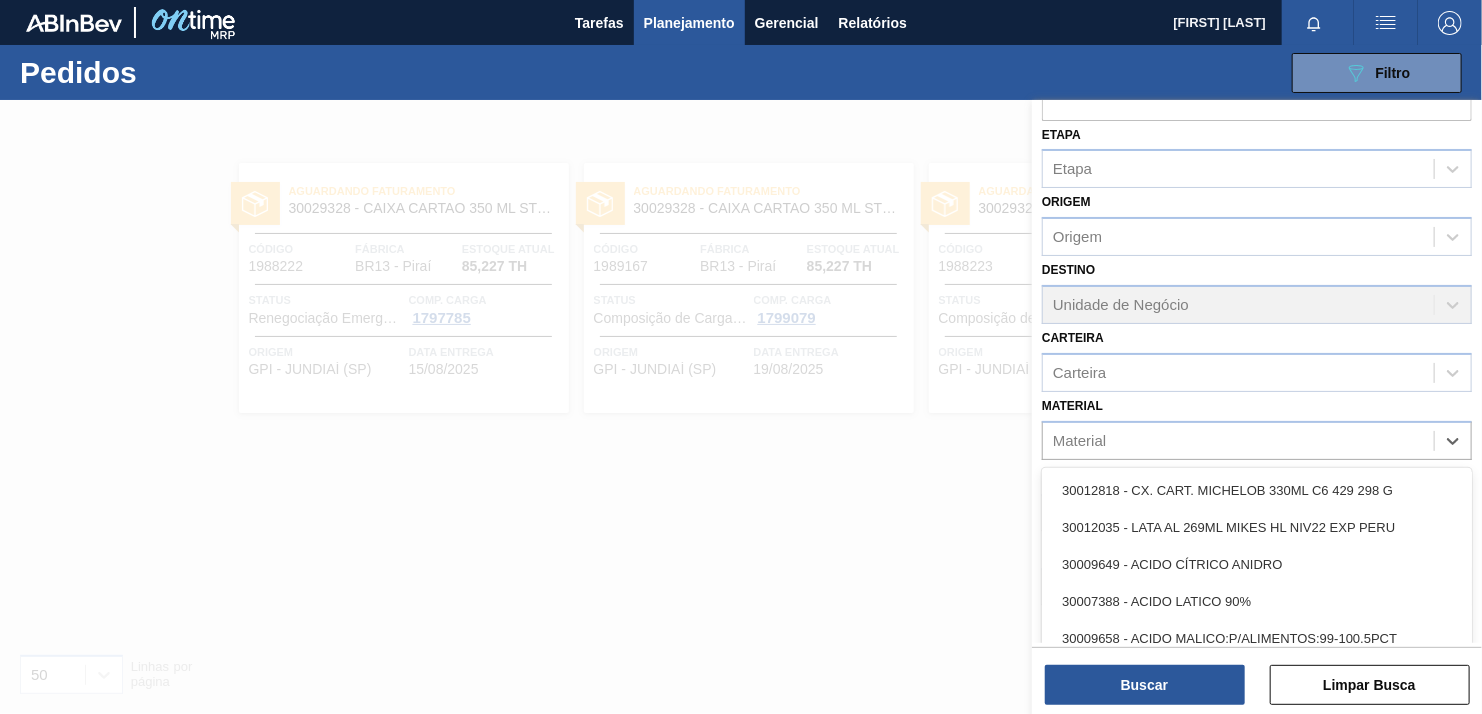 paste on "30017937" 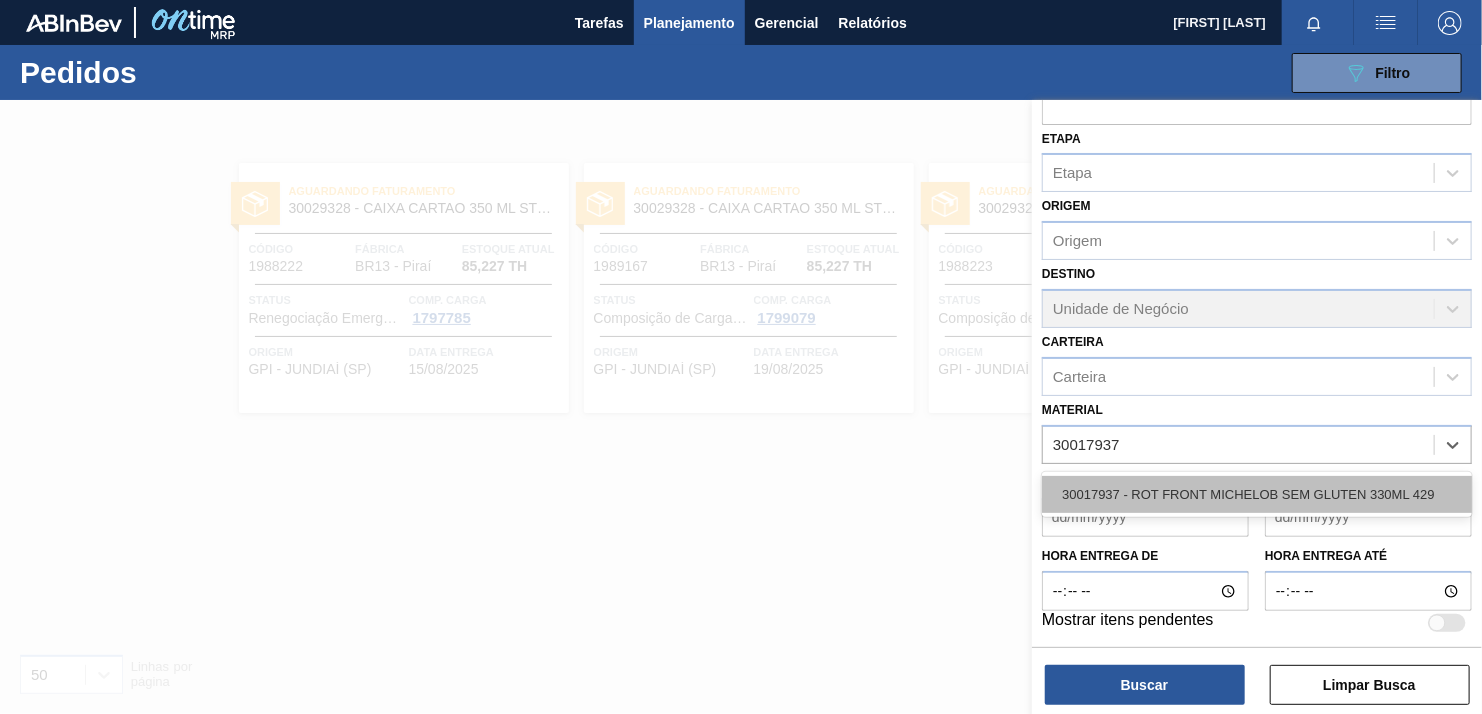 click on "30017937 - ROT FRONT MICHELOB SEM GLUTEN 330ML 429" at bounding box center (1257, 494) 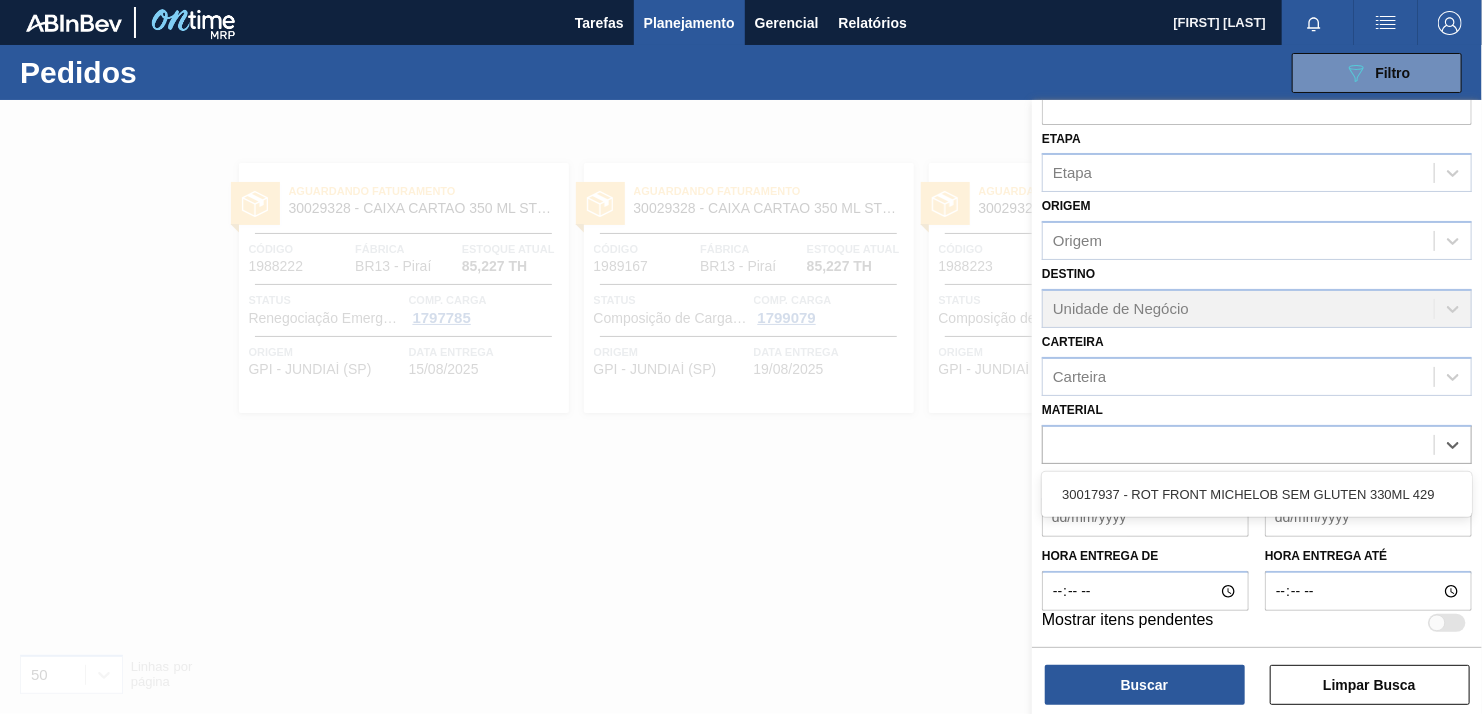 scroll, scrollTop: 127, scrollLeft: 0, axis: vertical 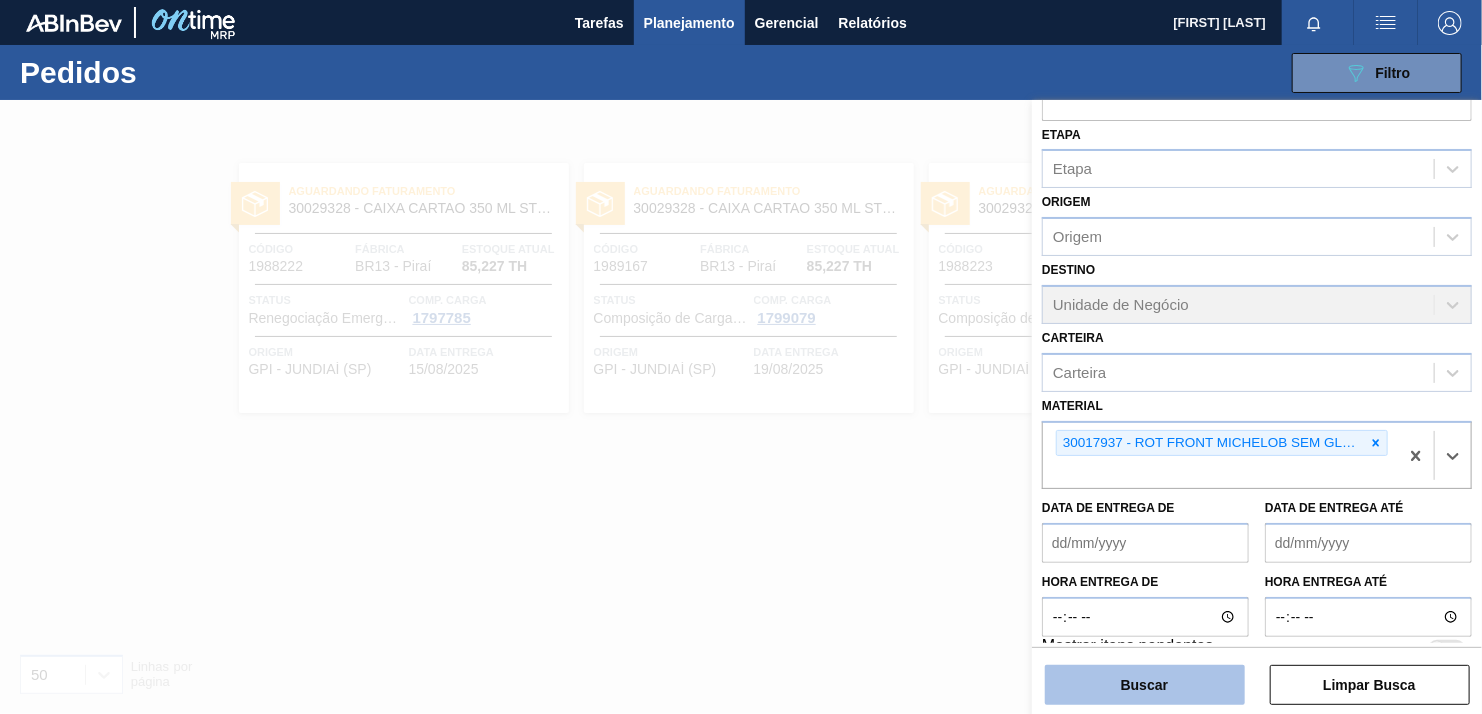 click on "Buscar" at bounding box center [1145, 685] 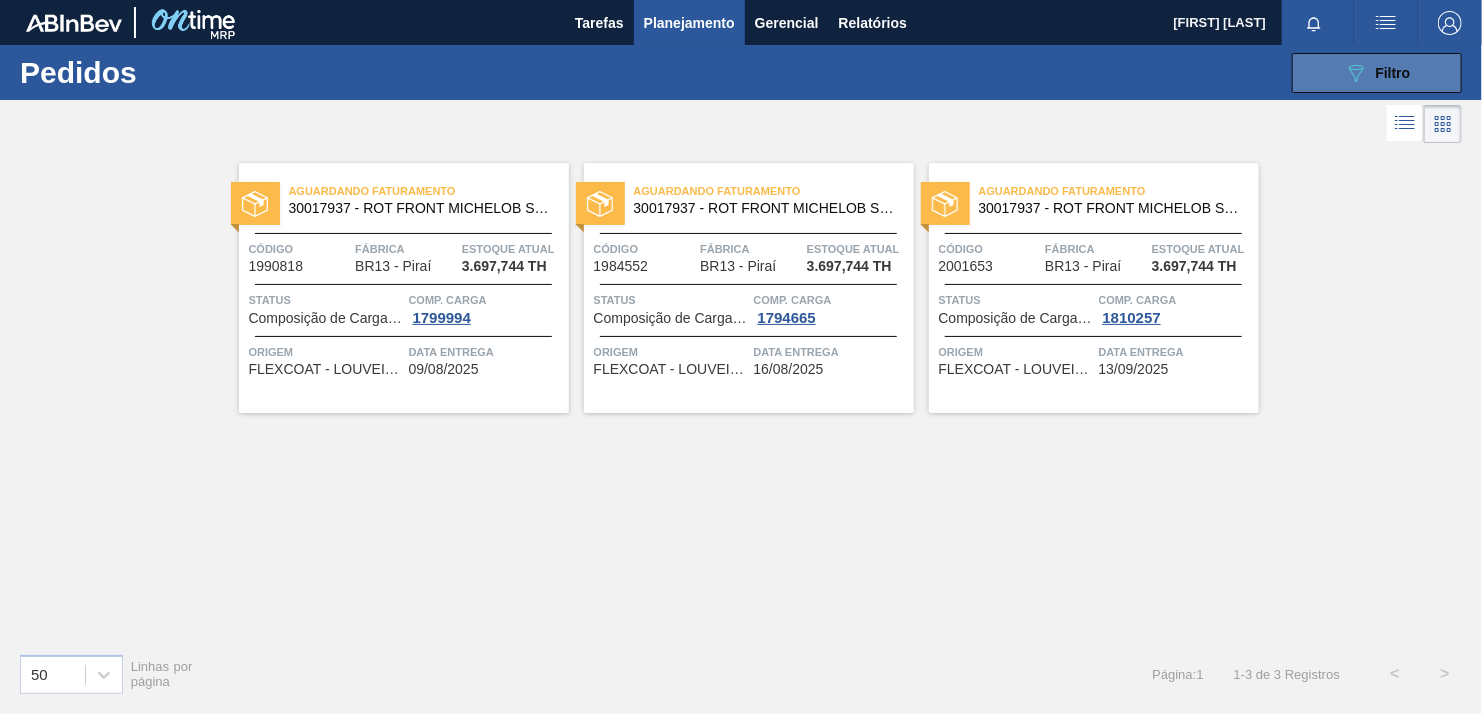 click on "089F7B8B-B2A5-4AFE-B5C0-19BA573D28AC Filtro" at bounding box center [1377, 73] 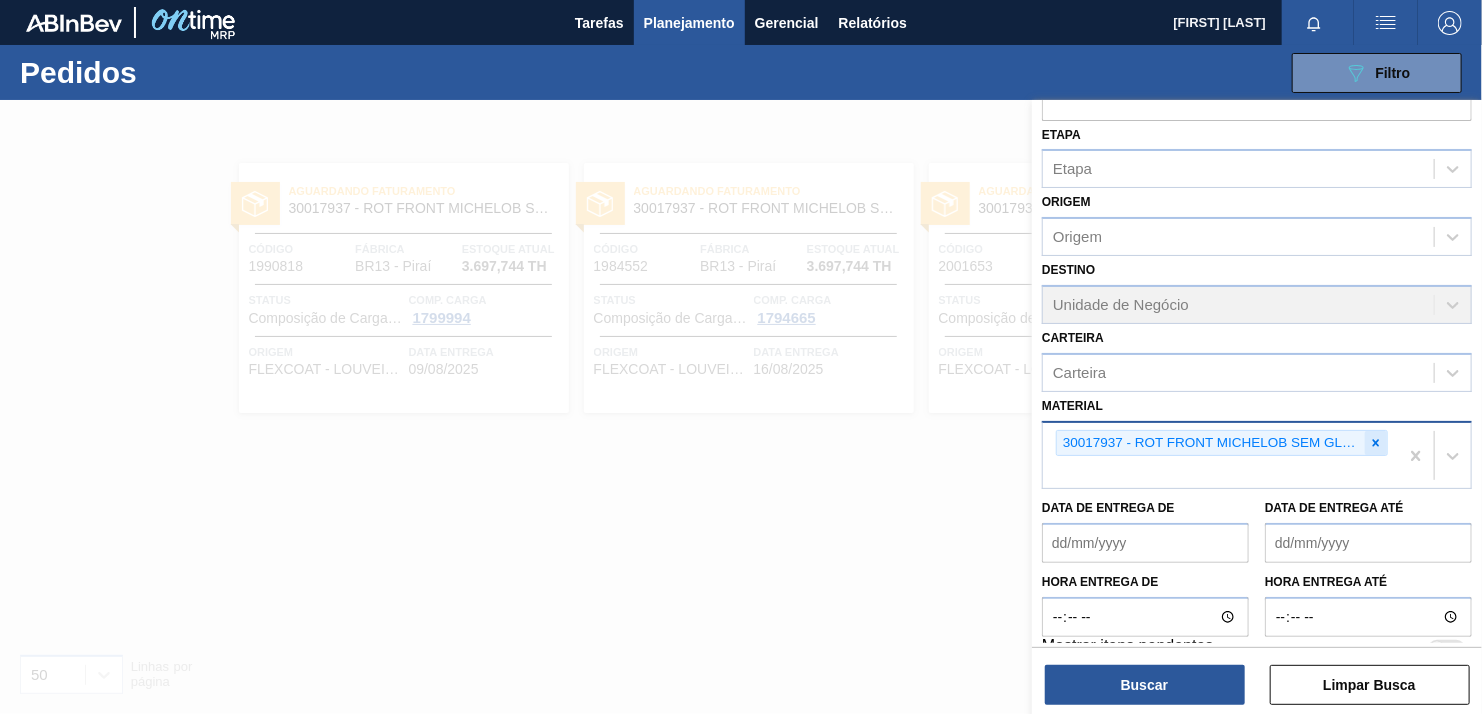 click at bounding box center (1376, 443) 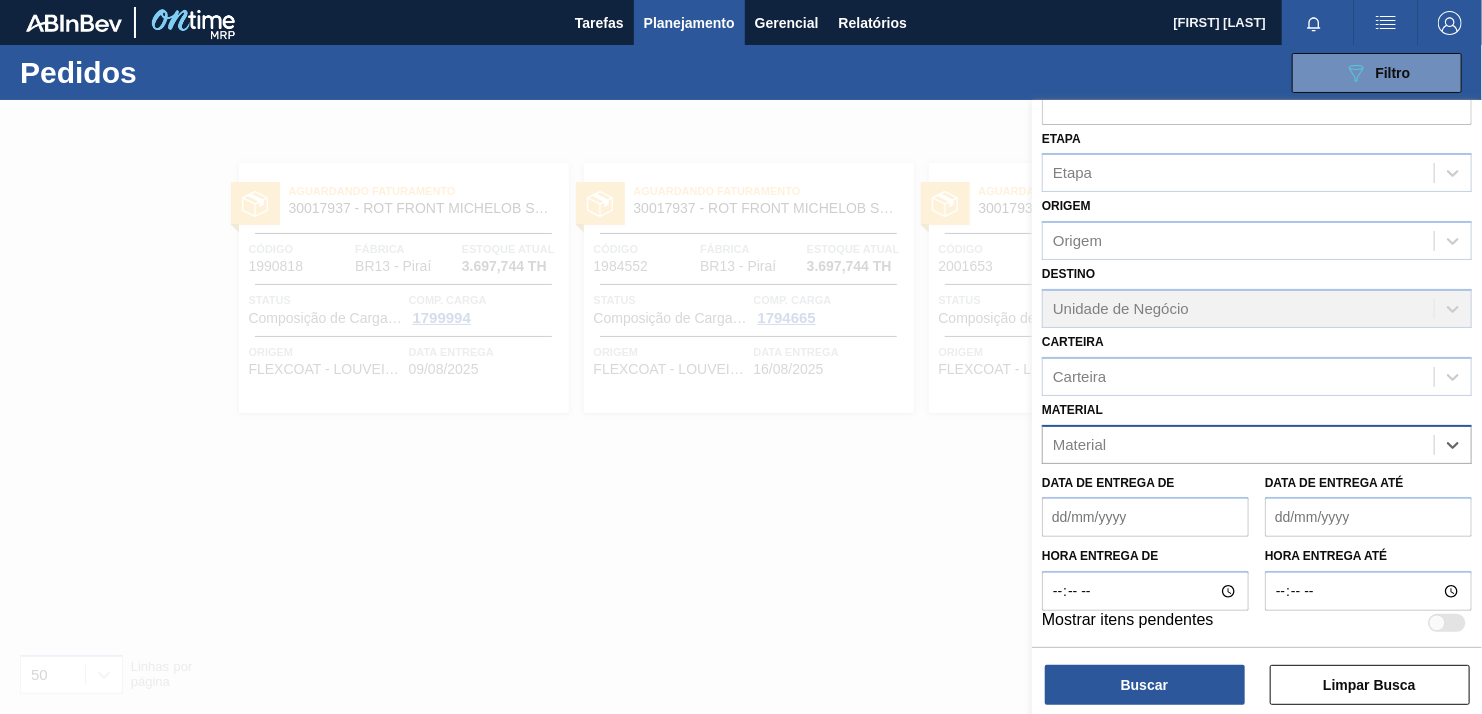 click on "Material" at bounding box center [1238, 444] 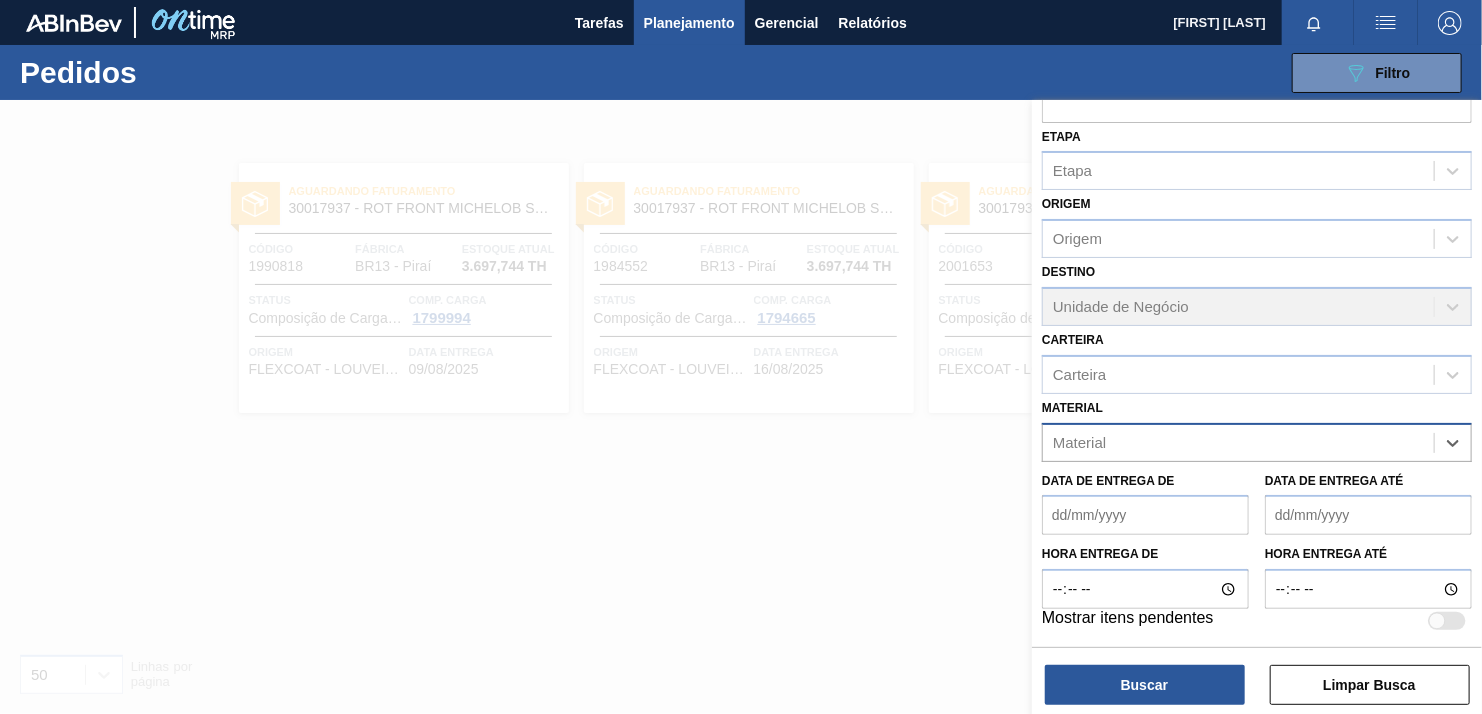 paste on "30003188" 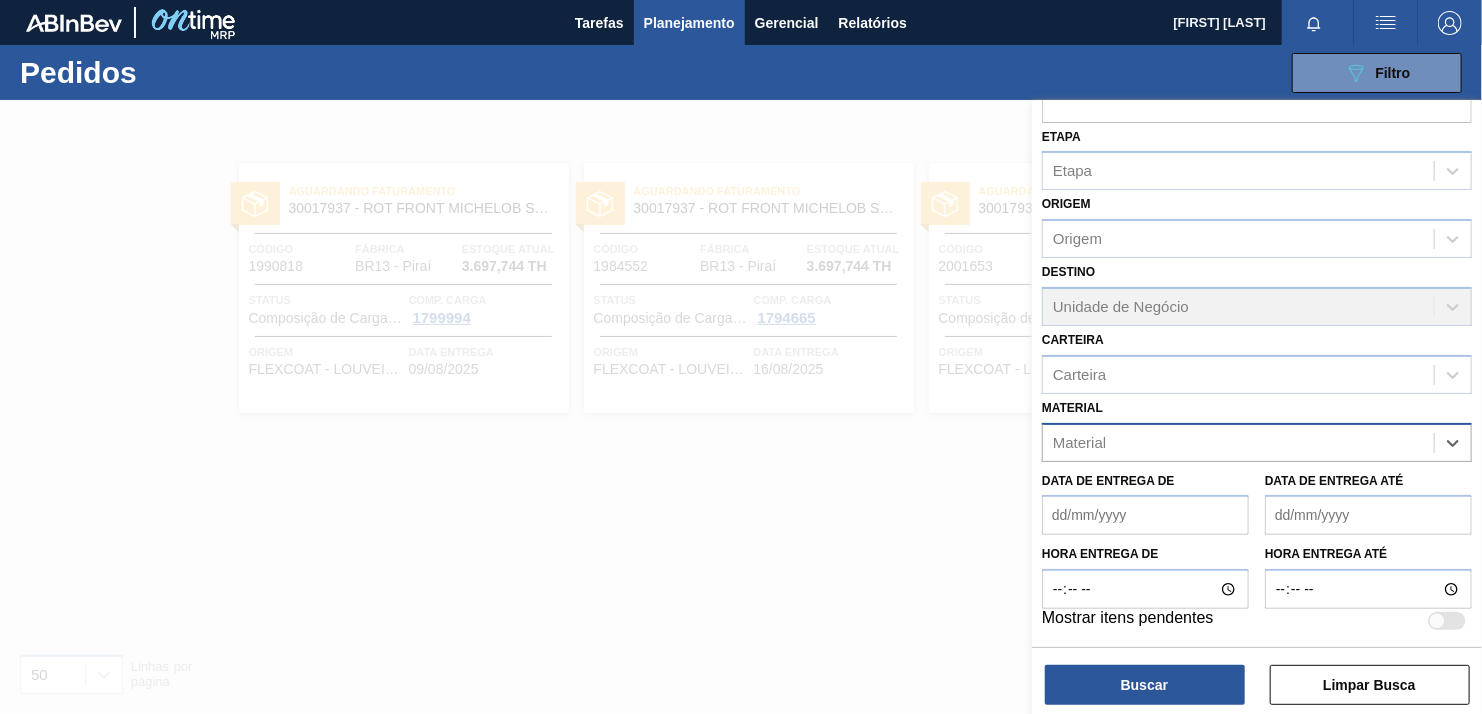 type on "30003188" 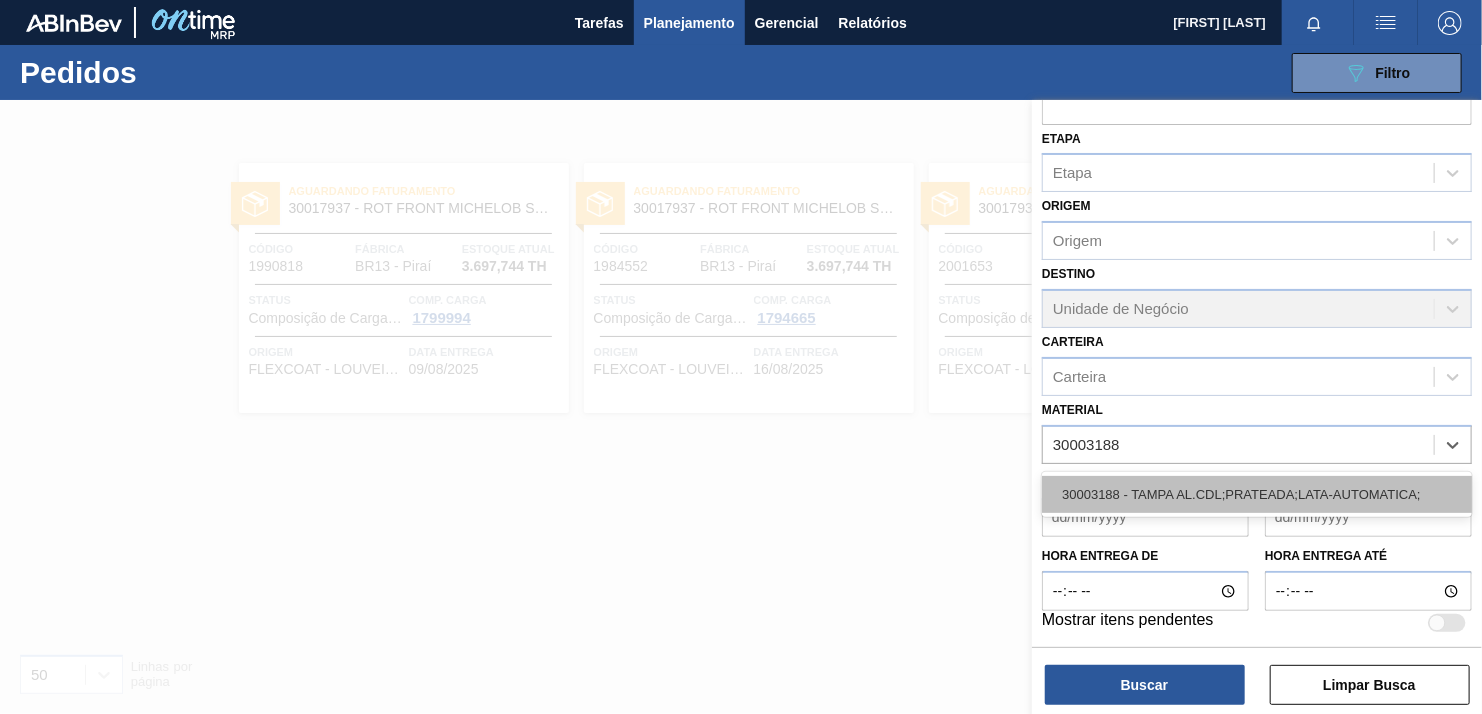 click on "30003188 - TAMPA AL.CDL;PRATEADA;LATA-AUTOMATICA;" at bounding box center (1257, 494) 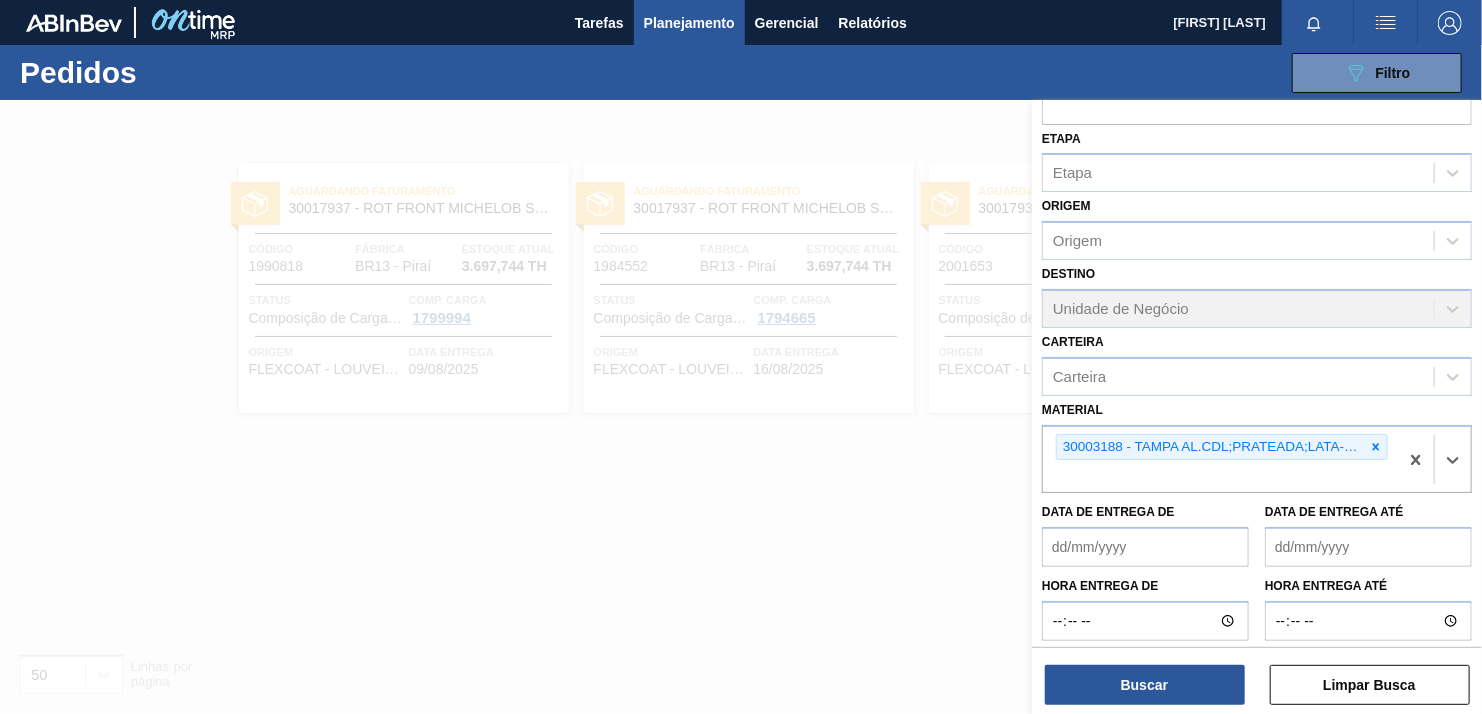 scroll, scrollTop: 127, scrollLeft: 0, axis: vertical 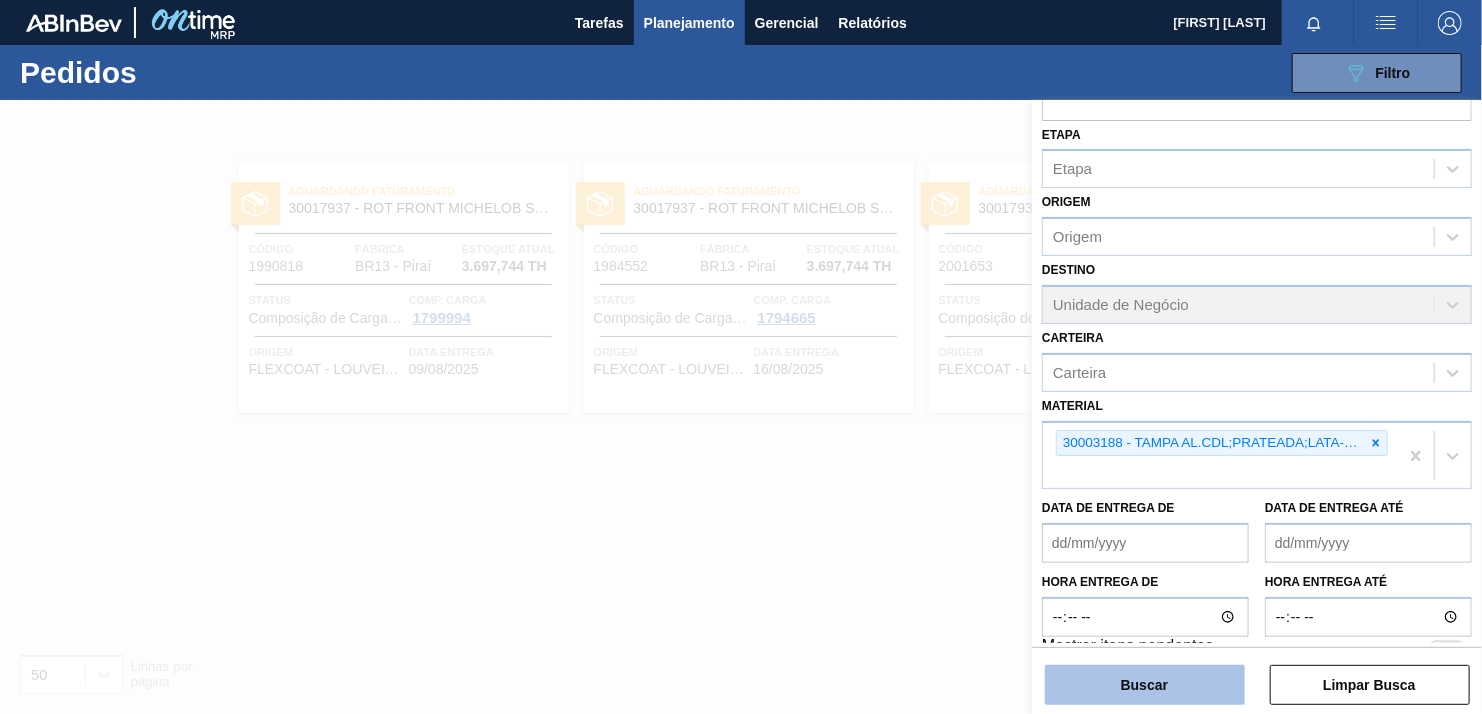 click on "Buscar" at bounding box center [1145, 685] 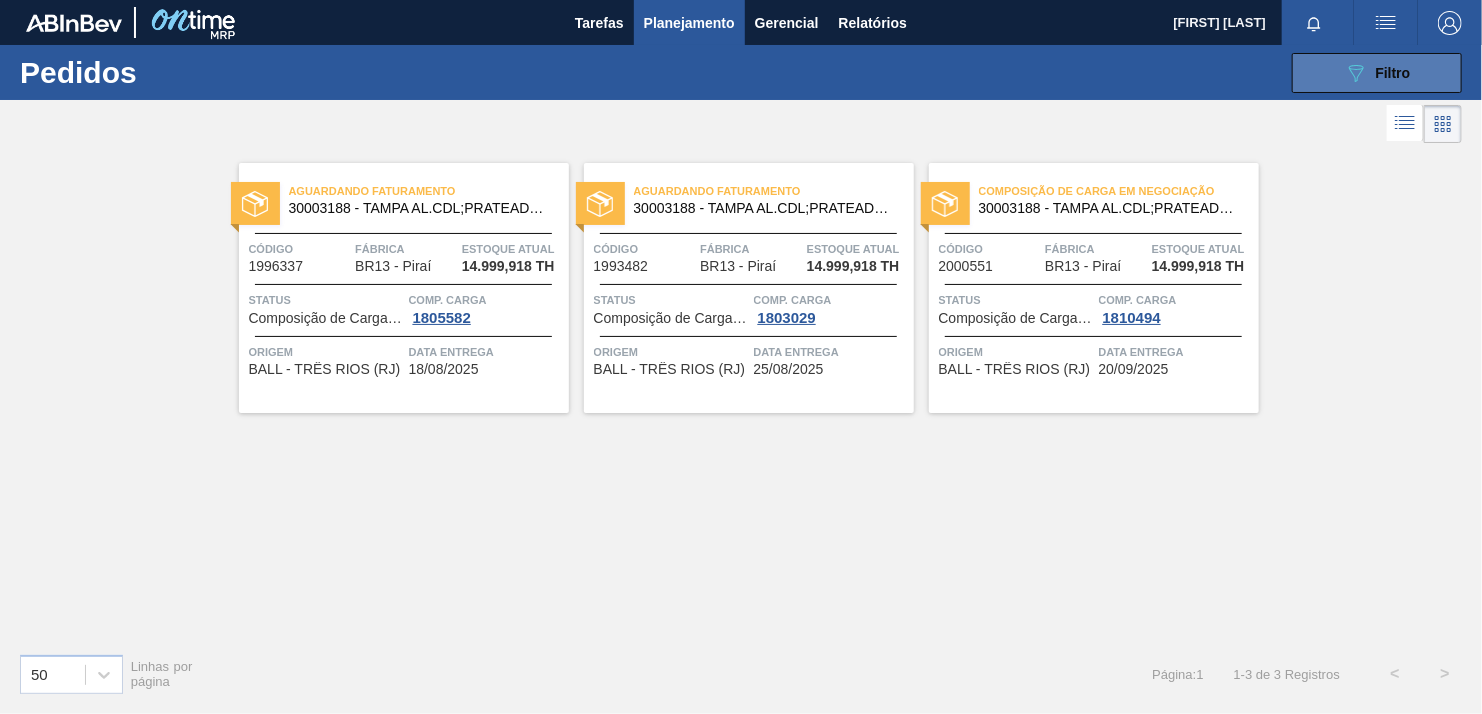 click on "089F7B8B-B2A5-4AFE-B5C0-19BA573D28AC" 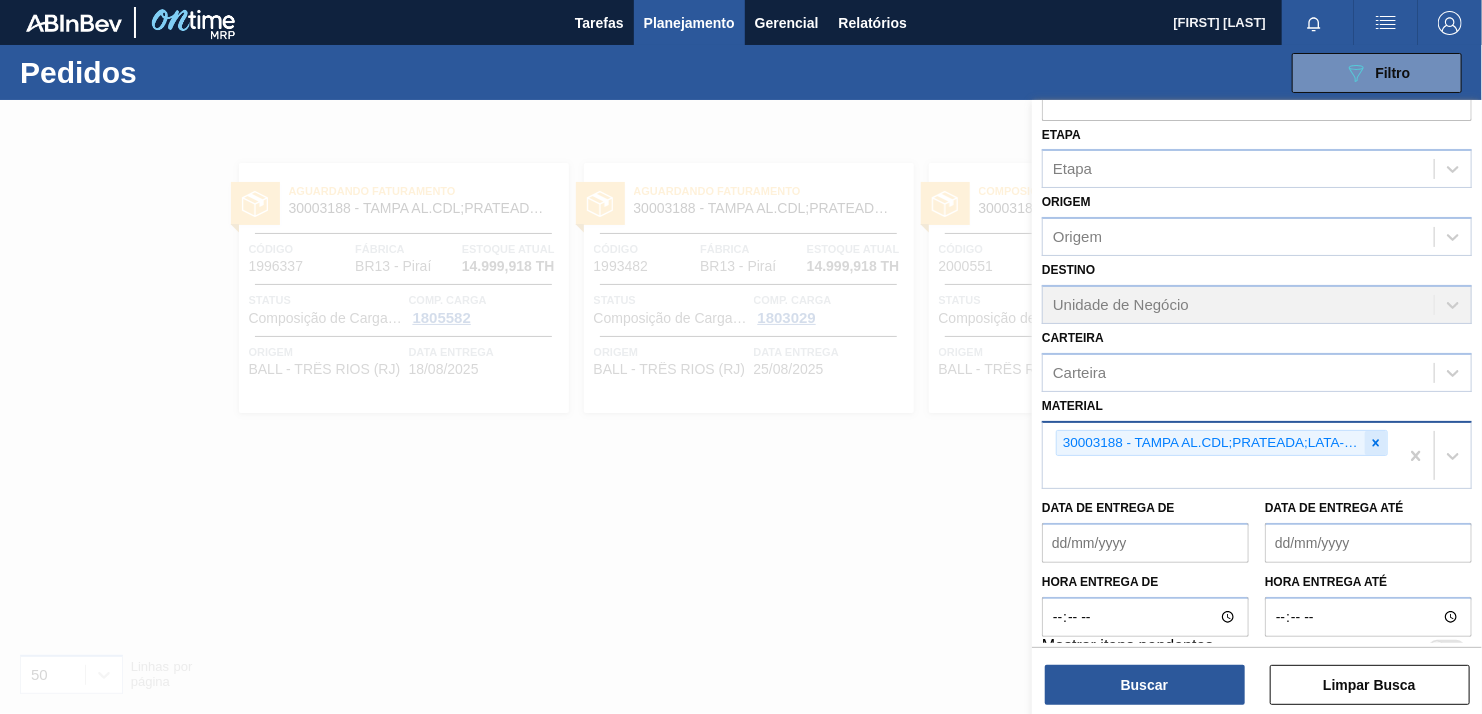 click 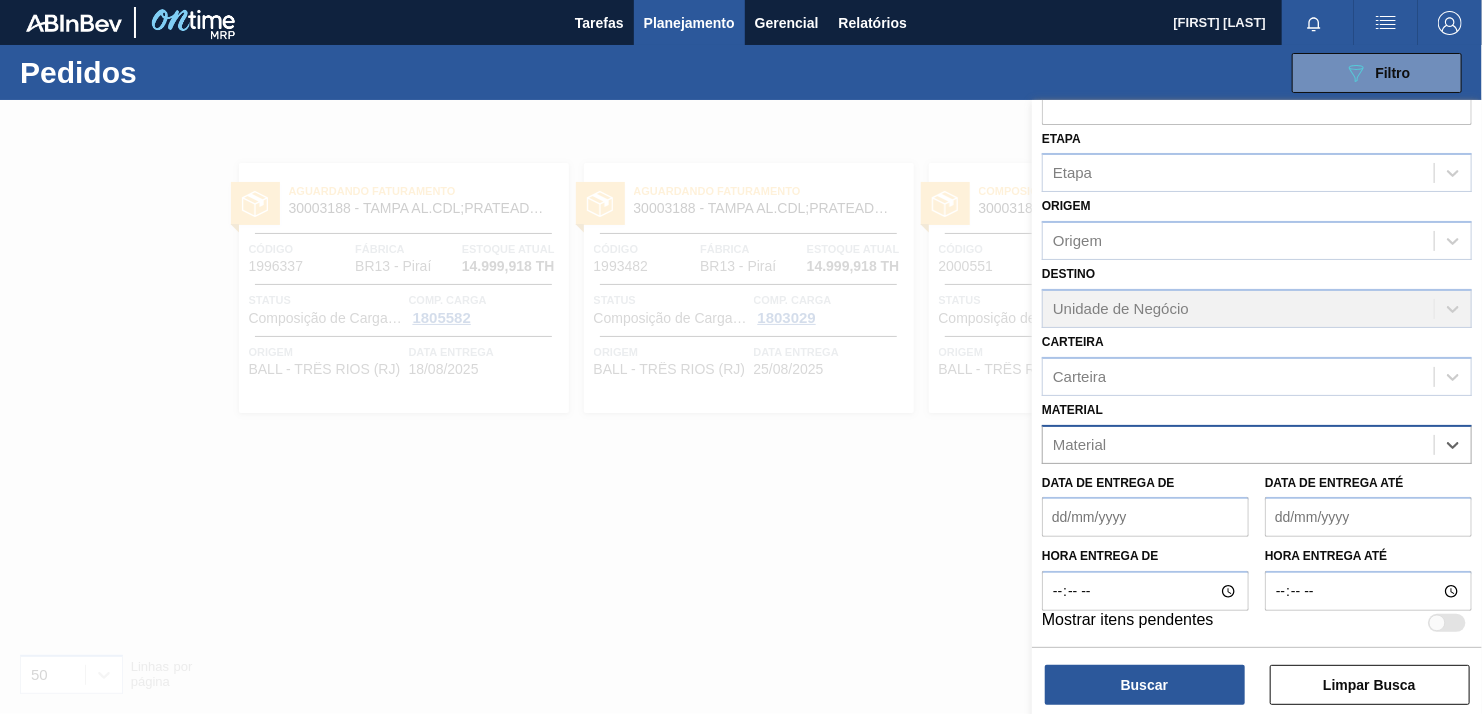 click on "Material" at bounding box center [1238, 444] 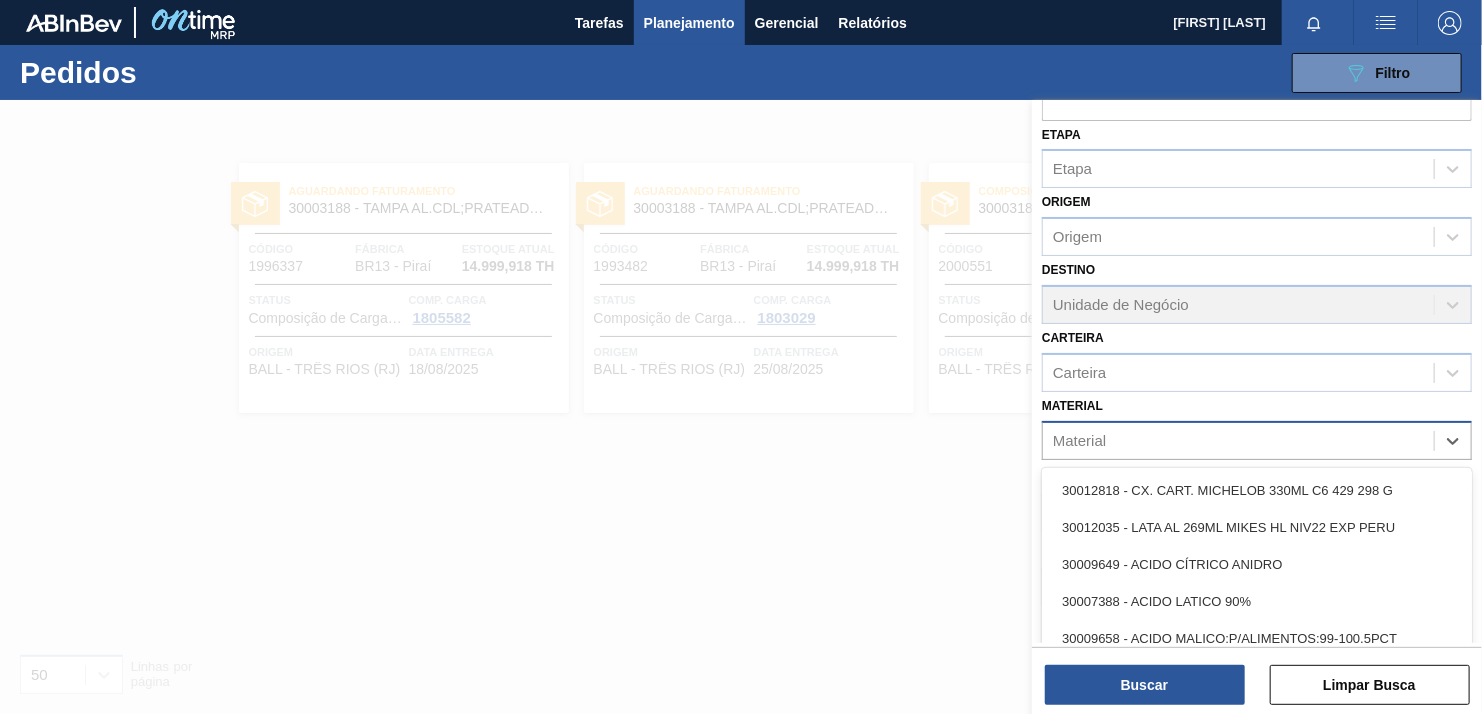 paste on "30003581" 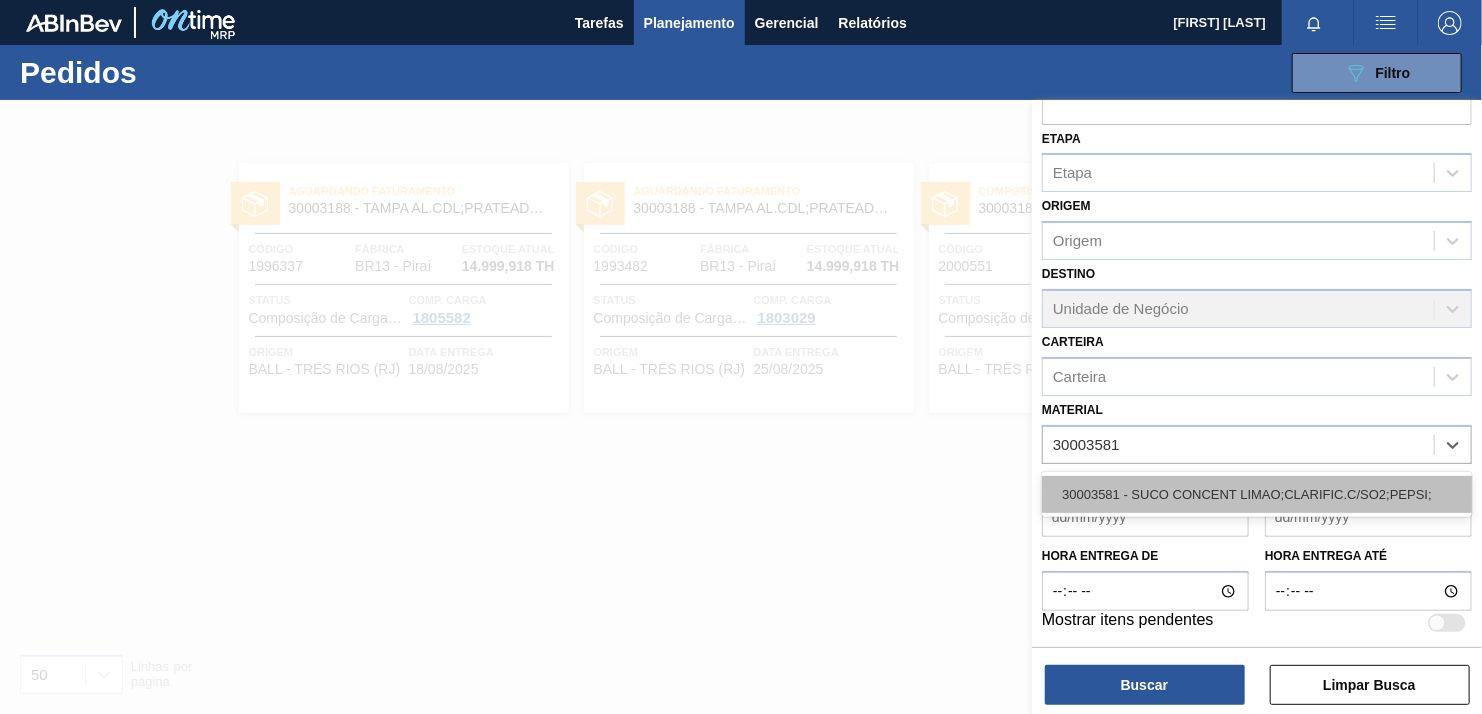 click on "30003581 - SUCO CONCENT LIMAO;CLARIFIC.C/SO2;PEPSI;" at bounding box center [1257, 494] 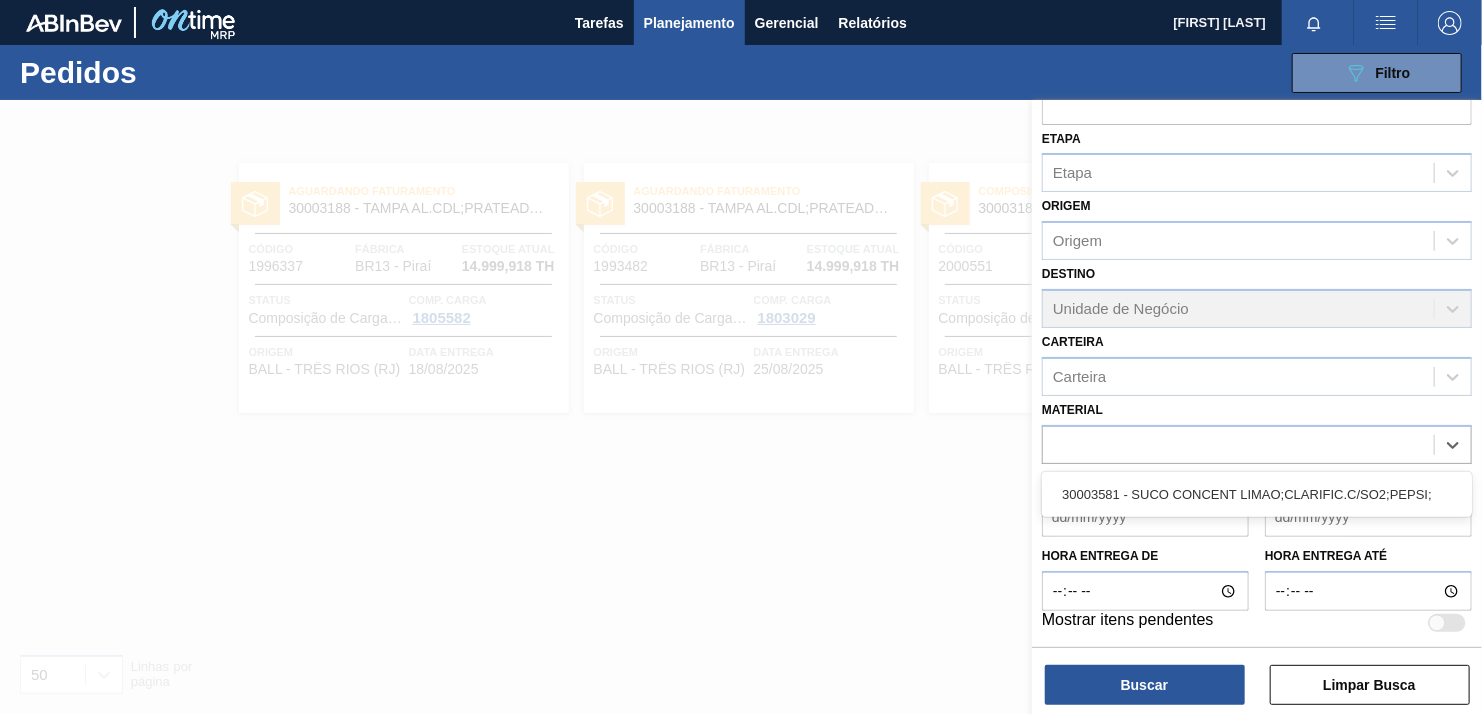 scroll, scrollTop: 127, scrollLeft: 0, axis: vertical 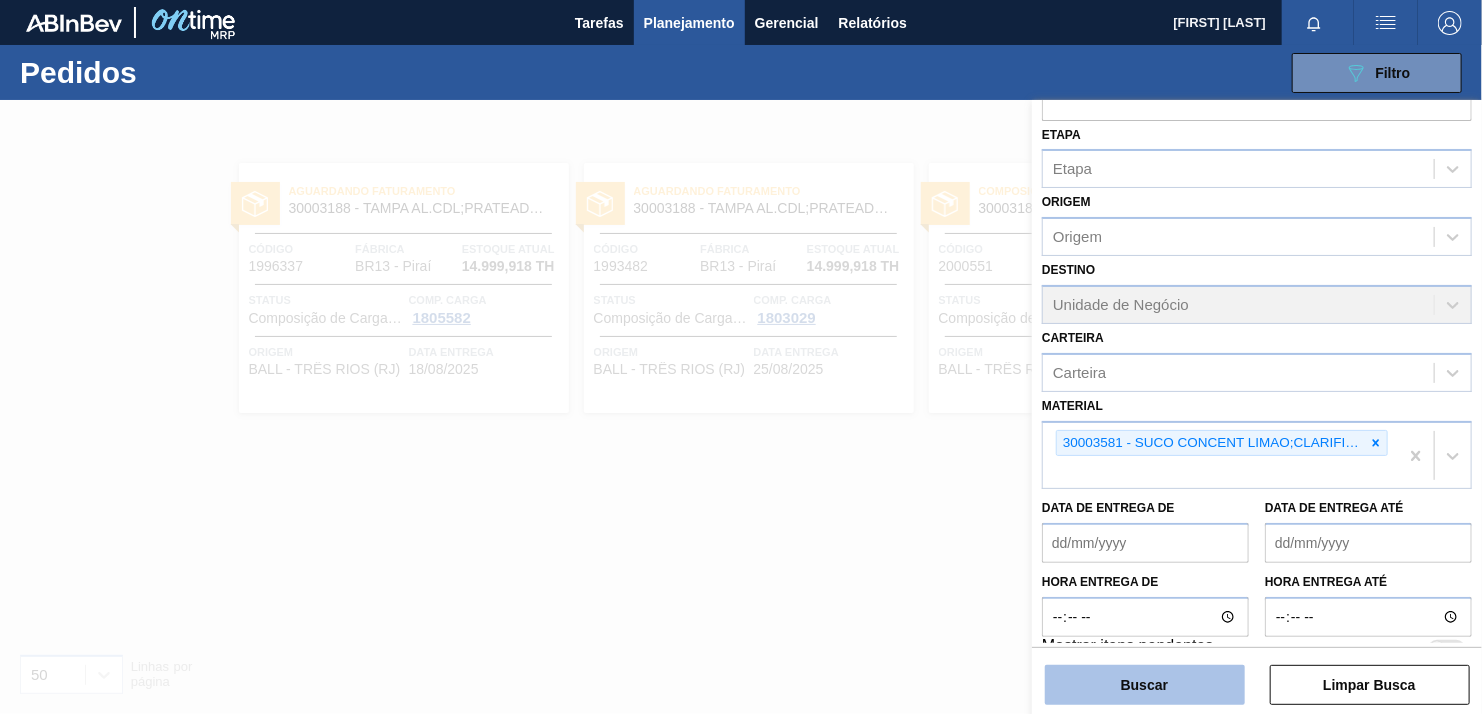 click on "Buscar" at bounding box center [1145, 685] 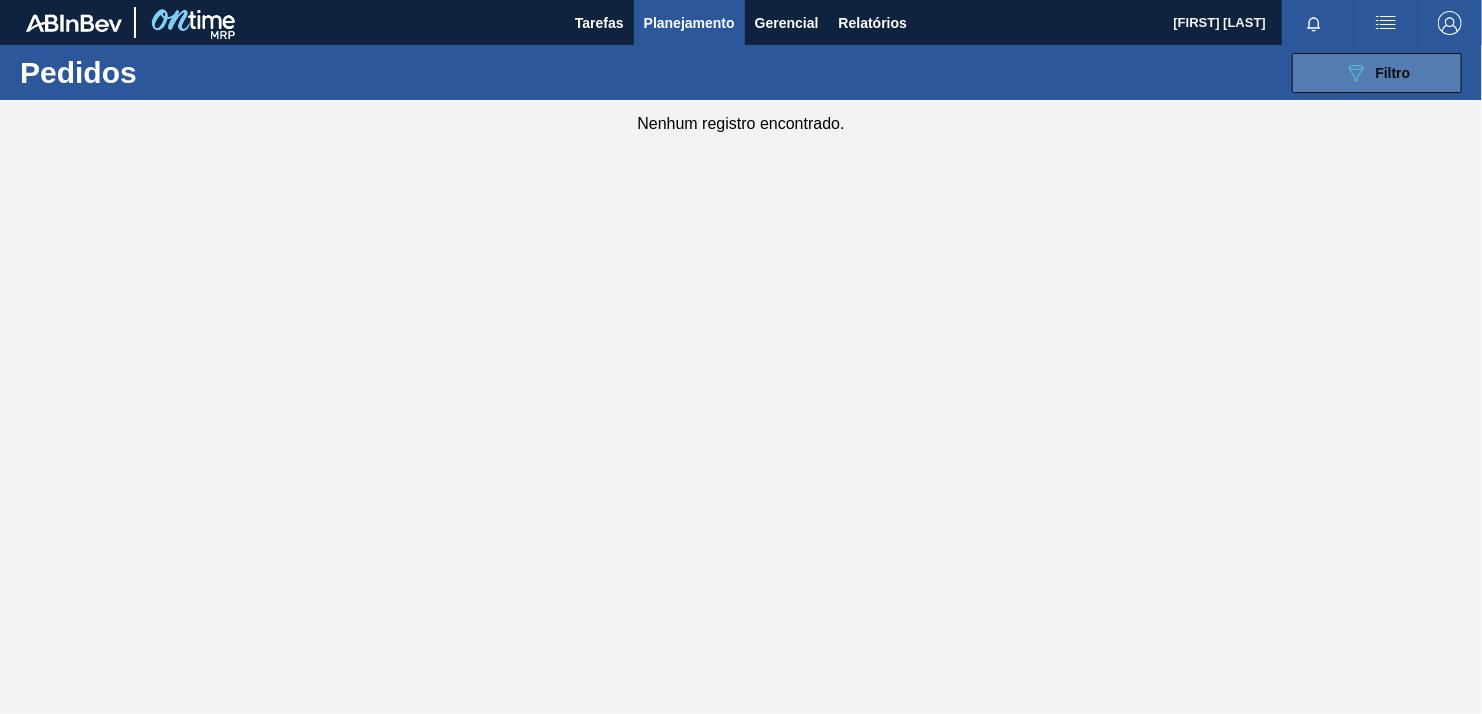 click on "089F7B8B-B2A5-4AFE-B5C0-19BA573D28AC Filtro" at bounding box center (1377, 73) 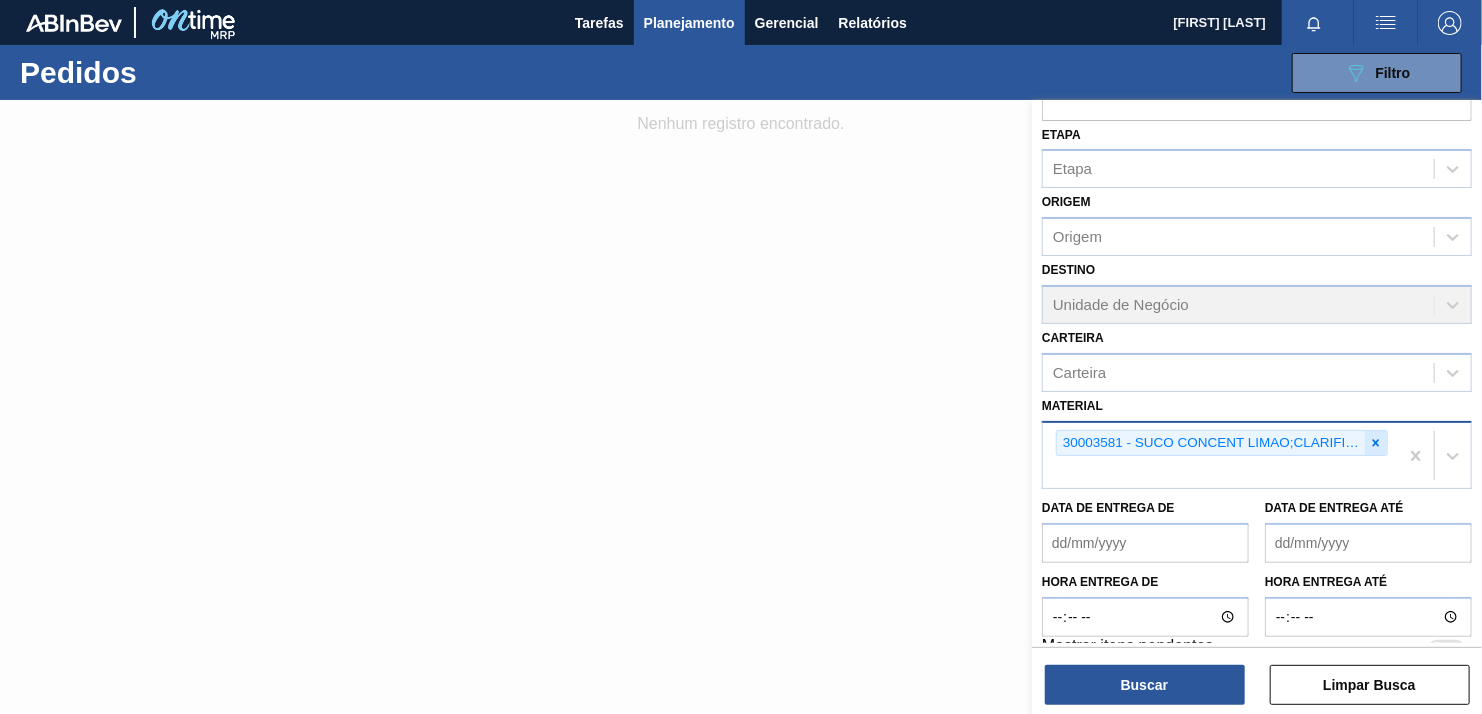 click 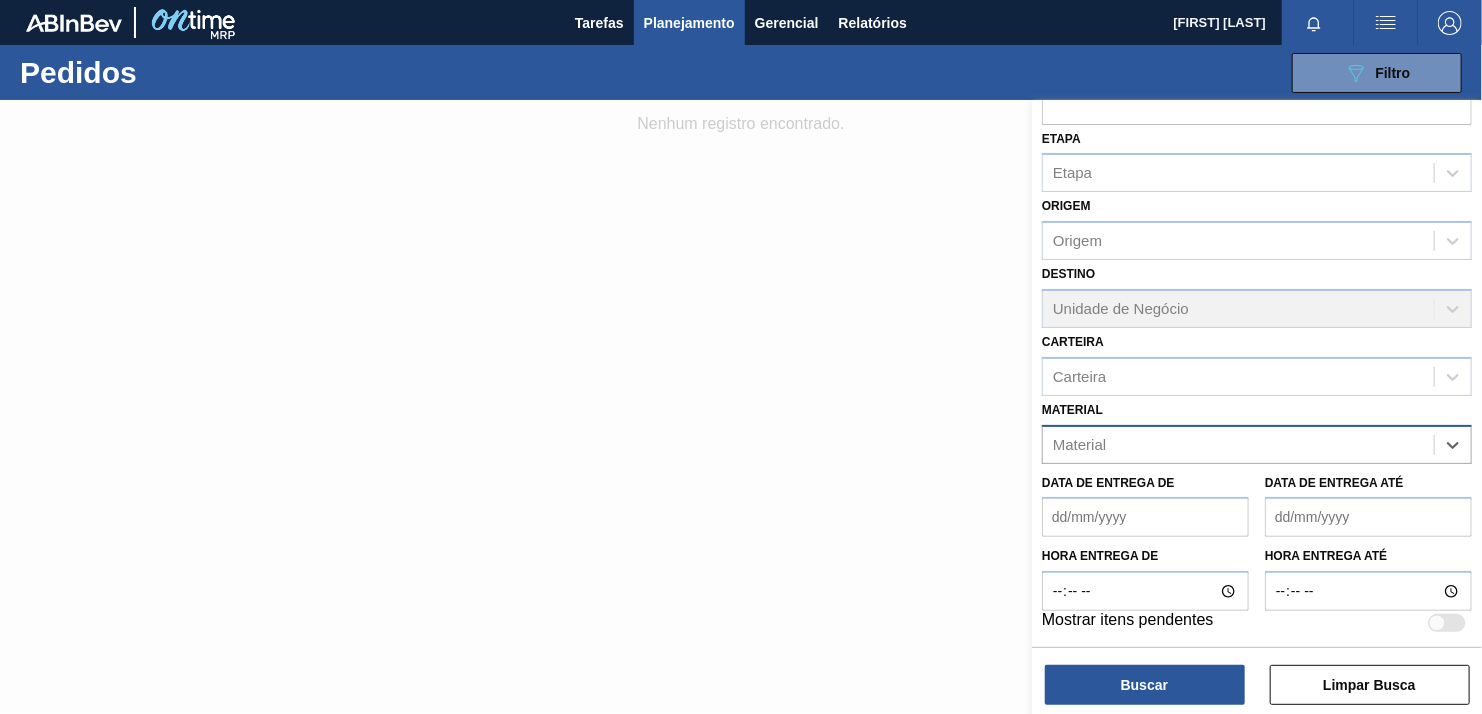 click on "Material" at bounding box center [1238, 444] 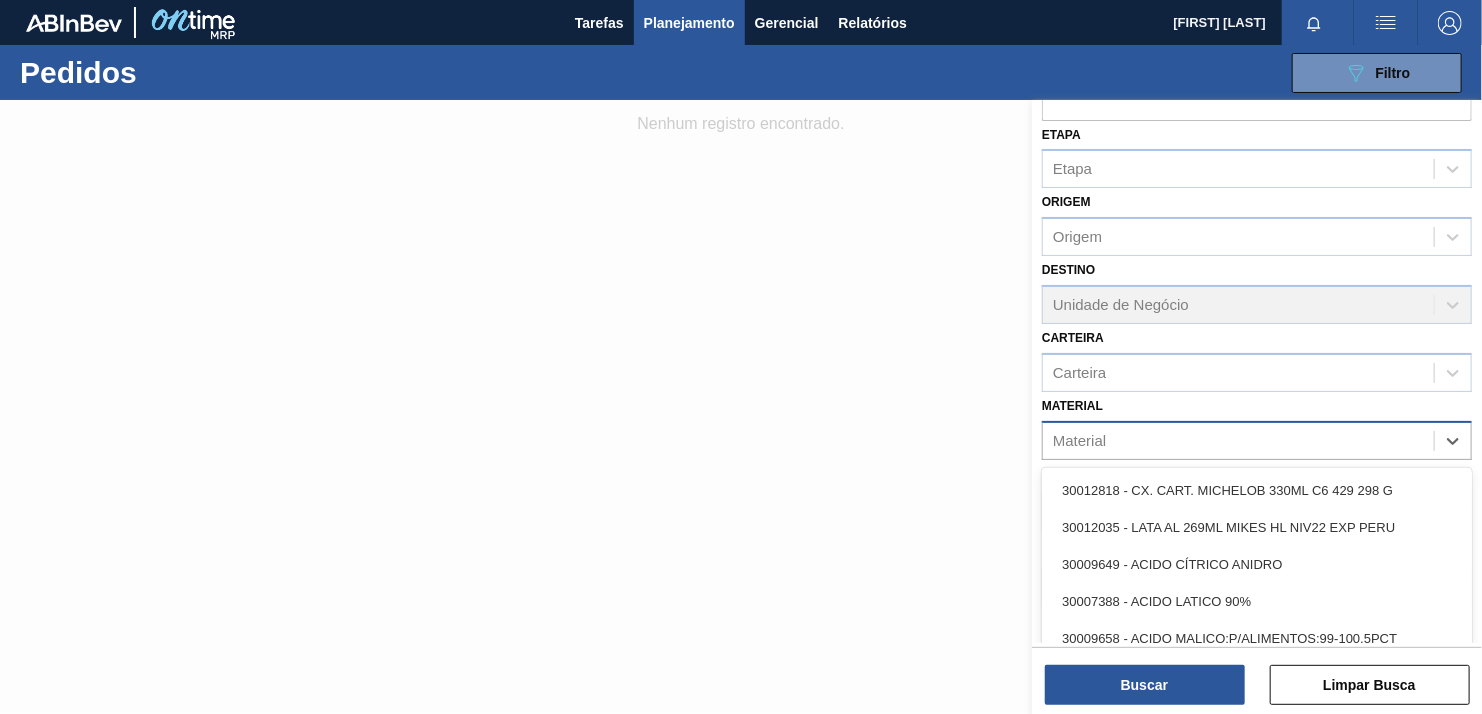 paste on "30002702" 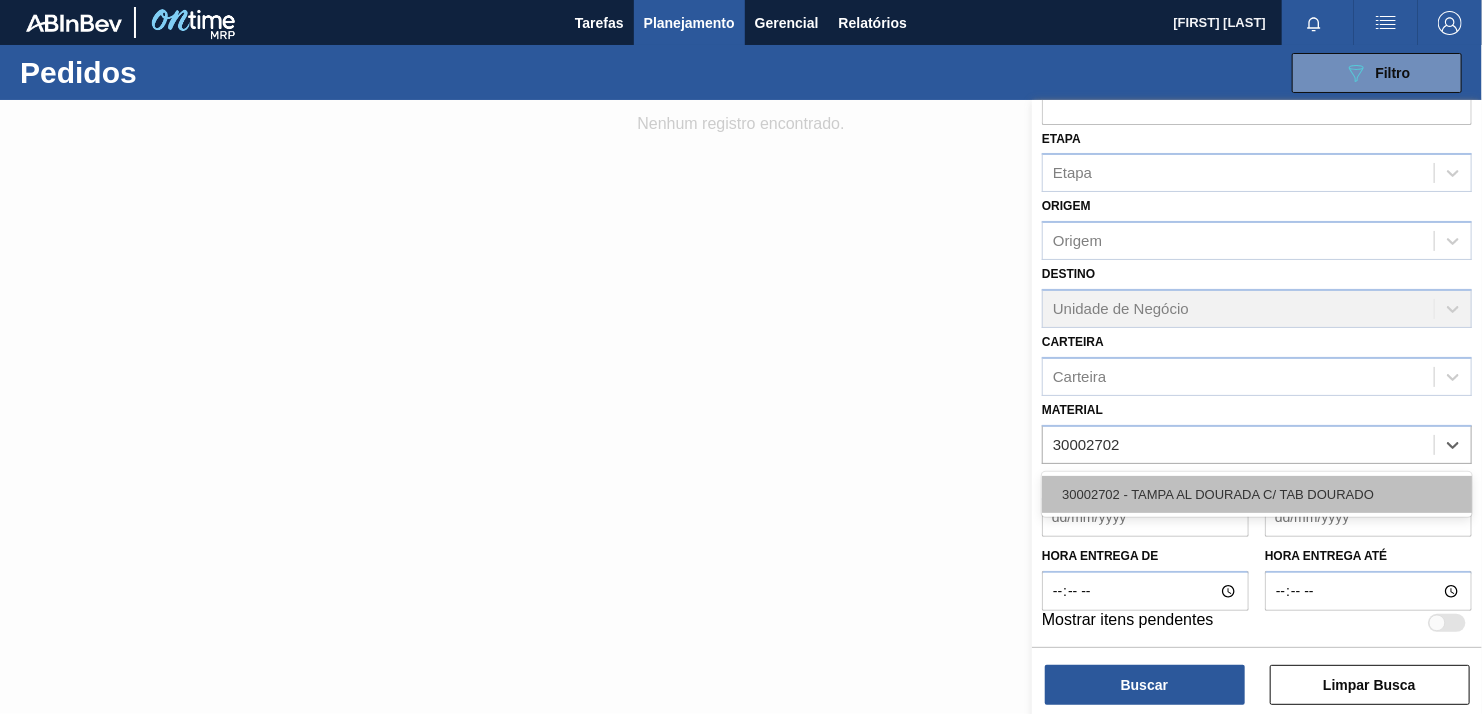 click on "30002702 - TAMPA AL DOURADA C/ TAB DOURADO" at bounding box center [1257, 494] 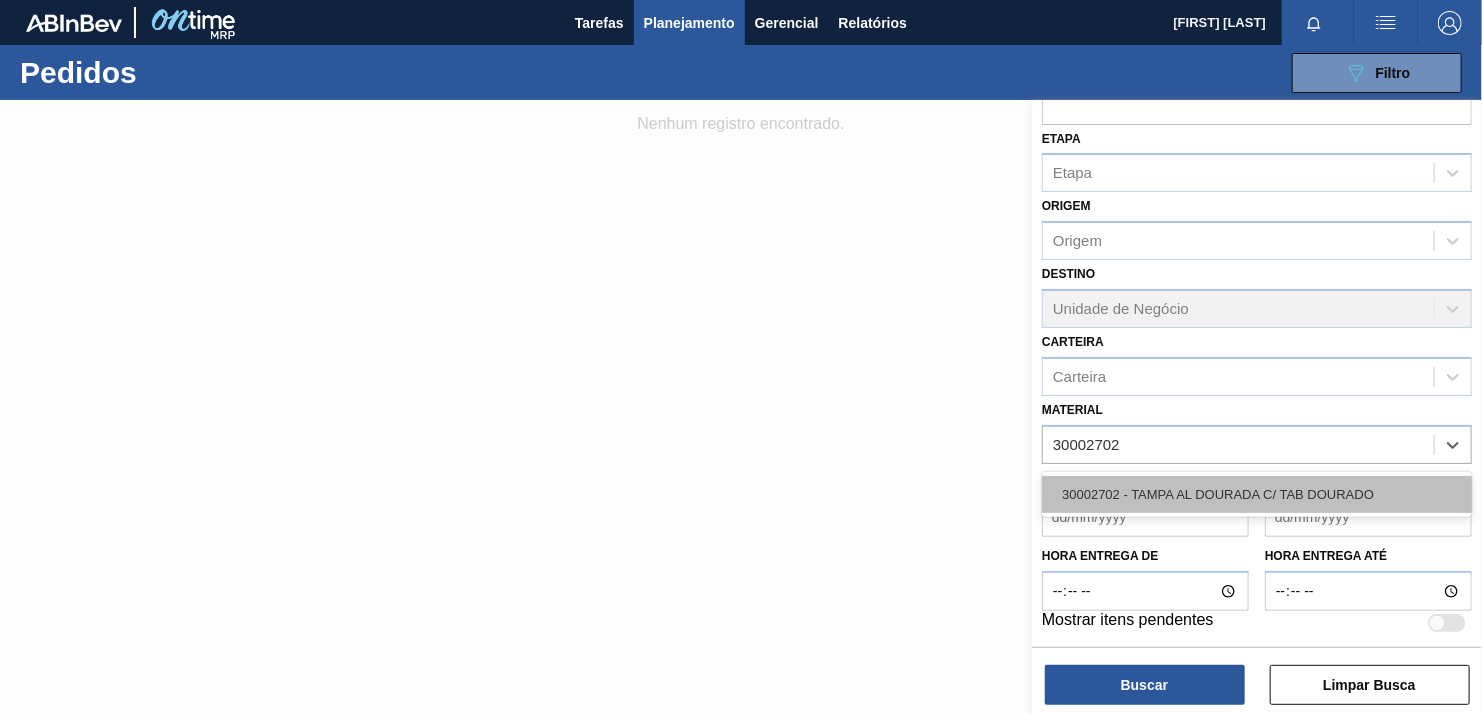 type 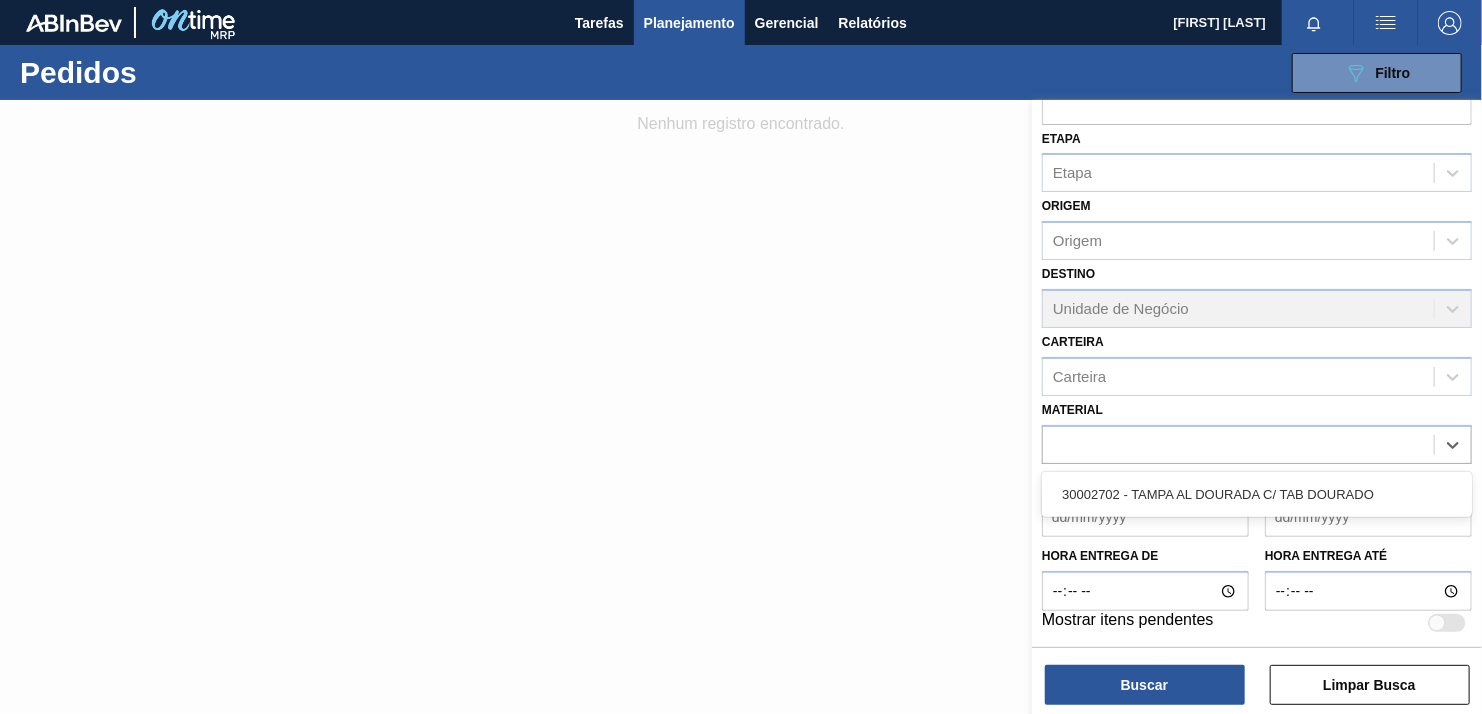 scroll, scrollTop: 127, scrollLeft: 0, axis: vertical 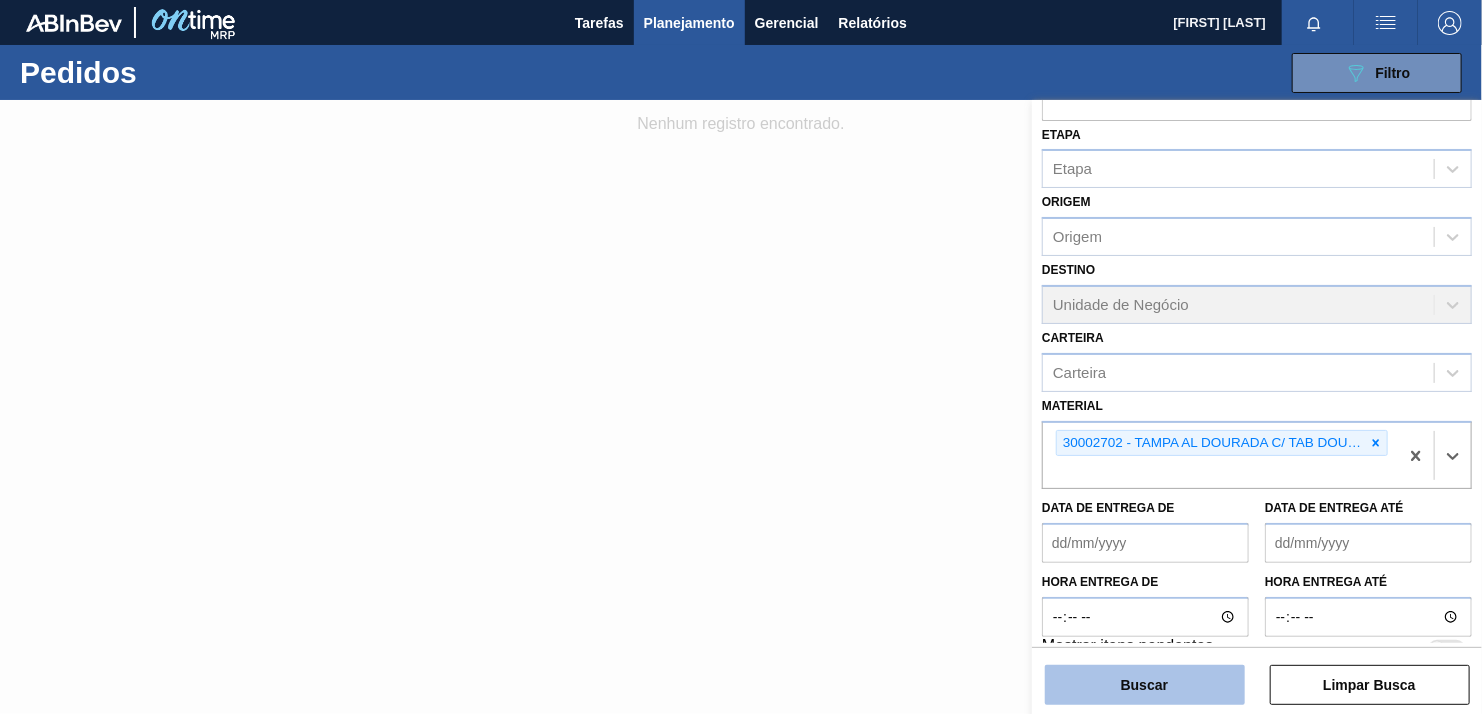 click on "Buscar" at bounding box center [1145, 685] 